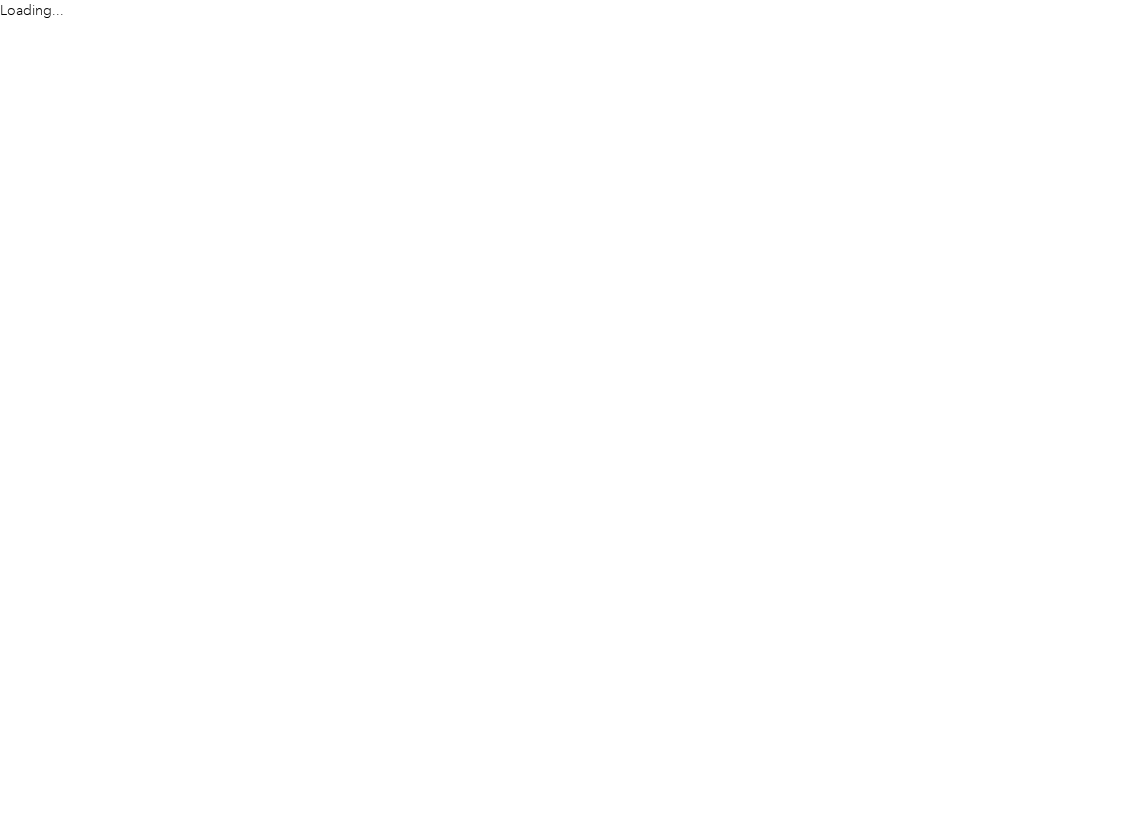 scroll, scrollTop: 0, scrollLeft: 0, axis: both 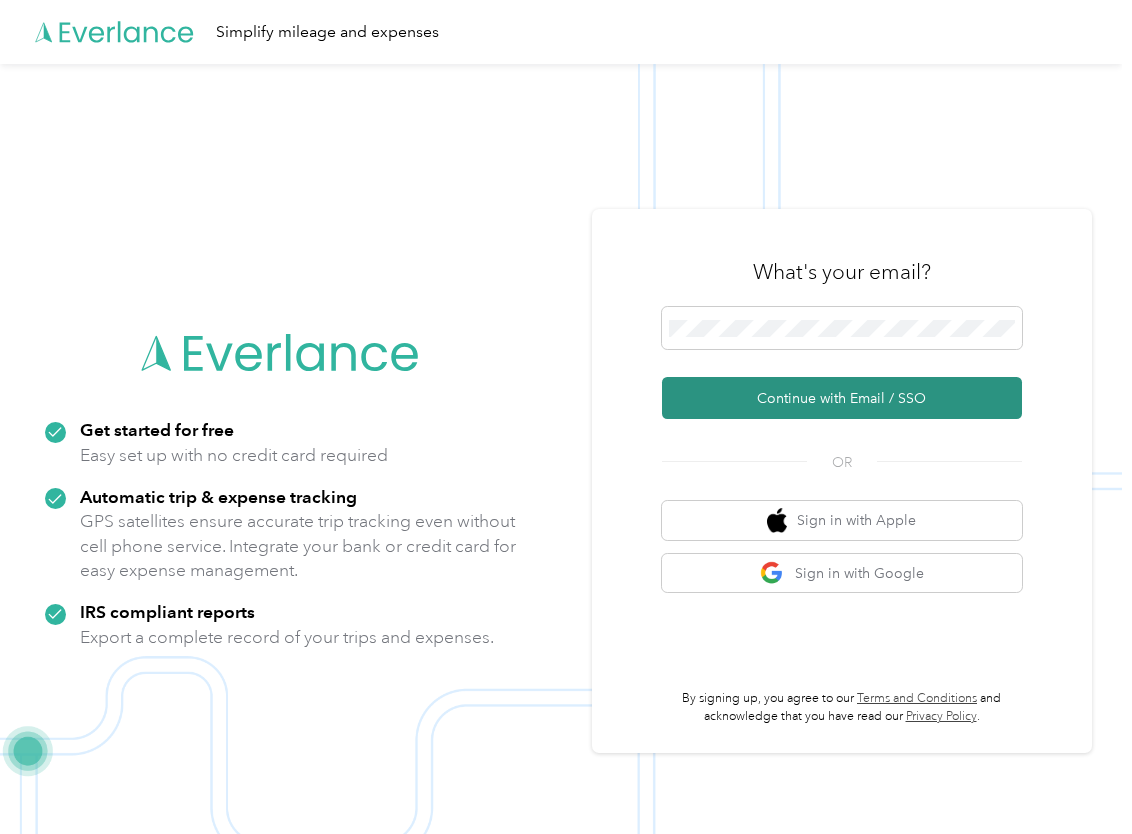 click on "Continue with Email / SSO" at bounding box center (842, 398) 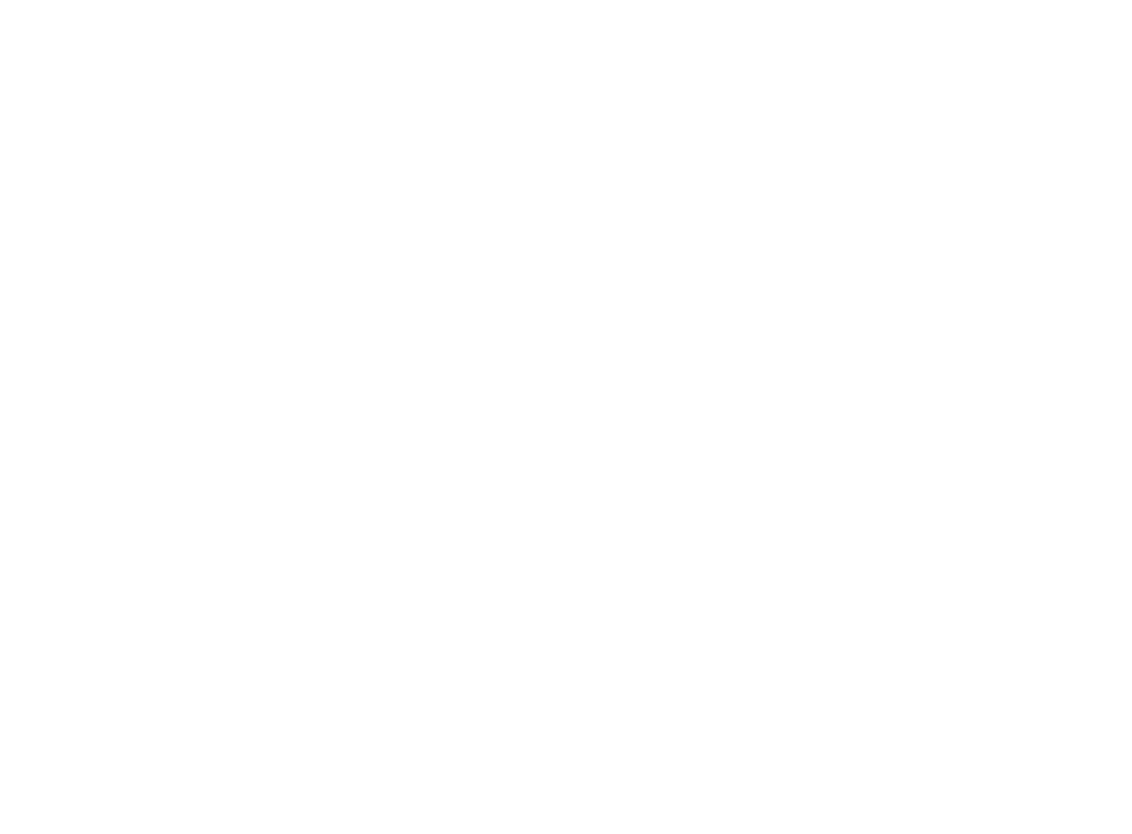 scroll, scrollTop: 0, scrollLeft: 0, axis: both 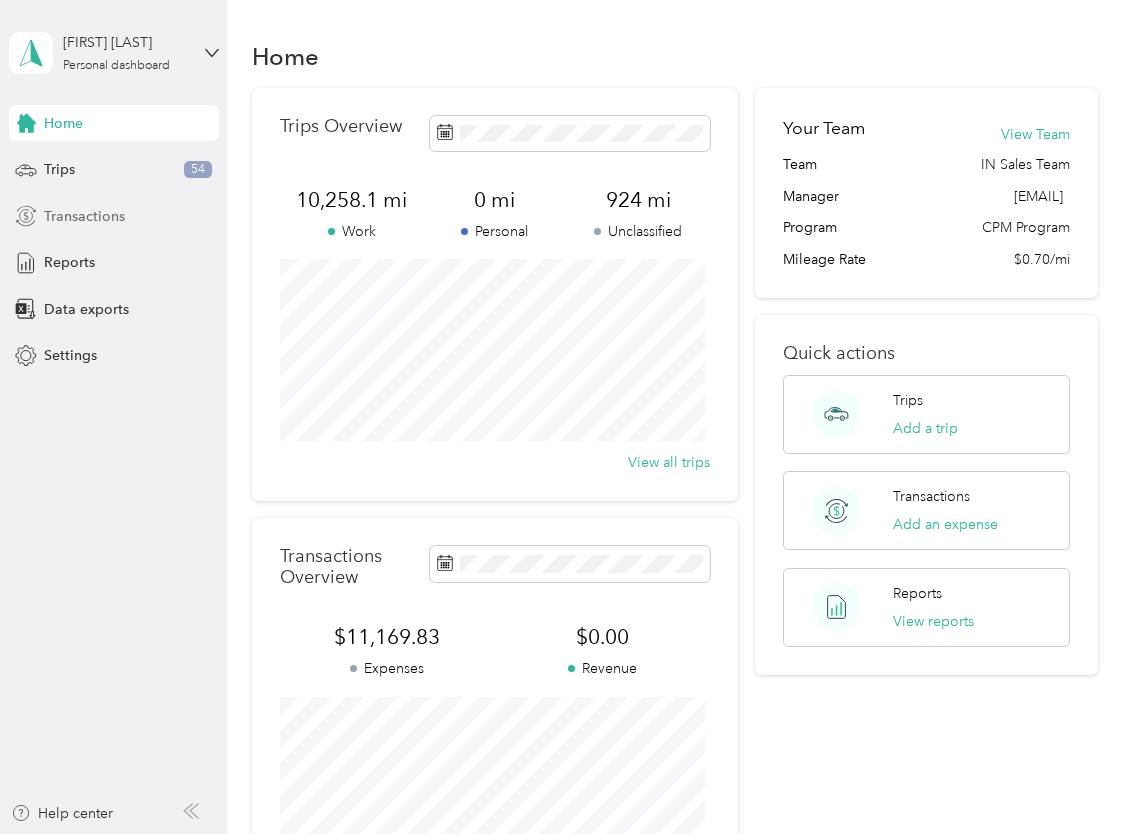 click on "Transactions" at bounding box center (114, 216) 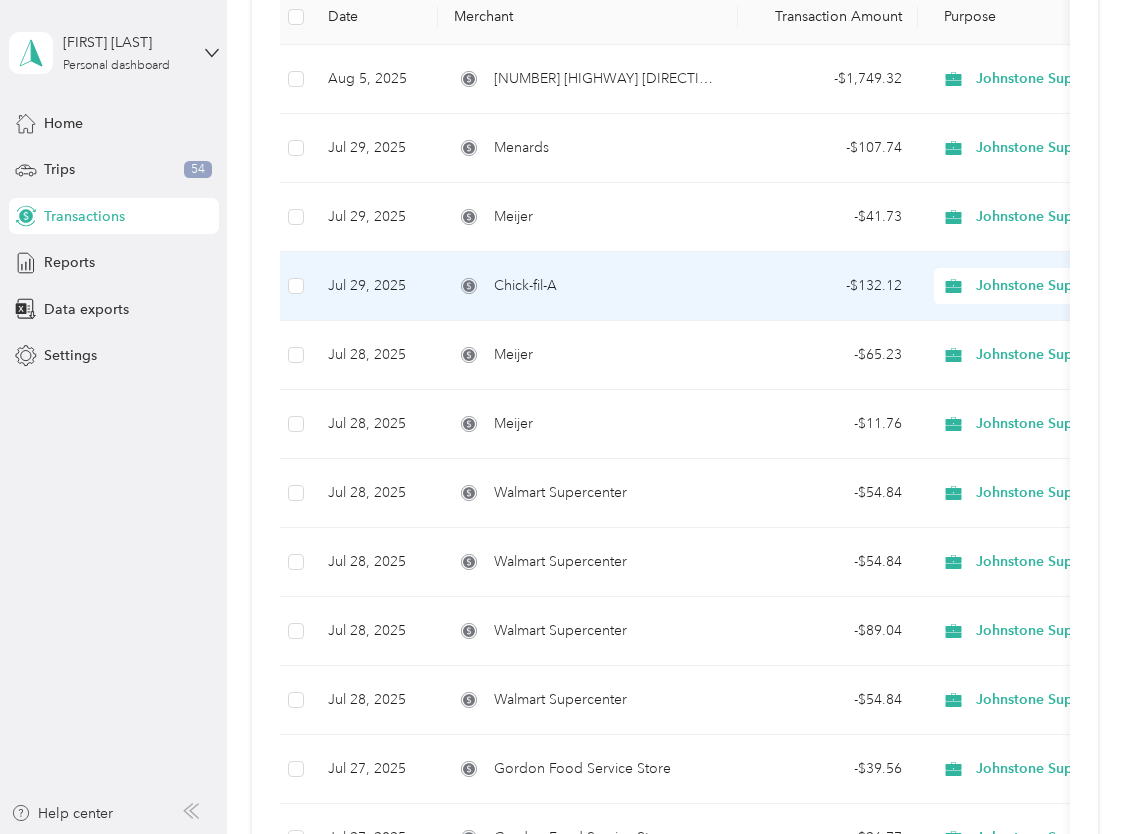 scroll, scrollTop: 307, scrollLeft: 0, axis: vertical 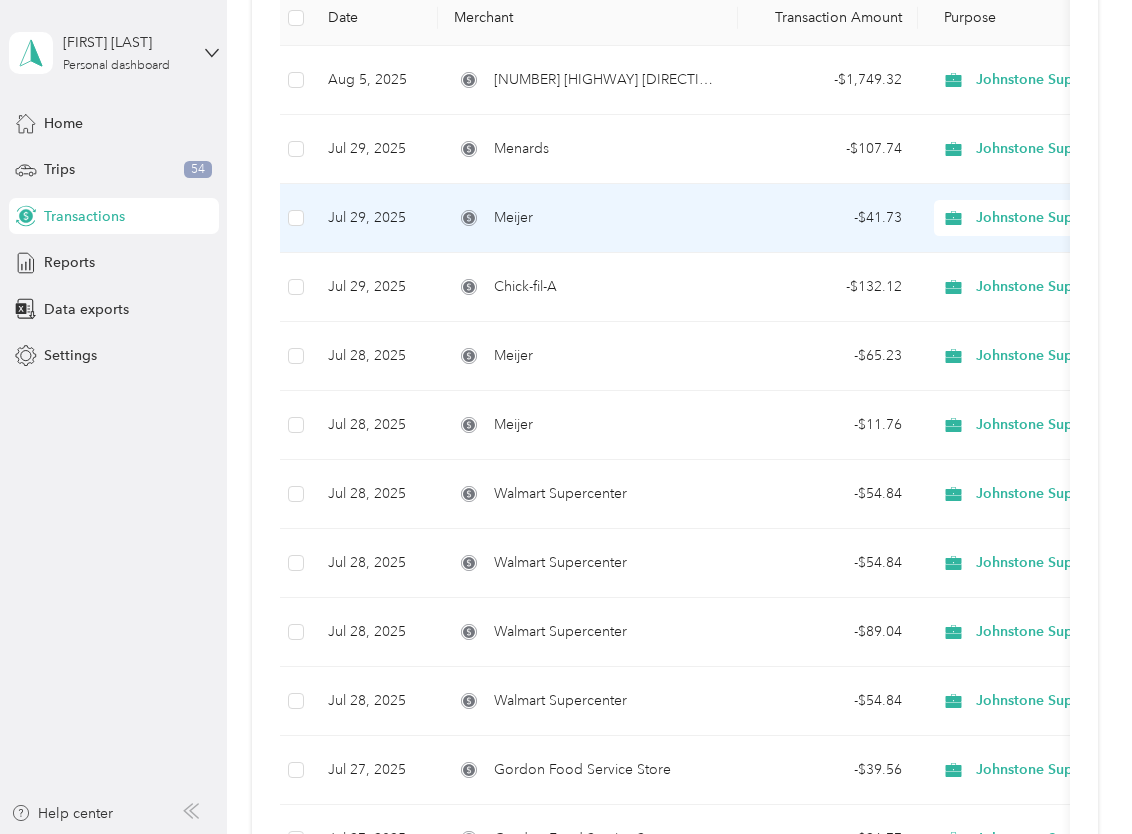click on "Meijer" at bounding box center (588, 218) 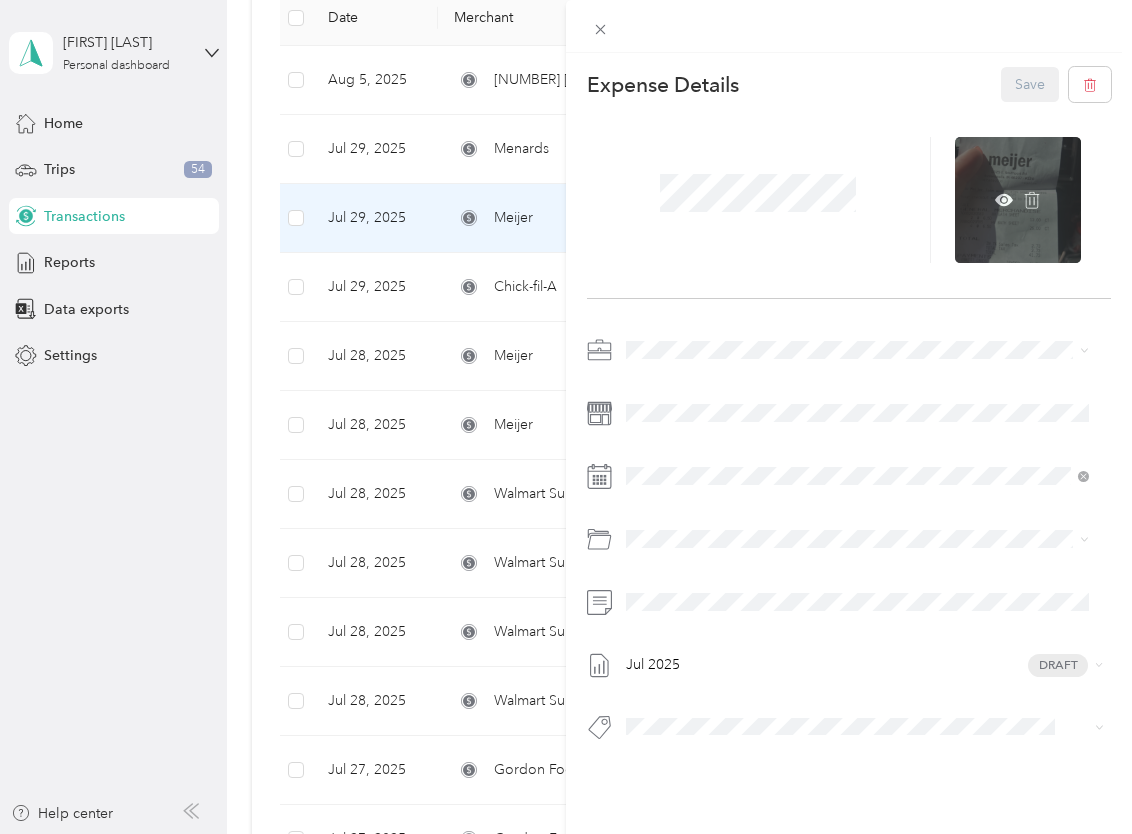 click at bounding box center (1018, 200) 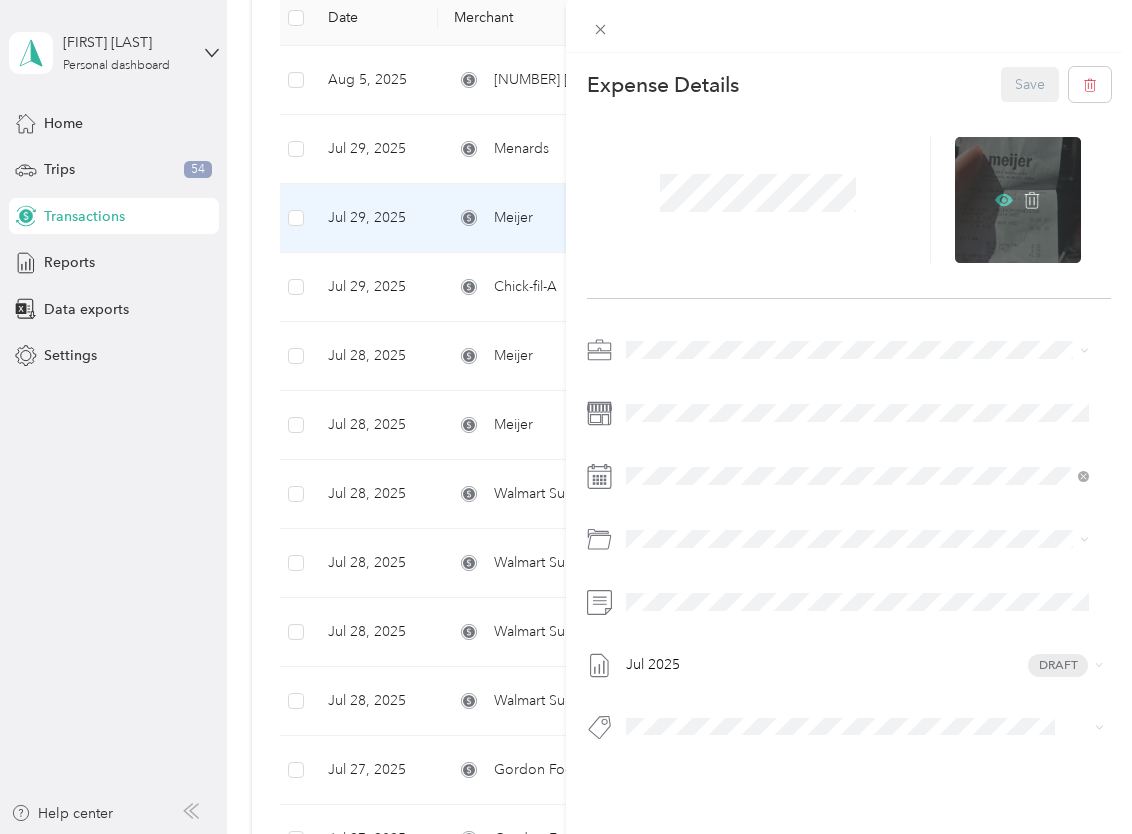 click 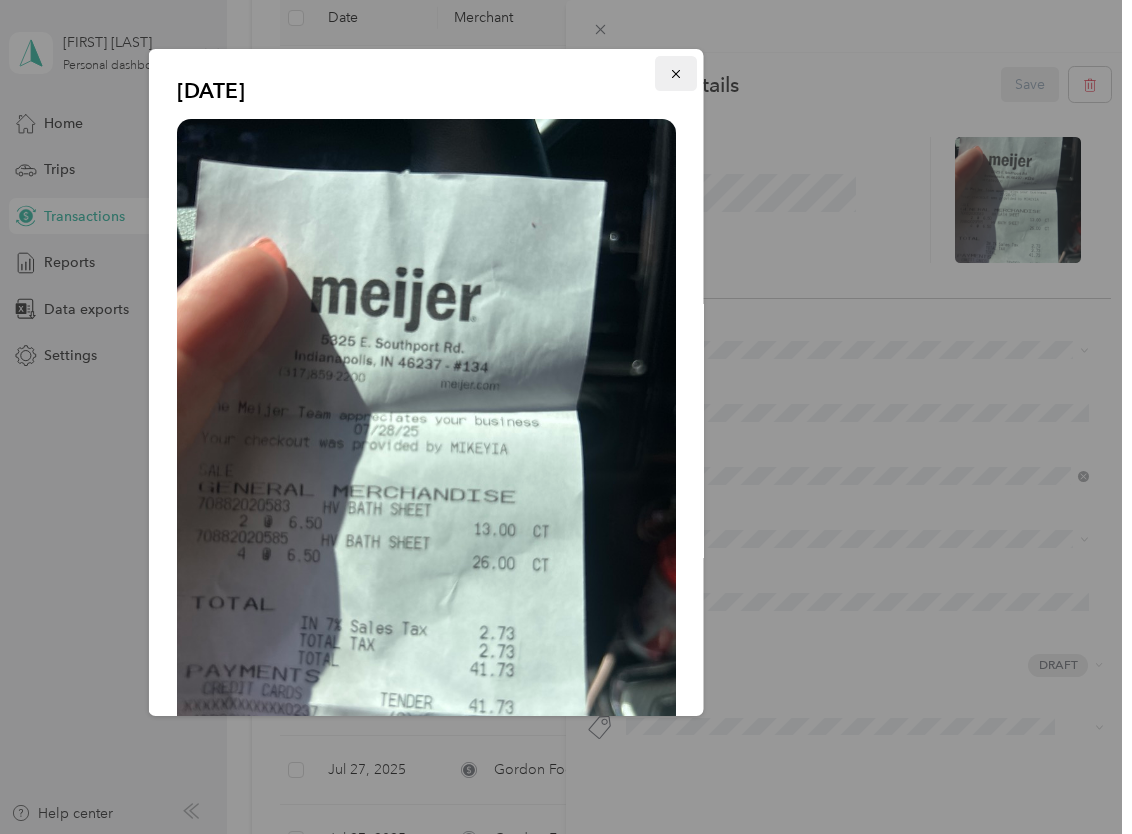 click 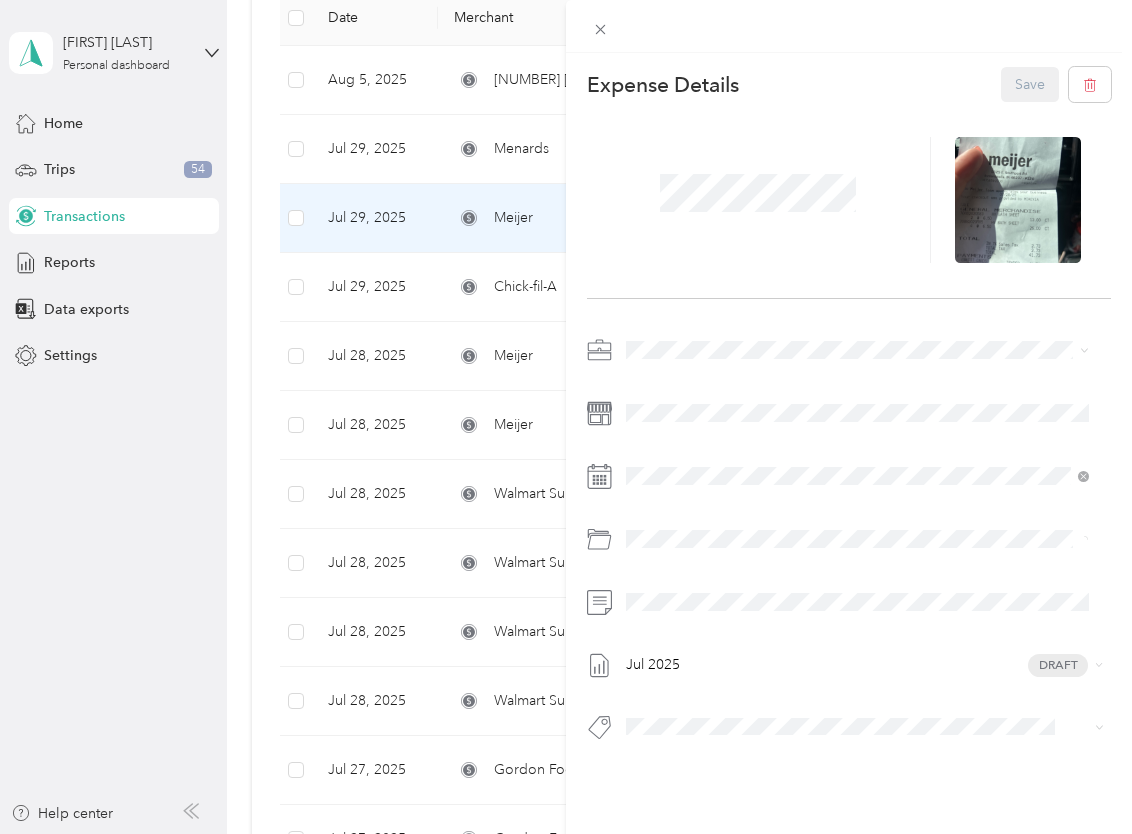 click on "This expense cannot be edited because it is either under review, approved, or paid. Contact your Team Manager to edit it. Expense Details Save [DATE] Draft" at bounding box center [566, 417] 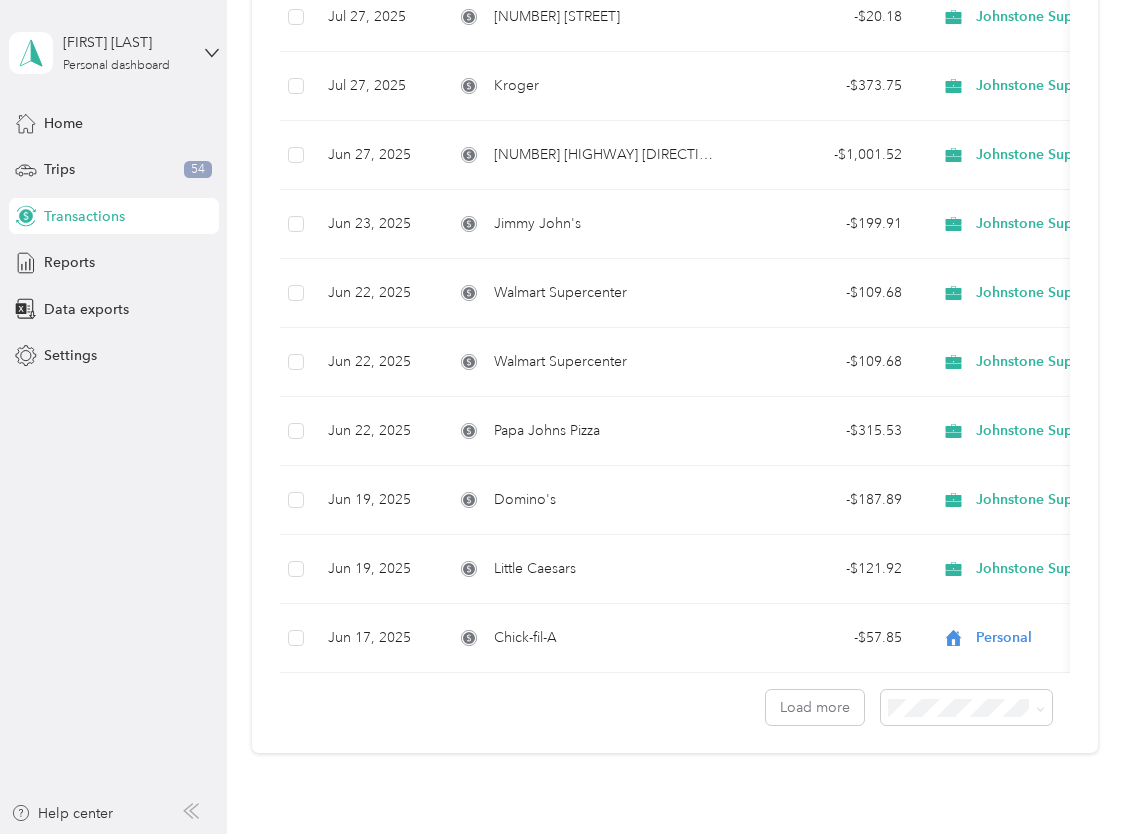 scroll, scrollTop: 1540, scrollLeft: 0, axis: vertical 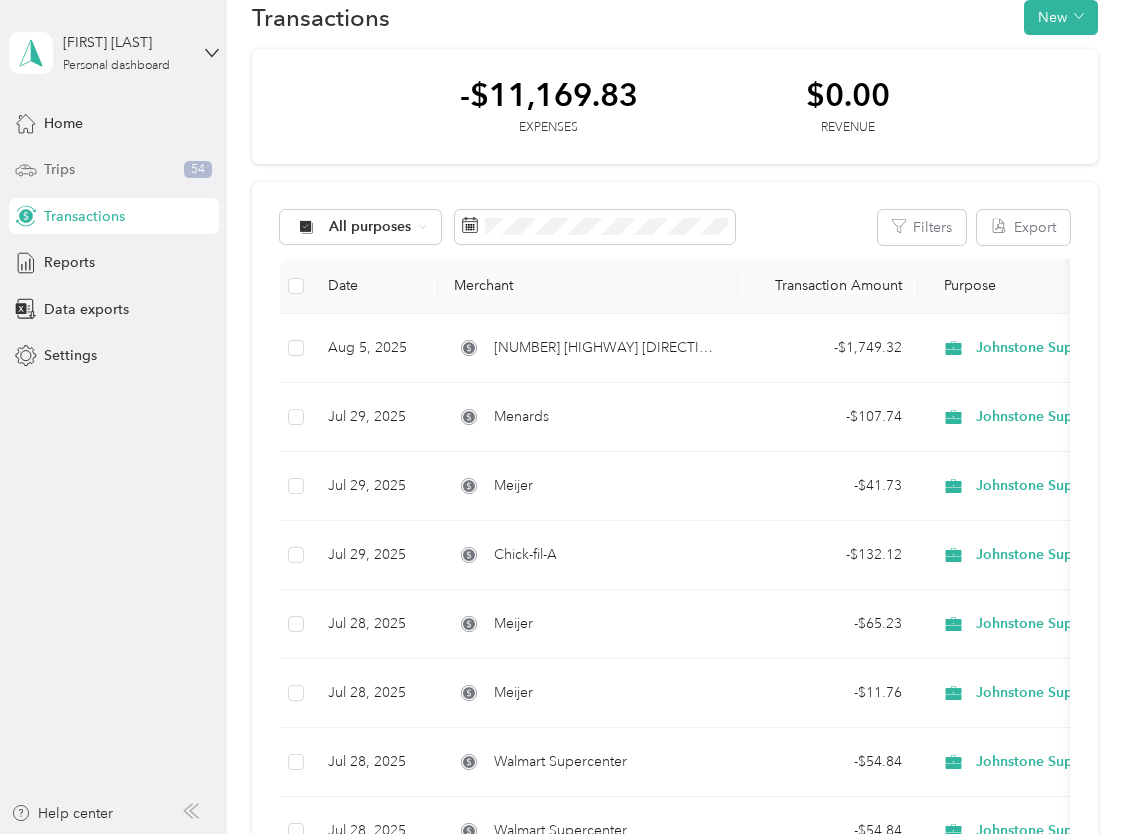 click on "Trips" at bounding box center [59, 169] 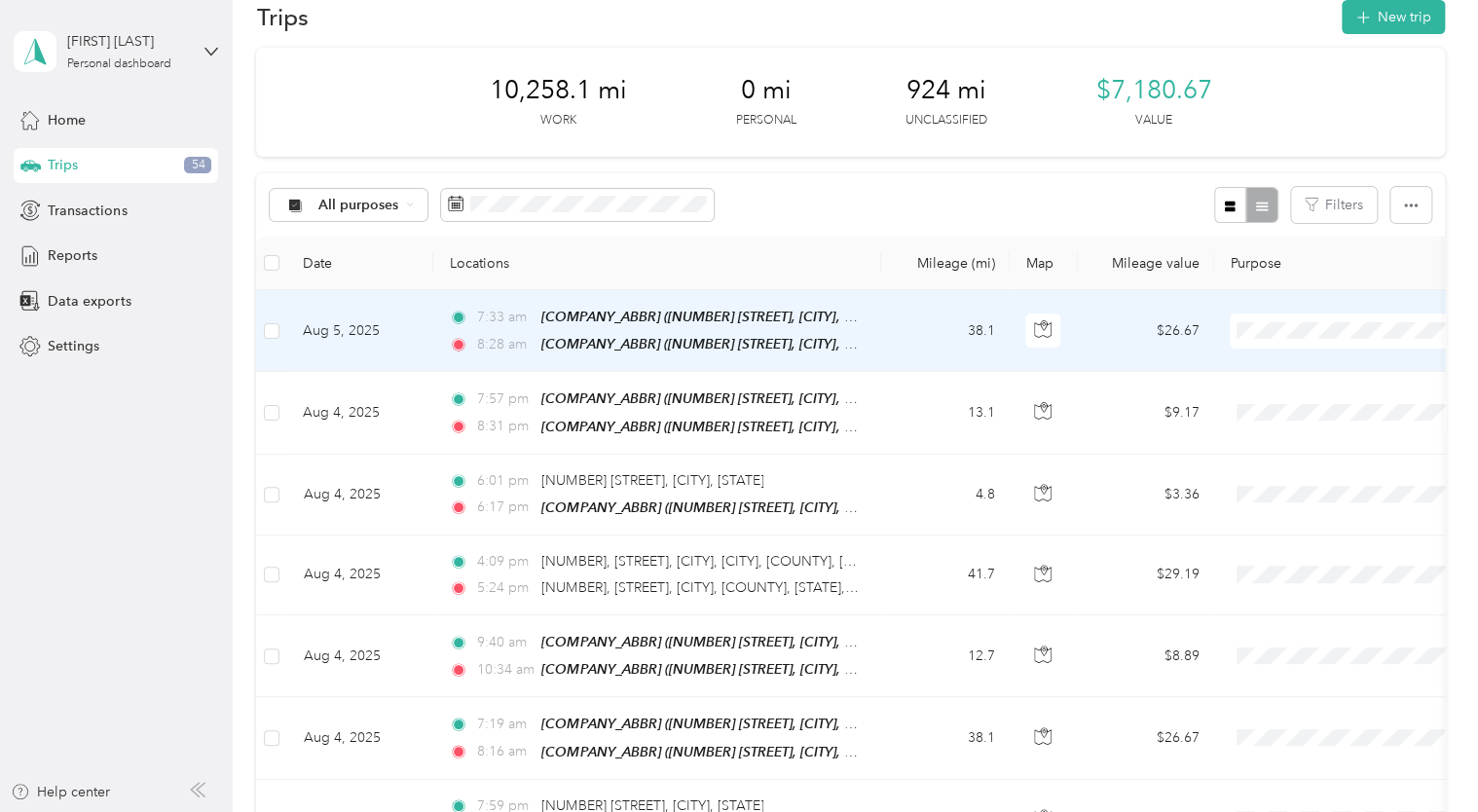 click on "Johnstone Supply" at bounding box center (1368, 365) 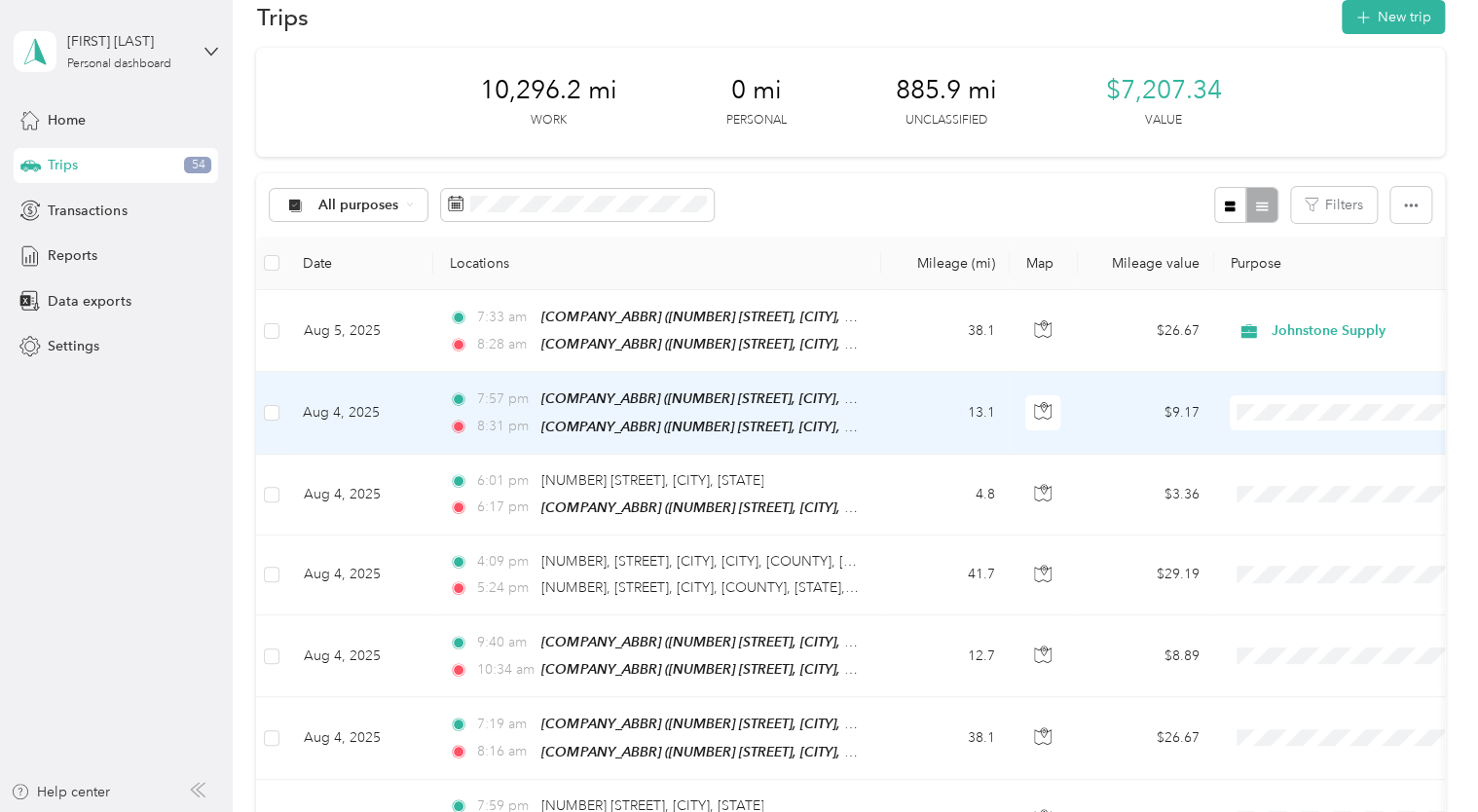 click at bounding box center (272, 413) 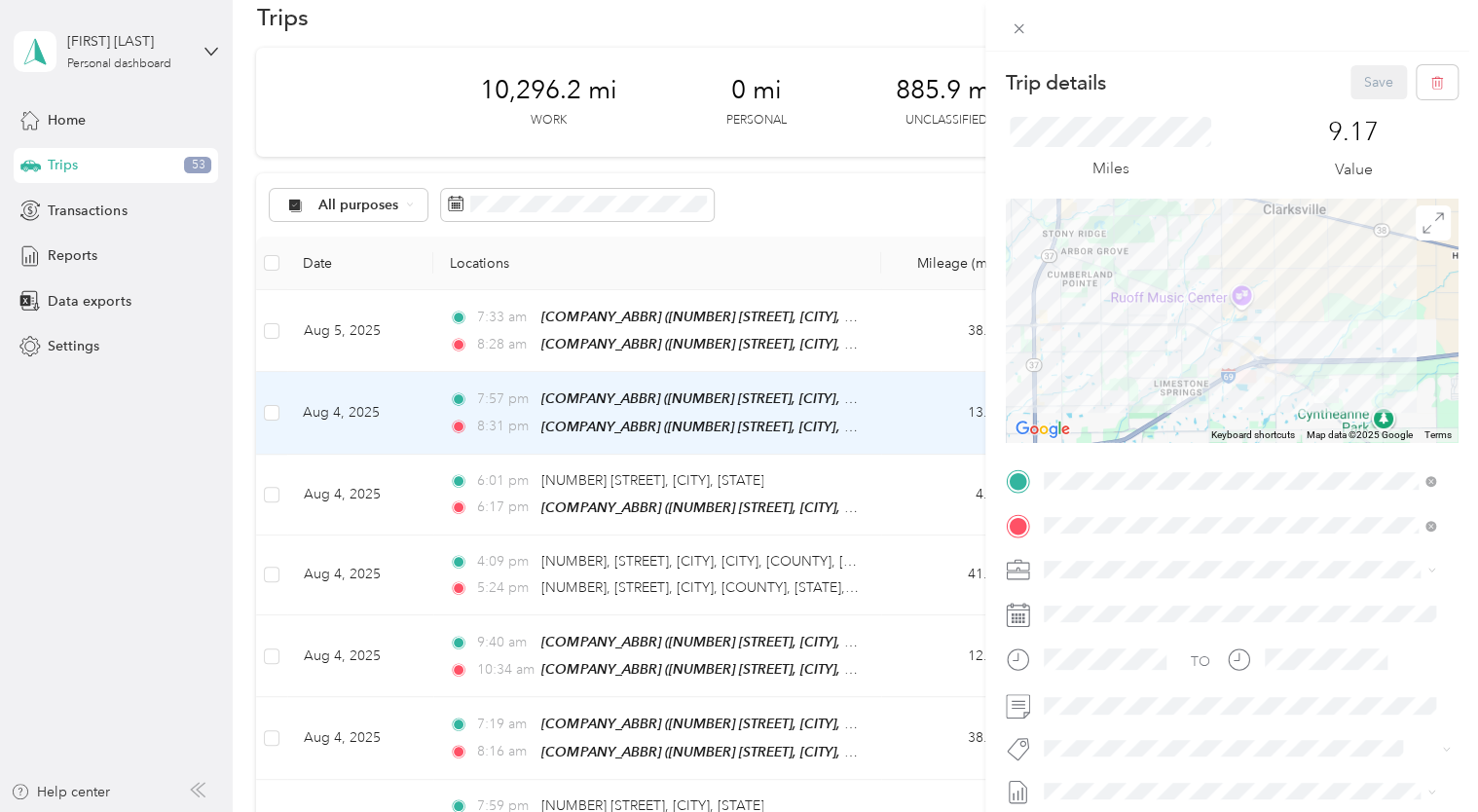 click on "Trip details Save This trip cannot be edited because it is either under review, approved, or paid. Contact your Team Manager to edit it. Miles [NUMBER] Value To navigate the map with touch gestures double-tap and hold your finger on the map, then drag the map. ← Move left → Move right ↑ Move up ↓ Move down + Zoom in - Zoom out Home Jump left by 75% End Jump right by 75% Page Up Jump up by 75% Page Down Jump down by 75% Keyboard shortcuts Map Data Map data ©[DATE] Google Map data ©[DATE] Google 2 km Click to toggle between metric and imperial units Terms Report a map error TO Add photo" at bounding box center [739, 406] 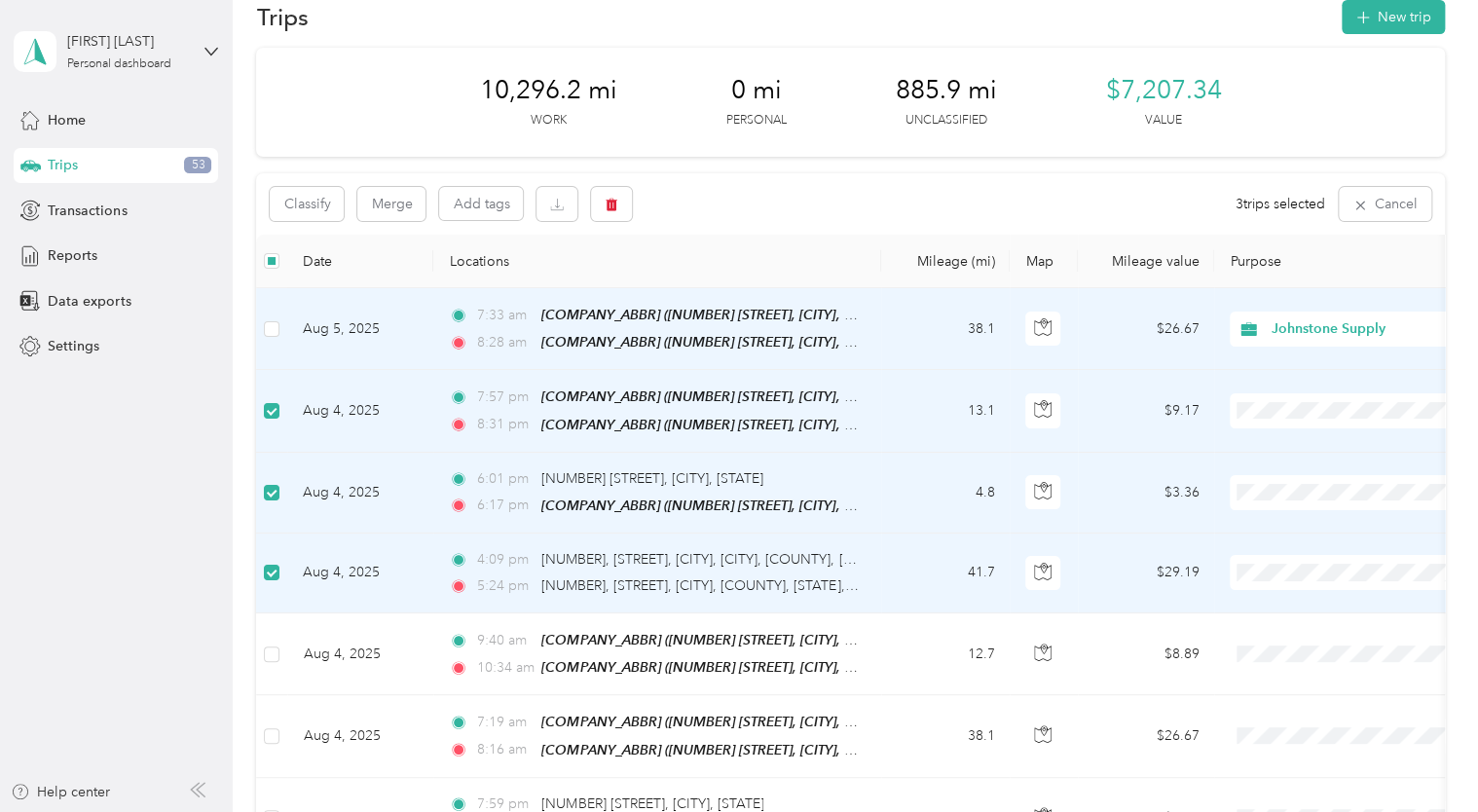 scroll, scrollTop: 0, scrollLeft: 0, axis: both 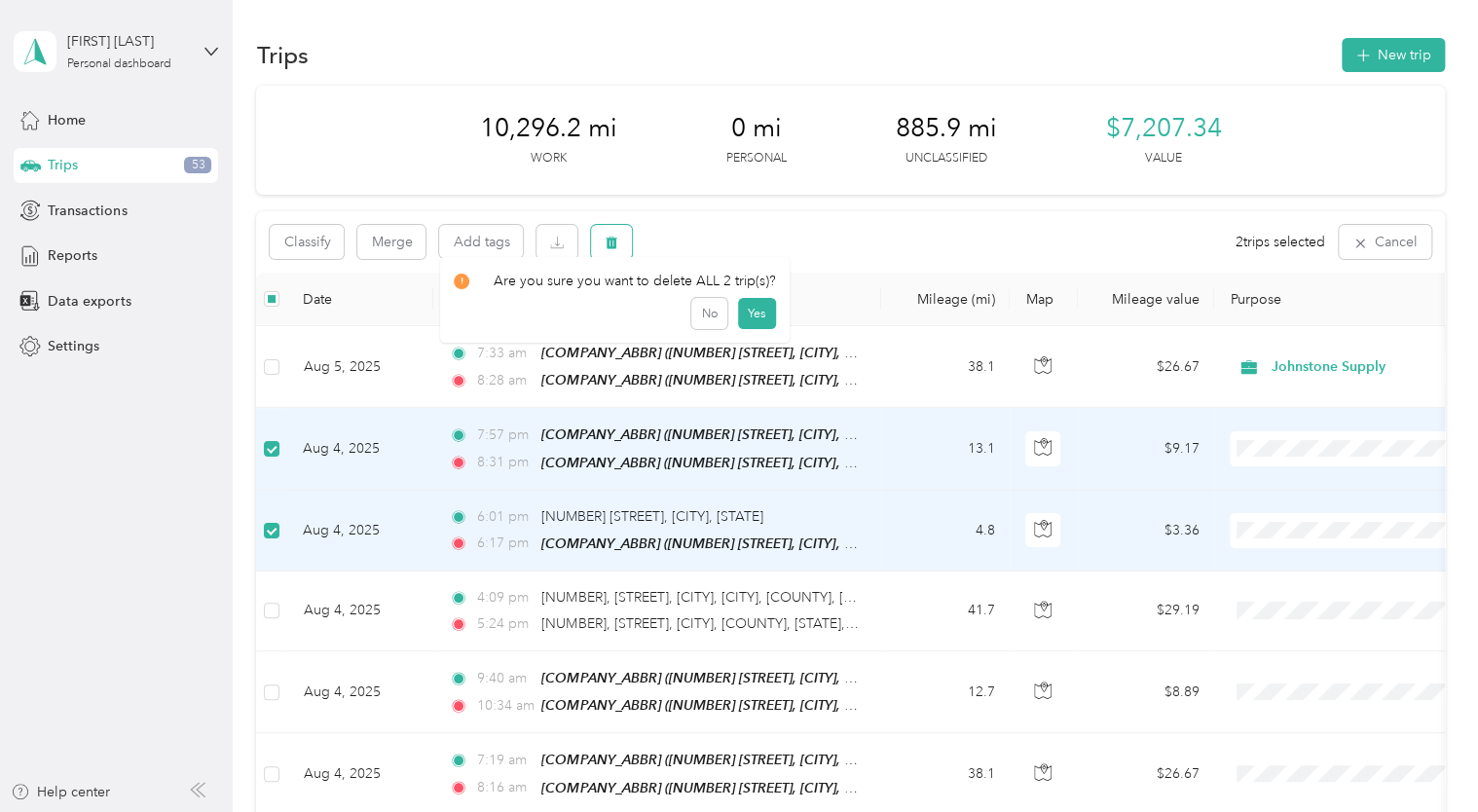 click 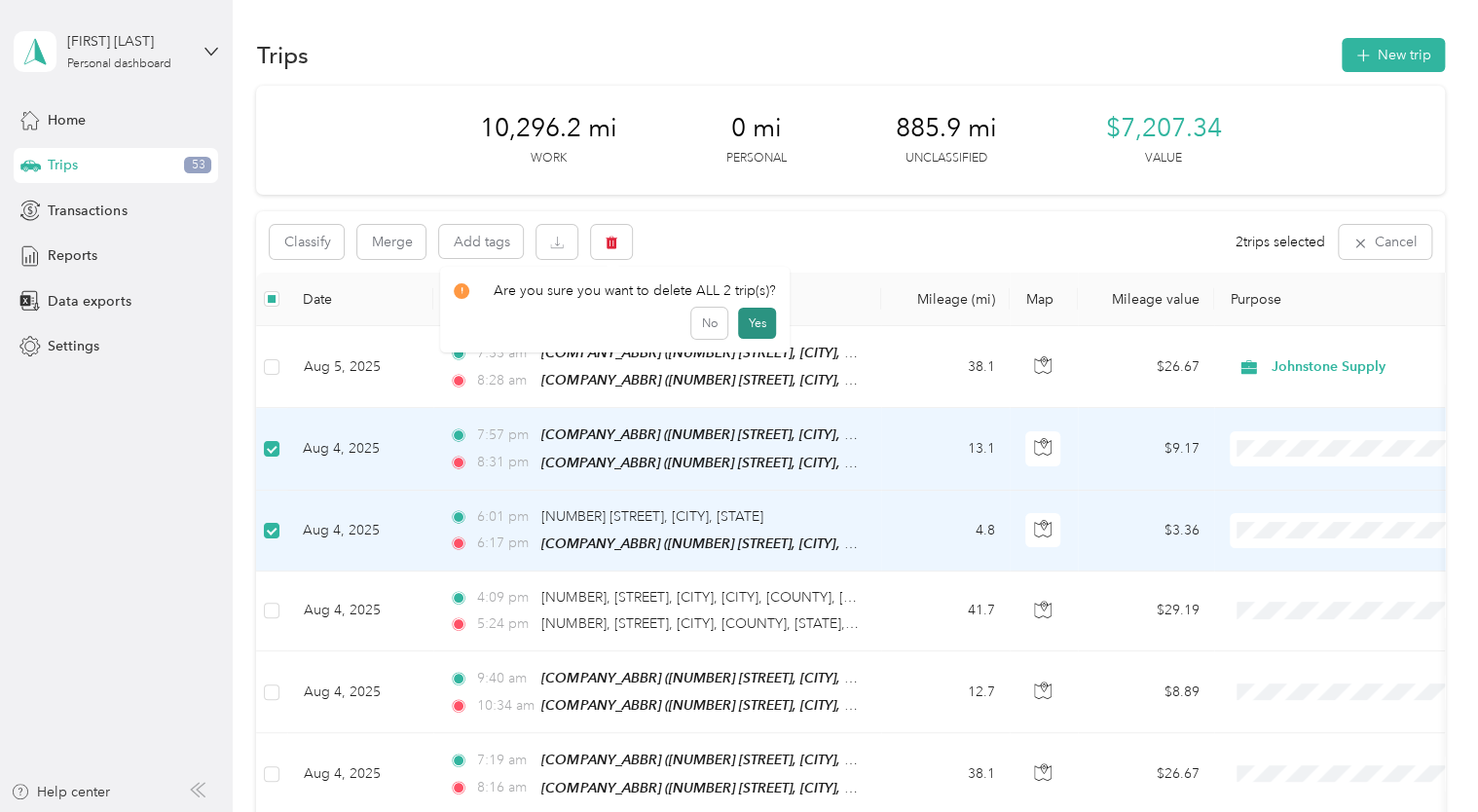 click on "Yes" at bounding box center (757, 323) 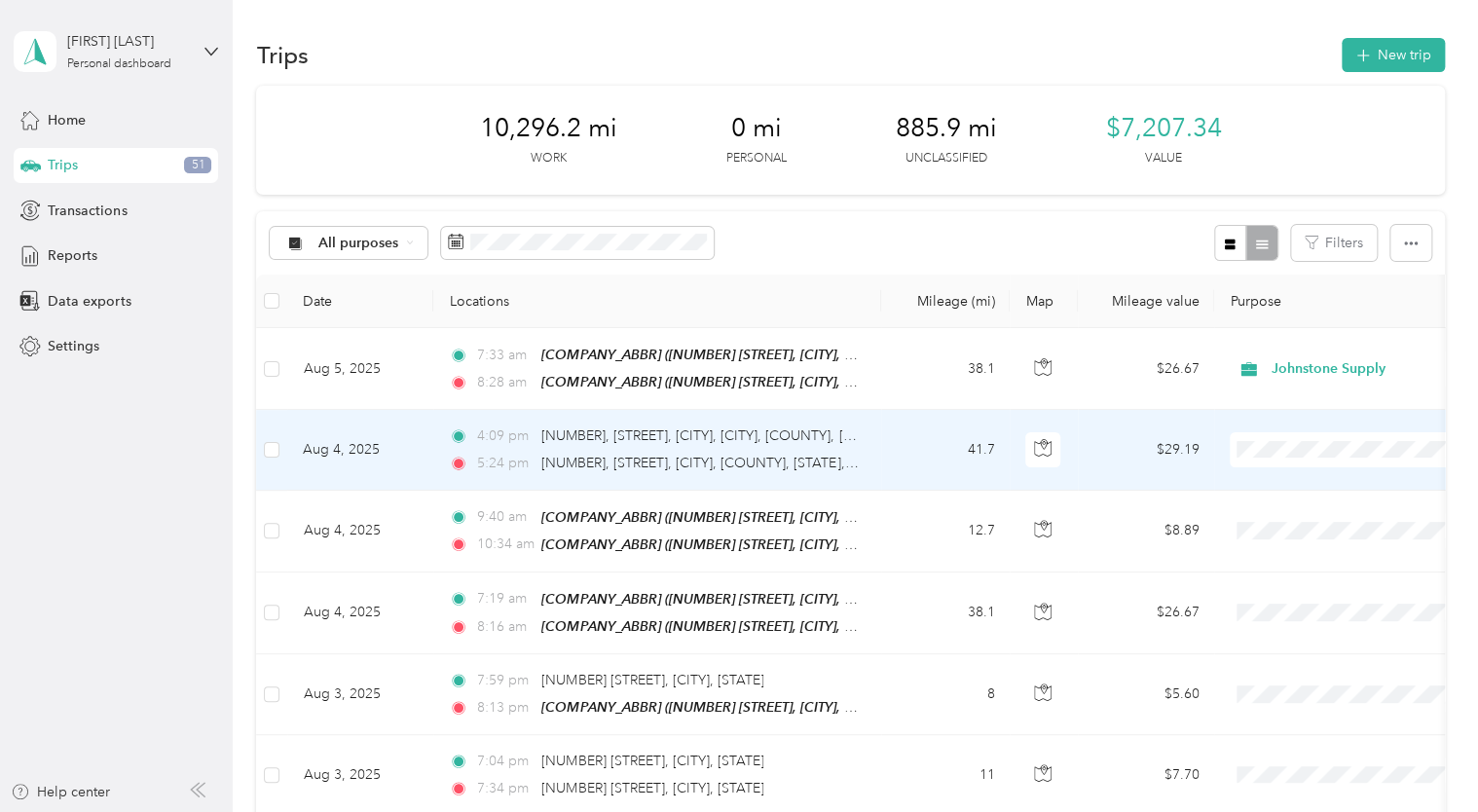 click on "Johnstone Supply" at bounding box center [1368, 472] 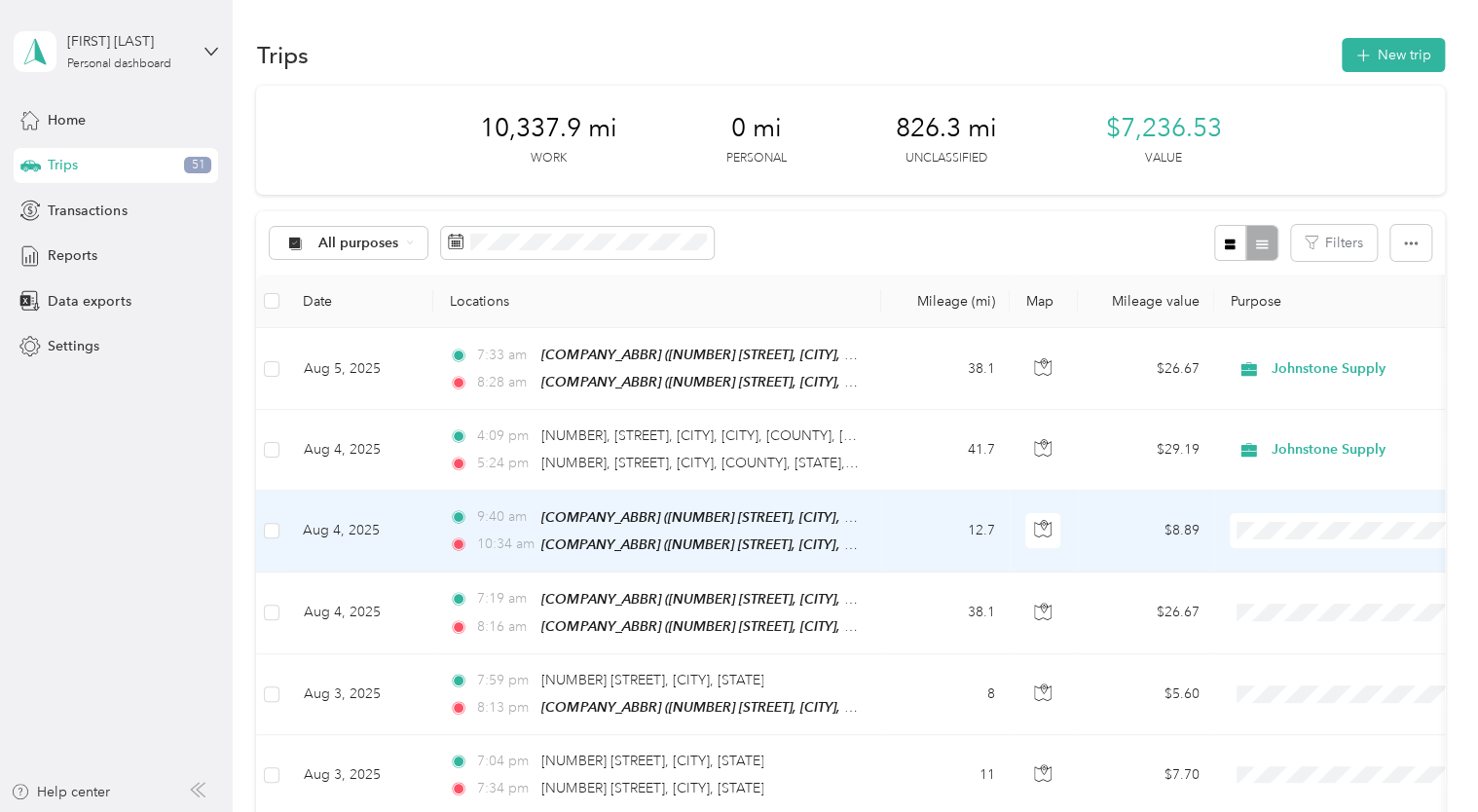click on "Johnstone Supply" at bounding box center [1368, 563] 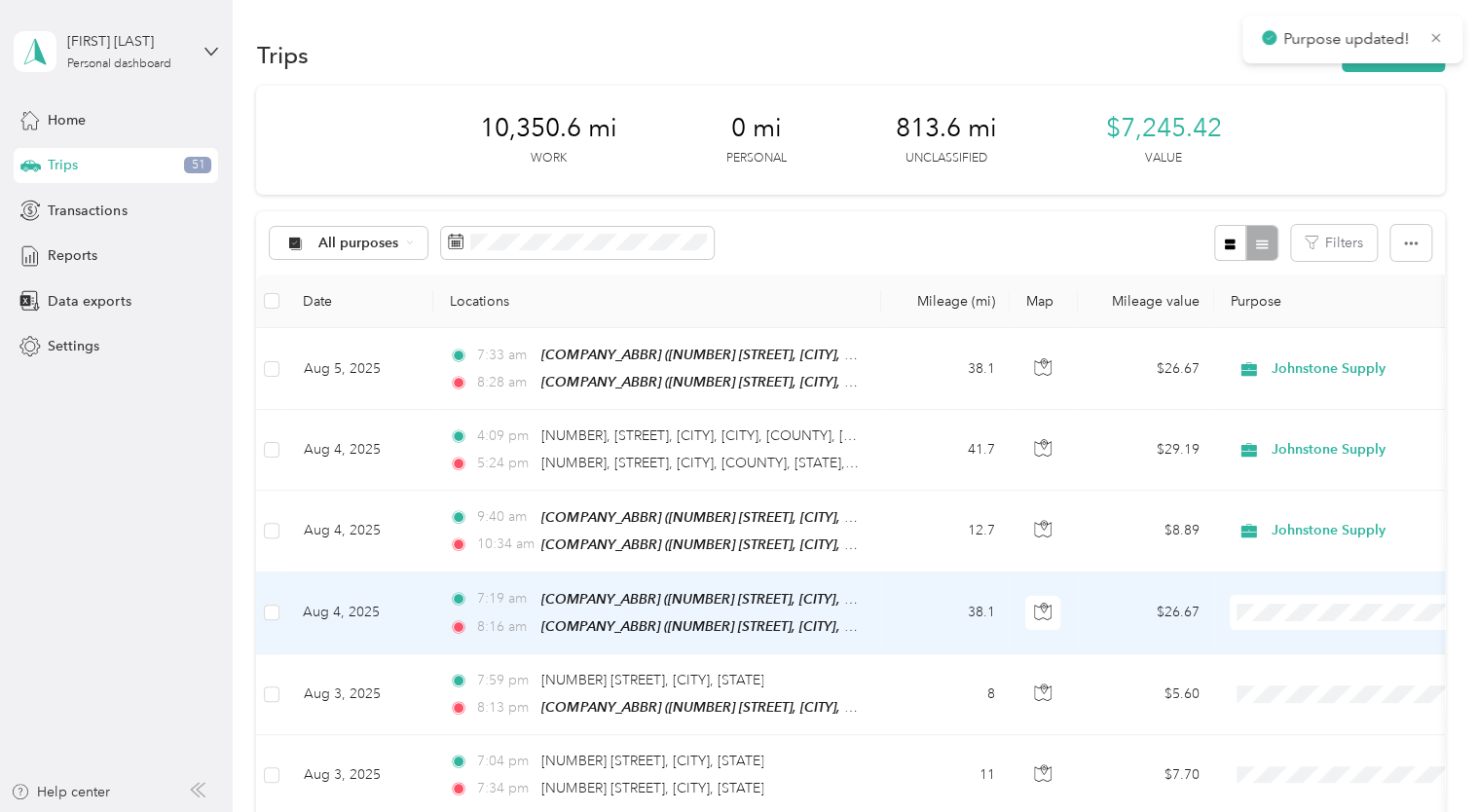 click on "Johnstone Supply" at bounding box center [1368, 643] 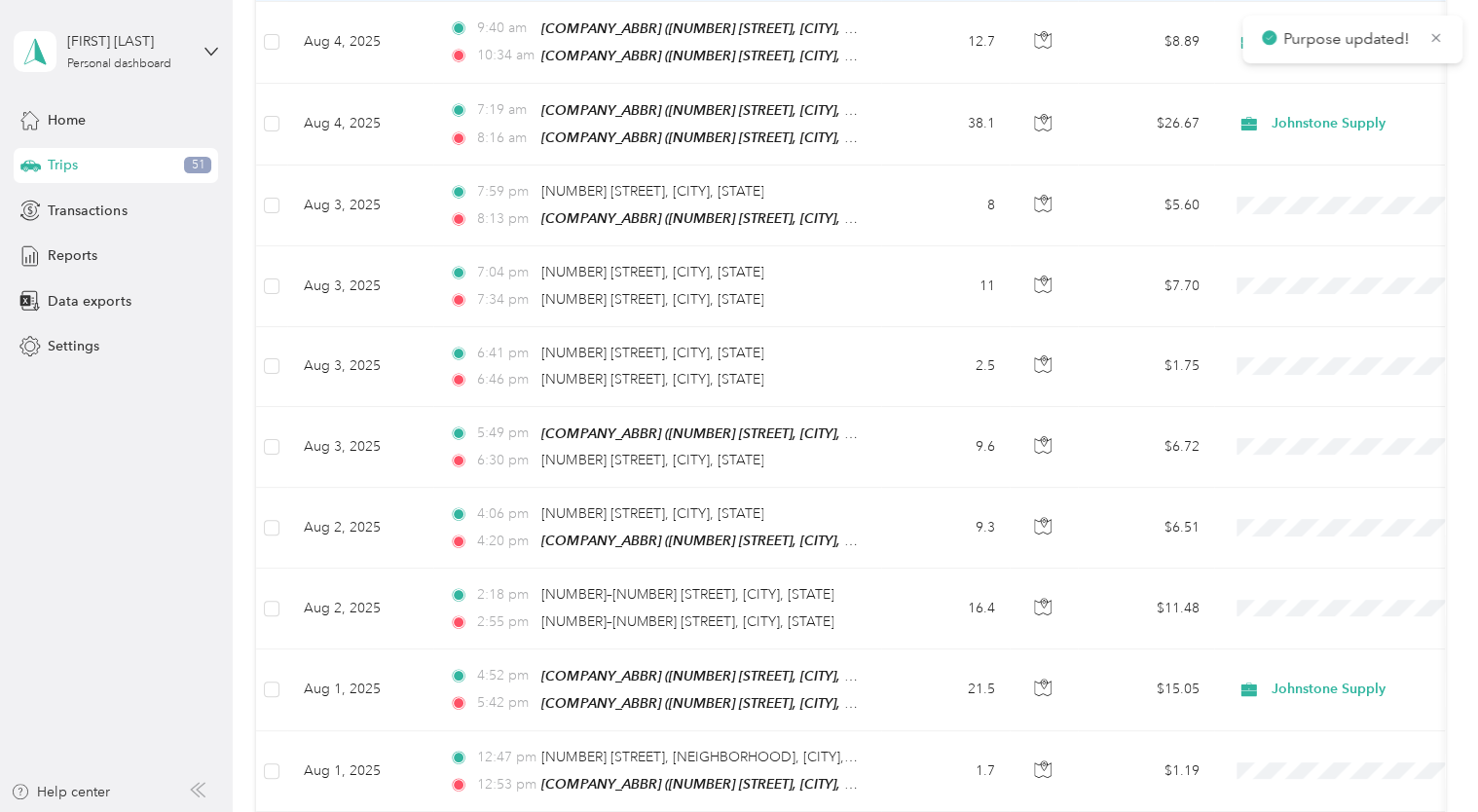 scroll, scrollTop: 500, scrollLeft: 0, axis: vertical 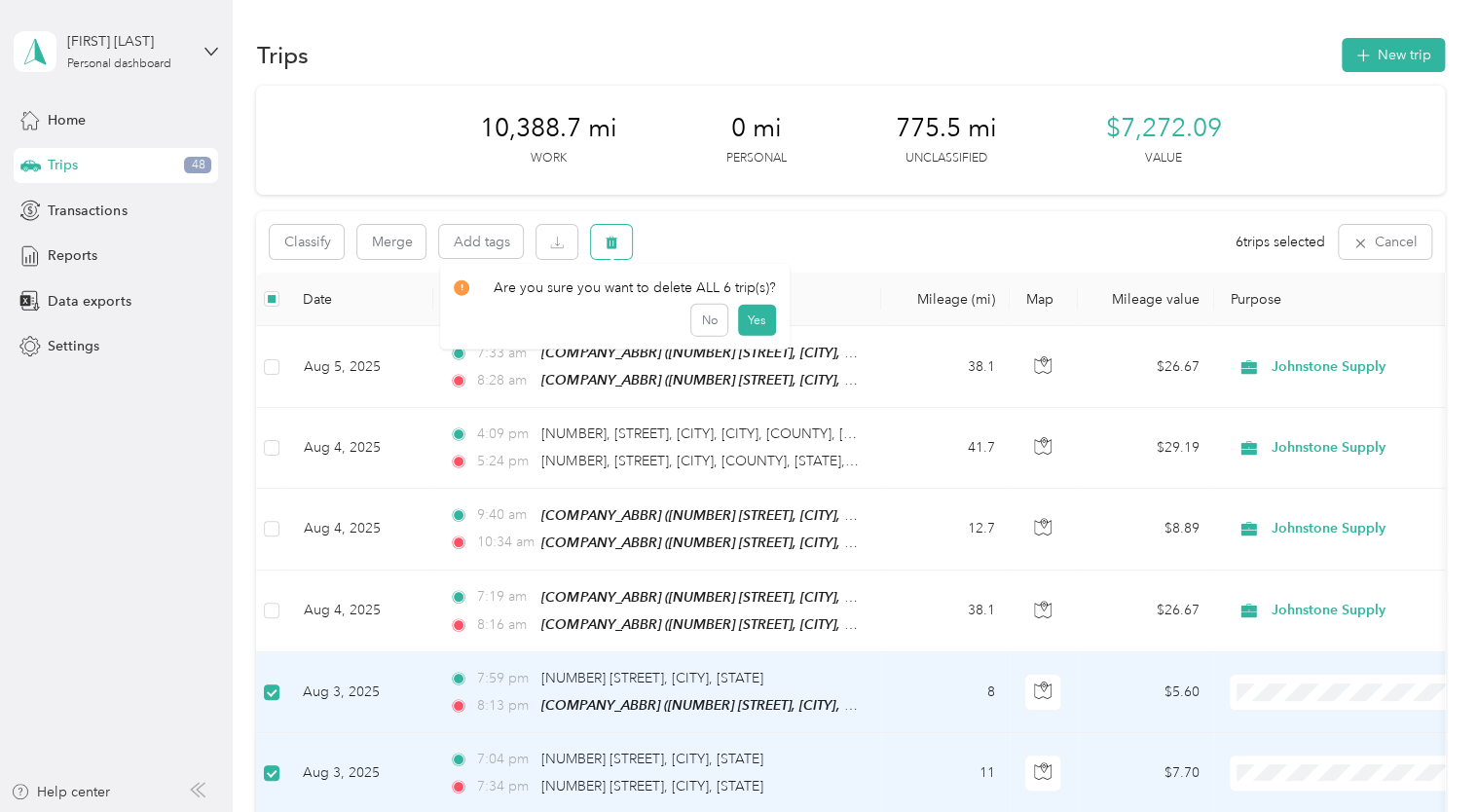 click at bounding box center (611, 241) 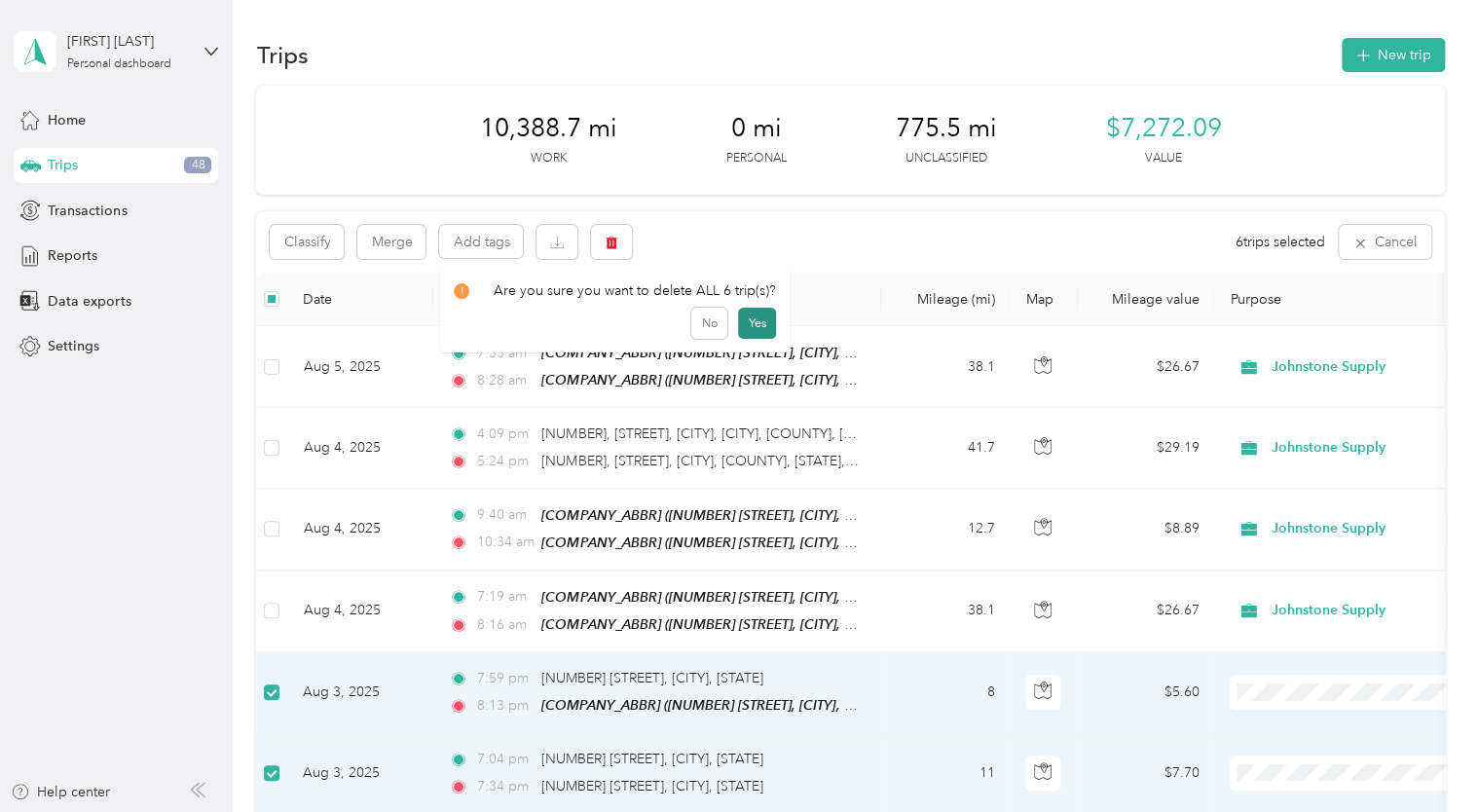 click on "Yes" at bounding box center (757, 323) 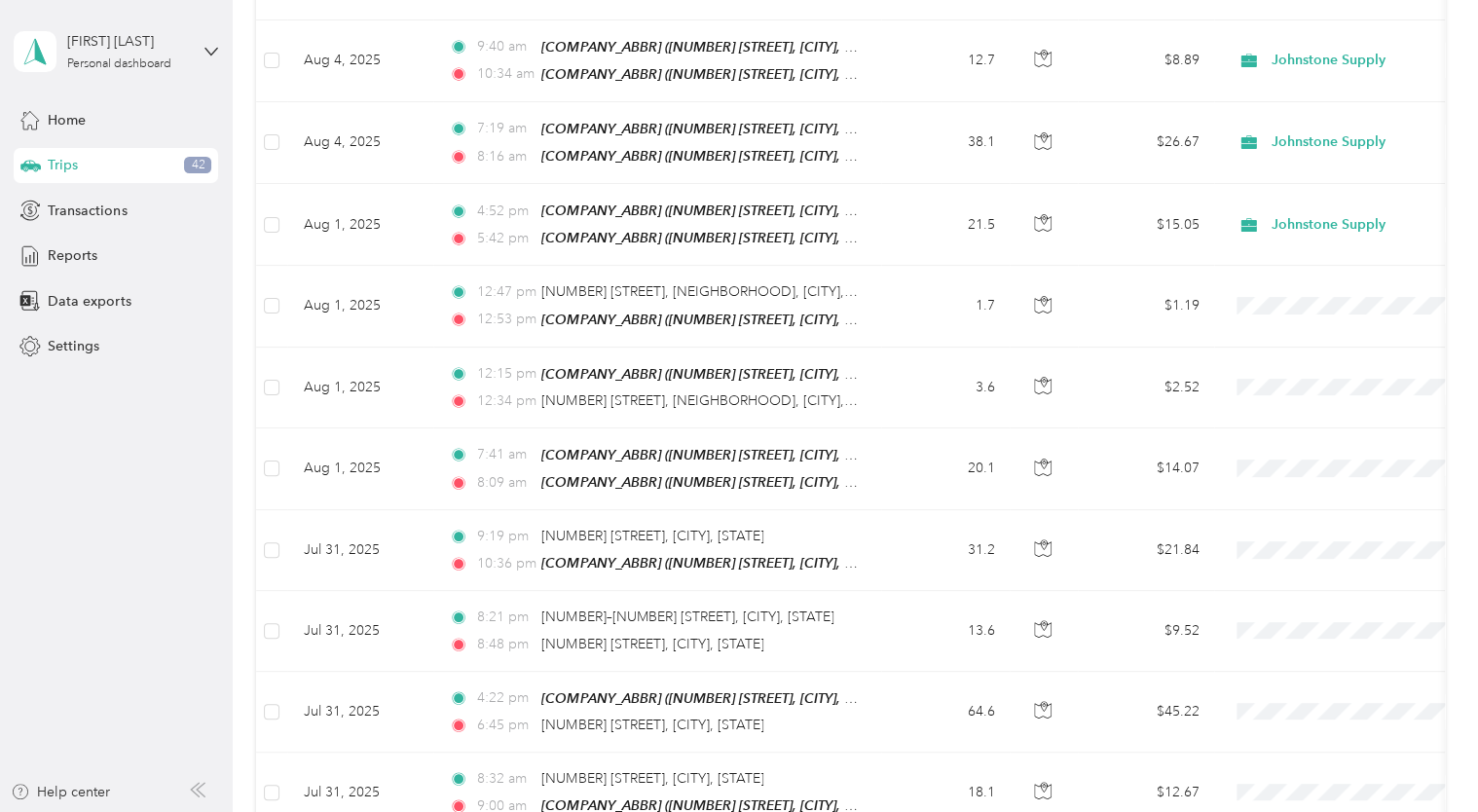 scroll, scrollTop: 475, scrollLeft: 0, axis: vertical 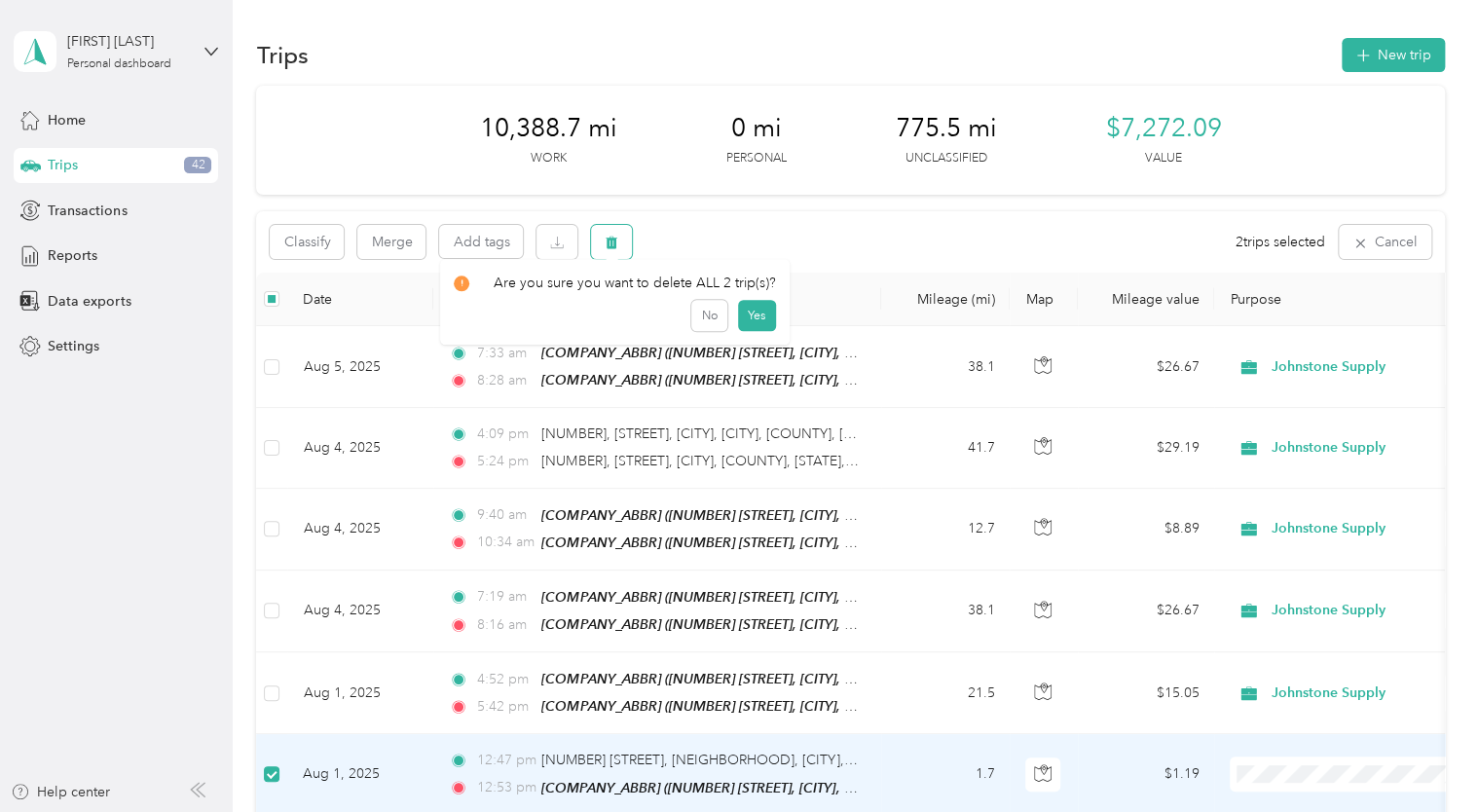 click at bounding box center [611, 241] 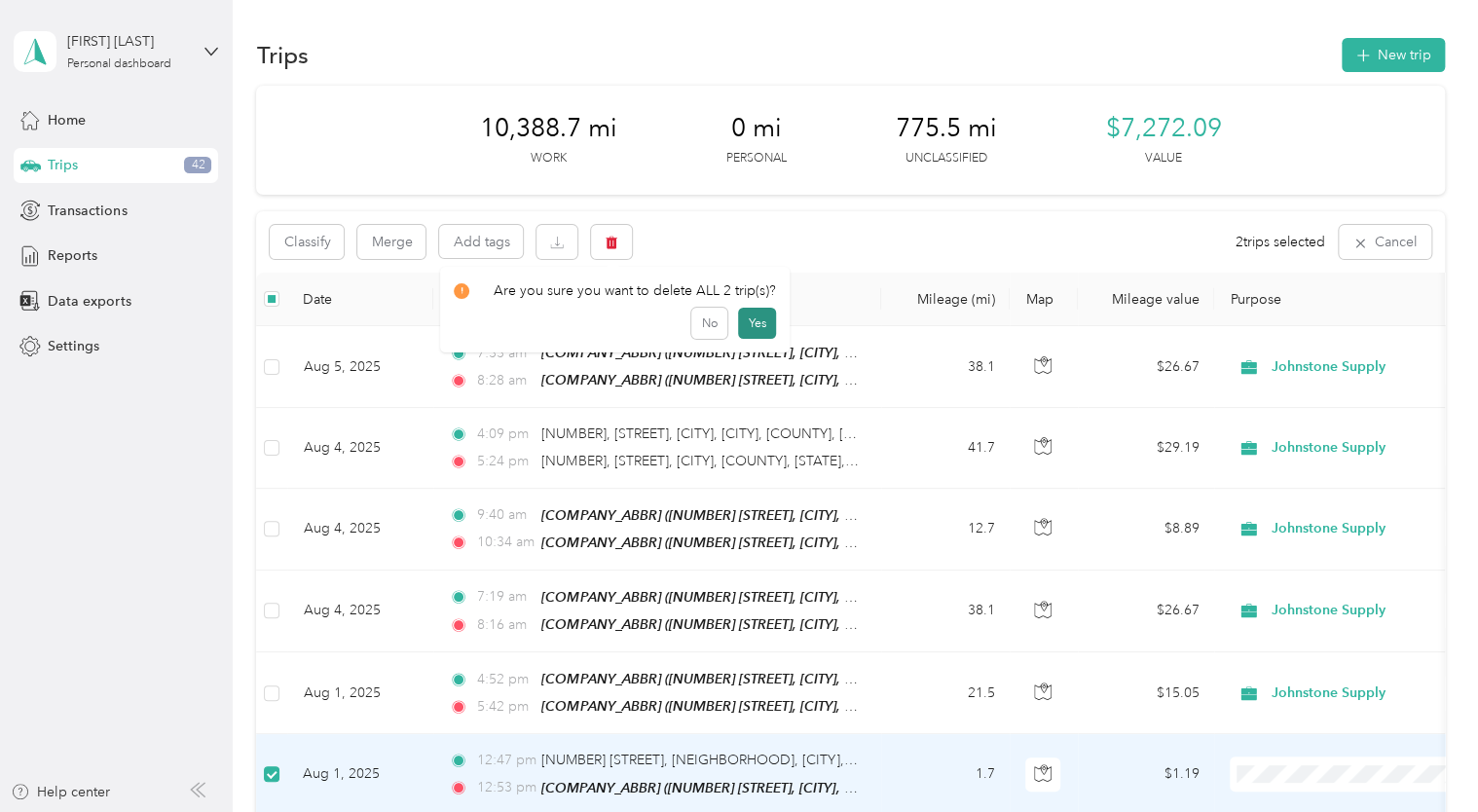 click on "Yes" at bounding box center (757, 323) 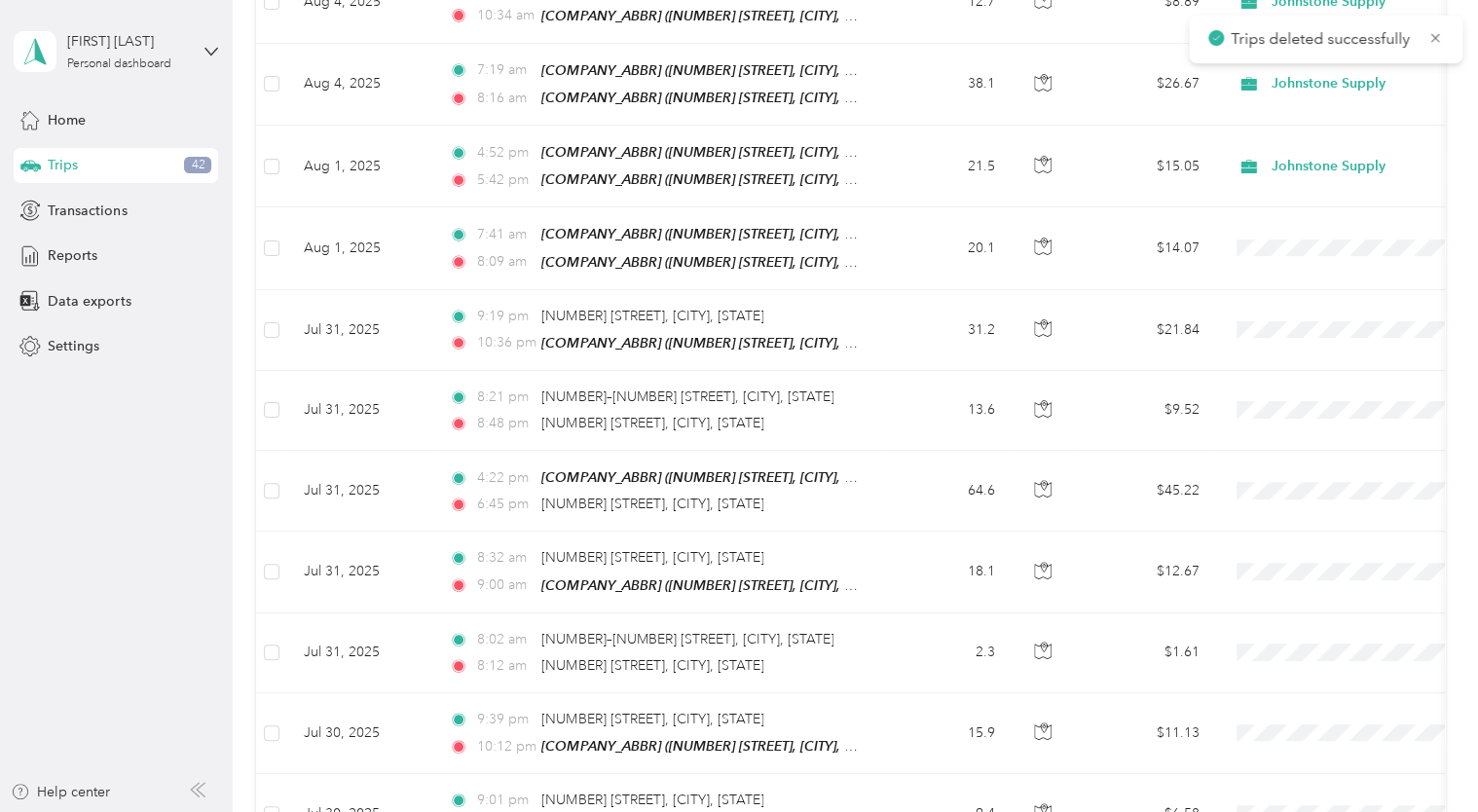 scroll, scrollTop: 538, scrollLeft: 0, axis: vertical 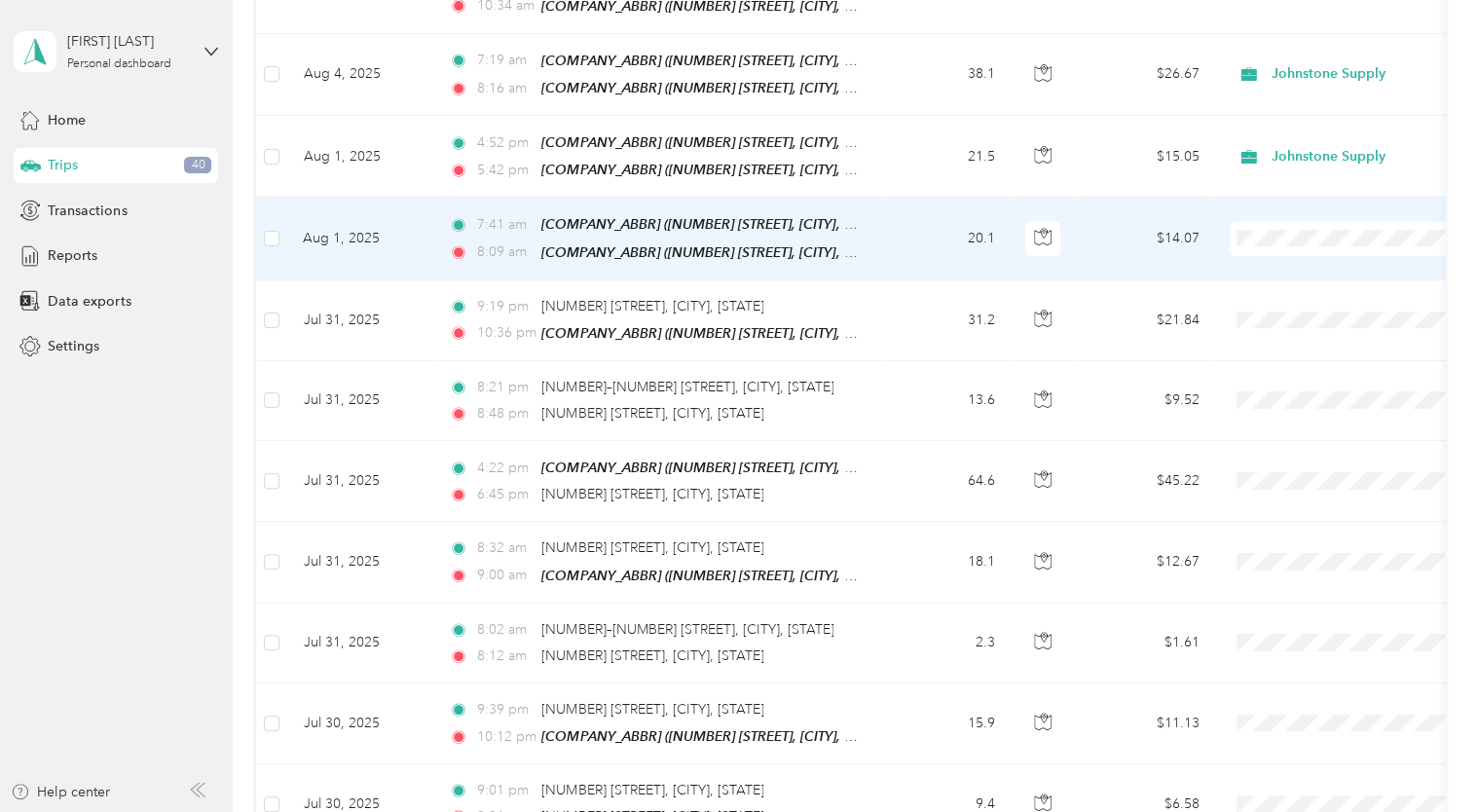click at bounding box center (1350, 239) 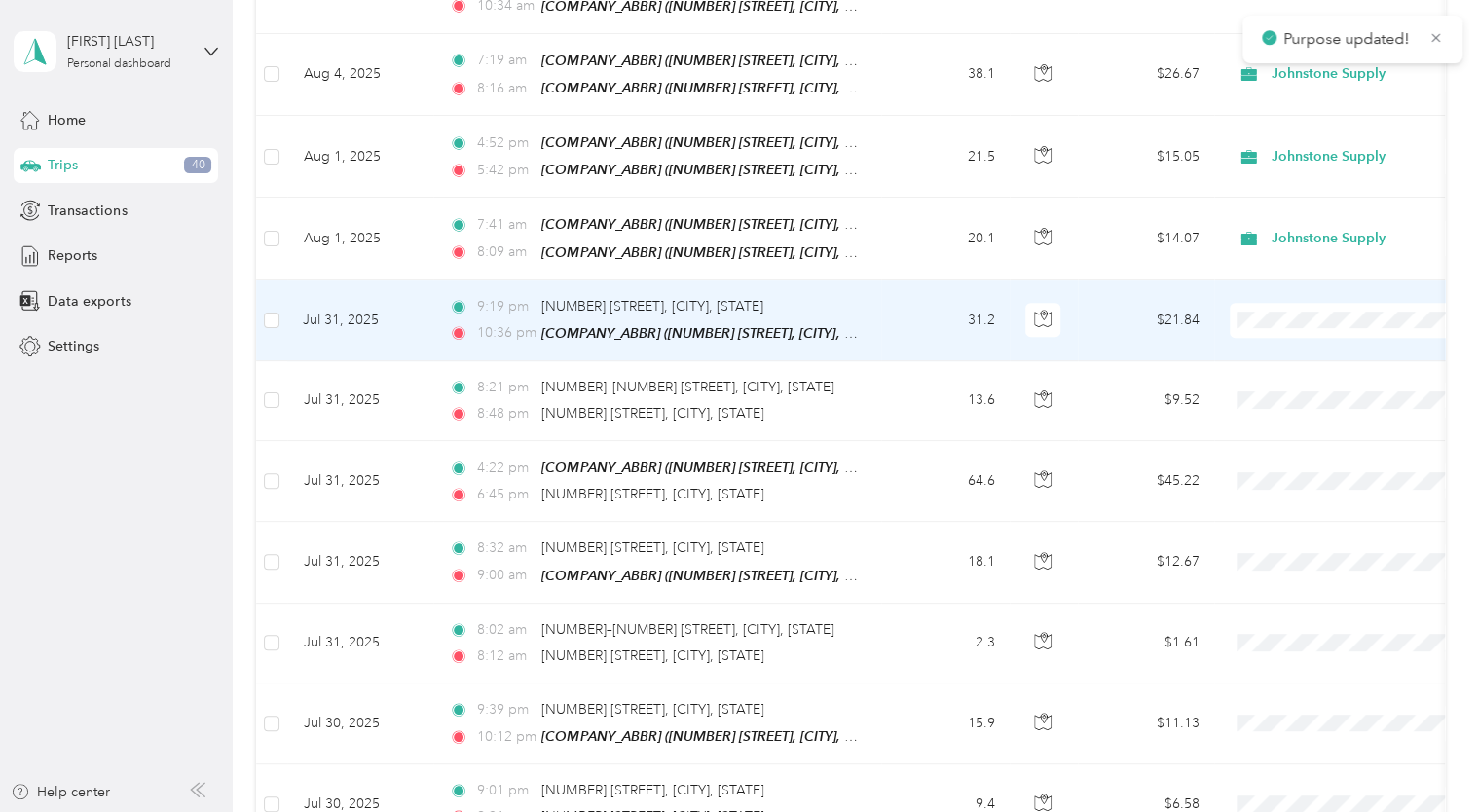scroll, scrollTop: 537, scrollLeft: 0, axis: vertical 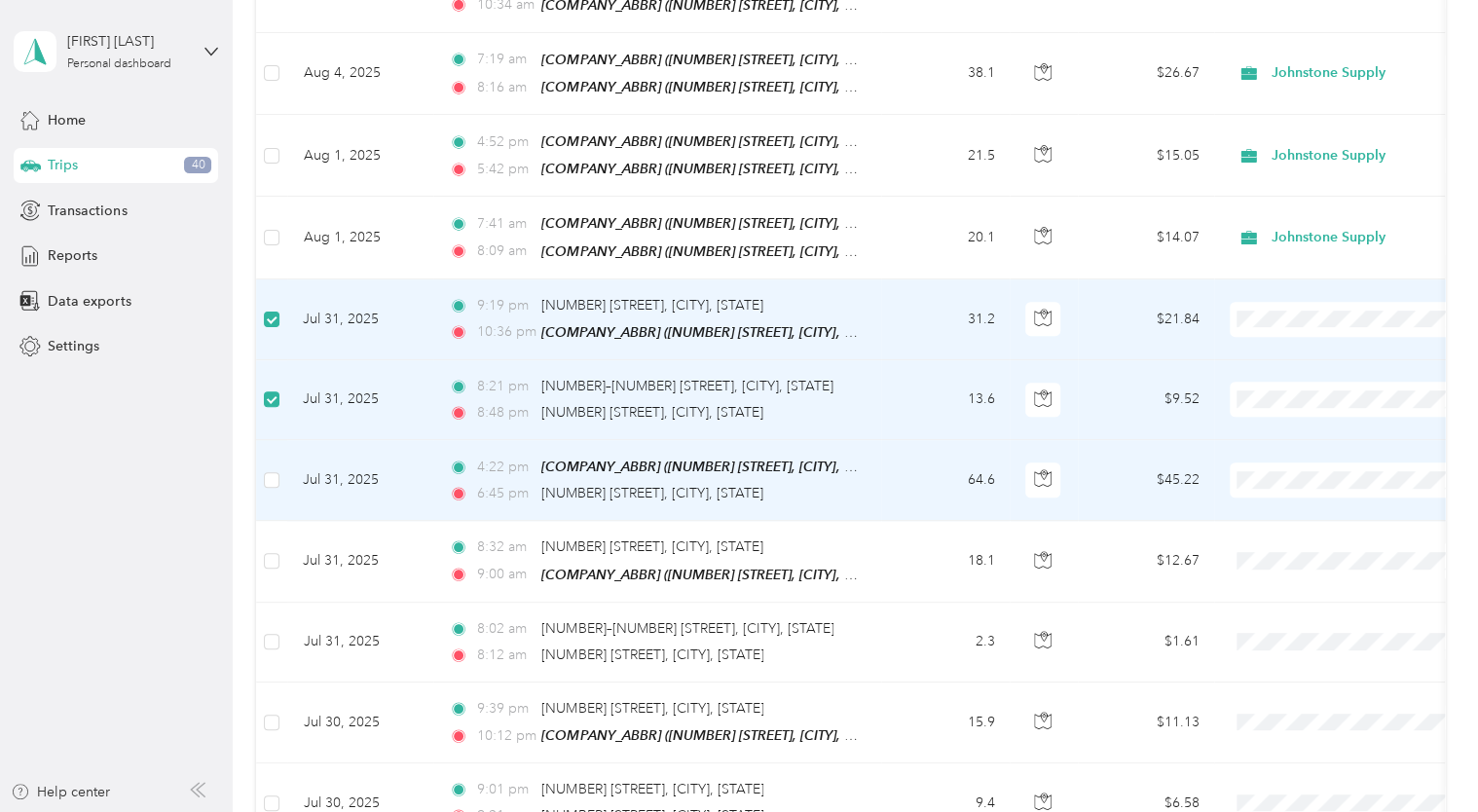 click at bounding box center (1350, 480) 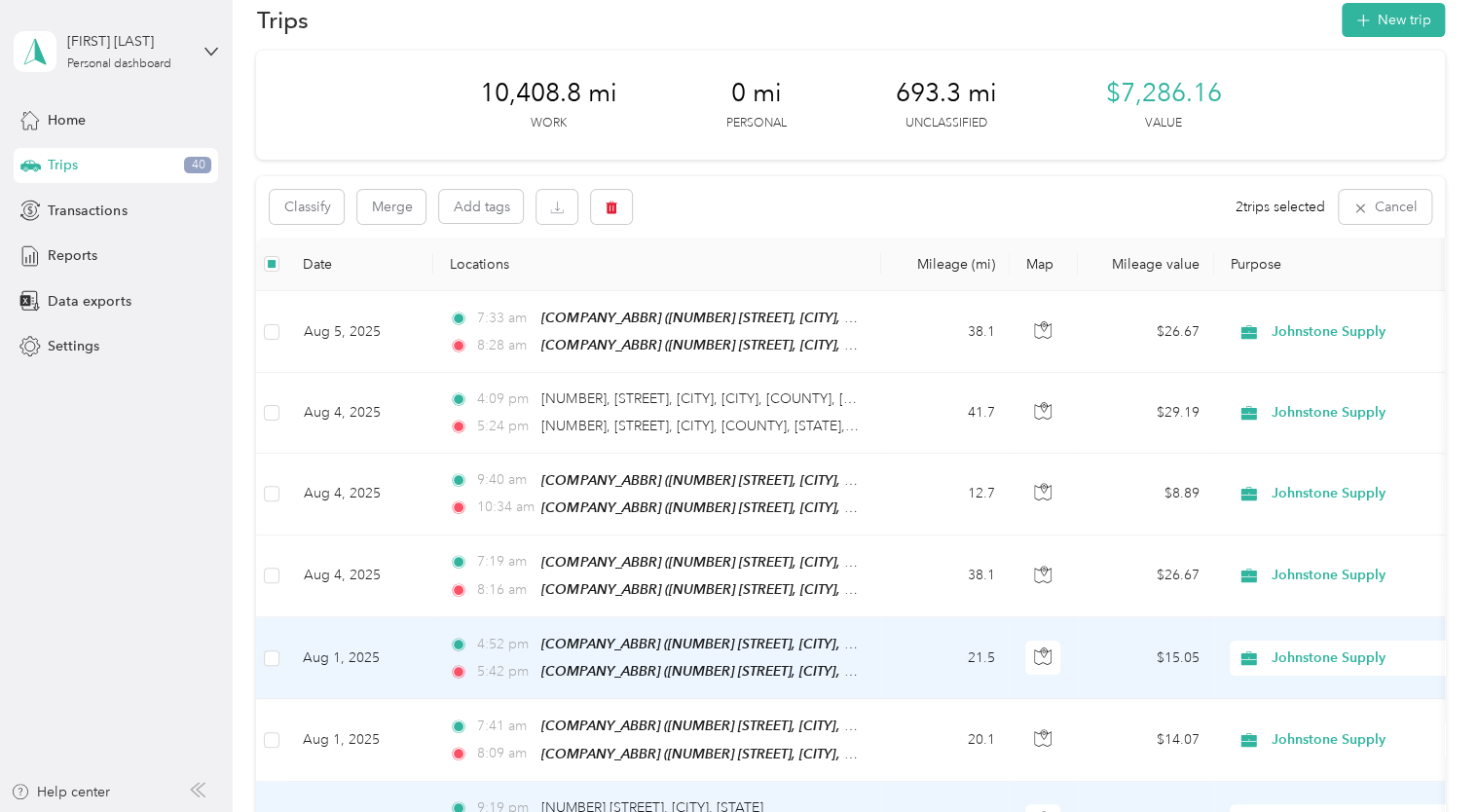 scroll, scrollTop: 0, scrollLeft: 0, axis: both 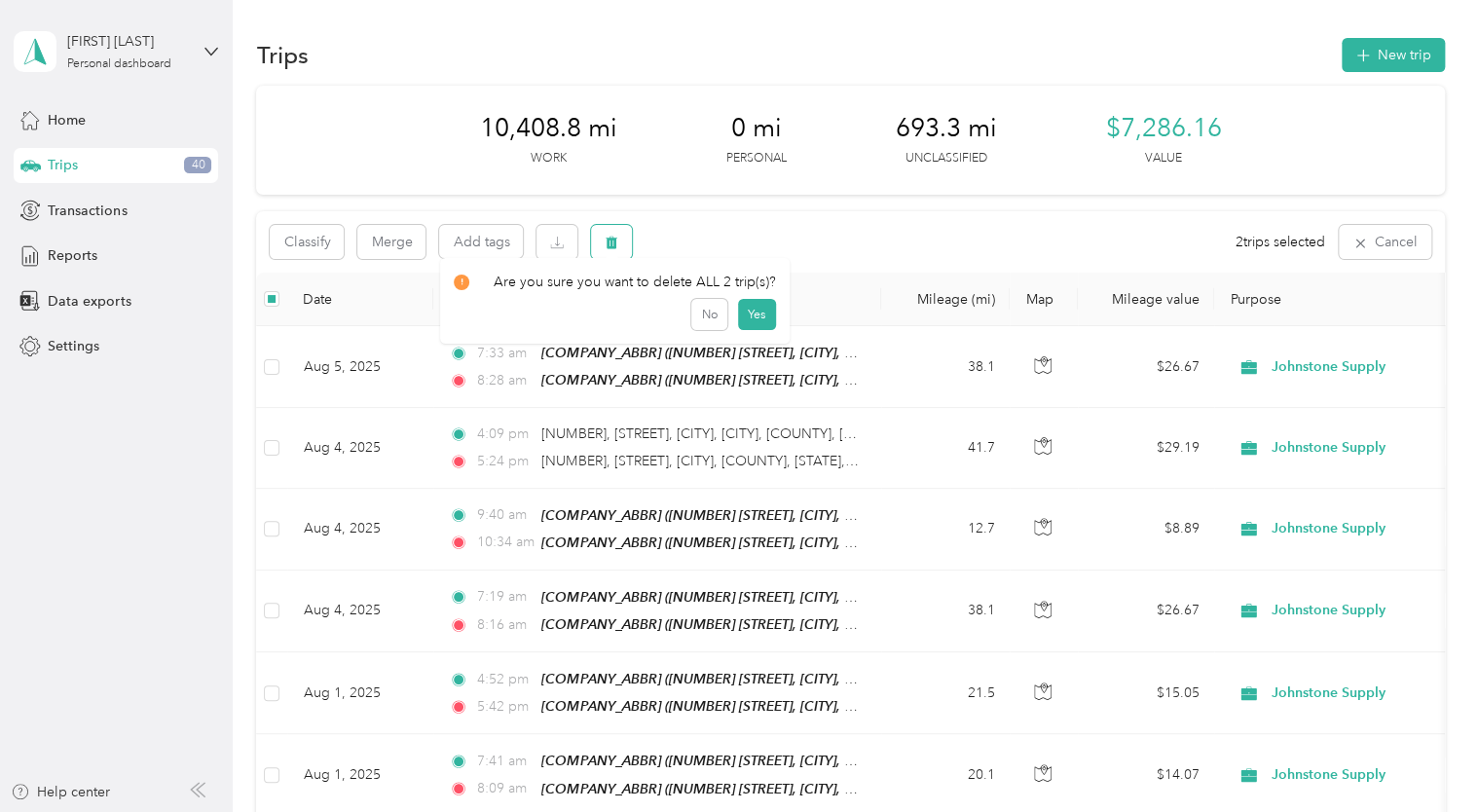 click at bounding box center [611, 241] 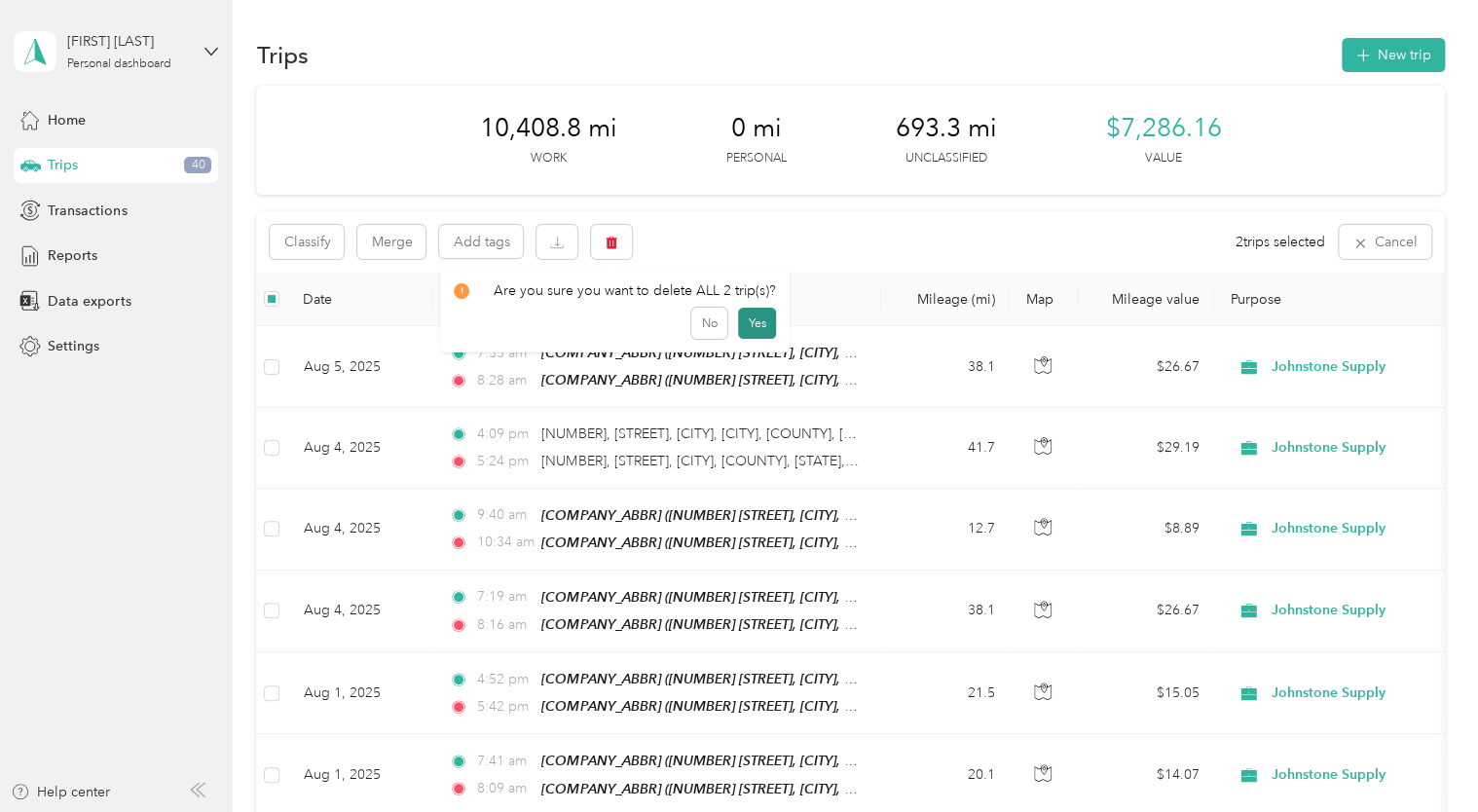 click on "Yes" at bounding box center (757, 323) 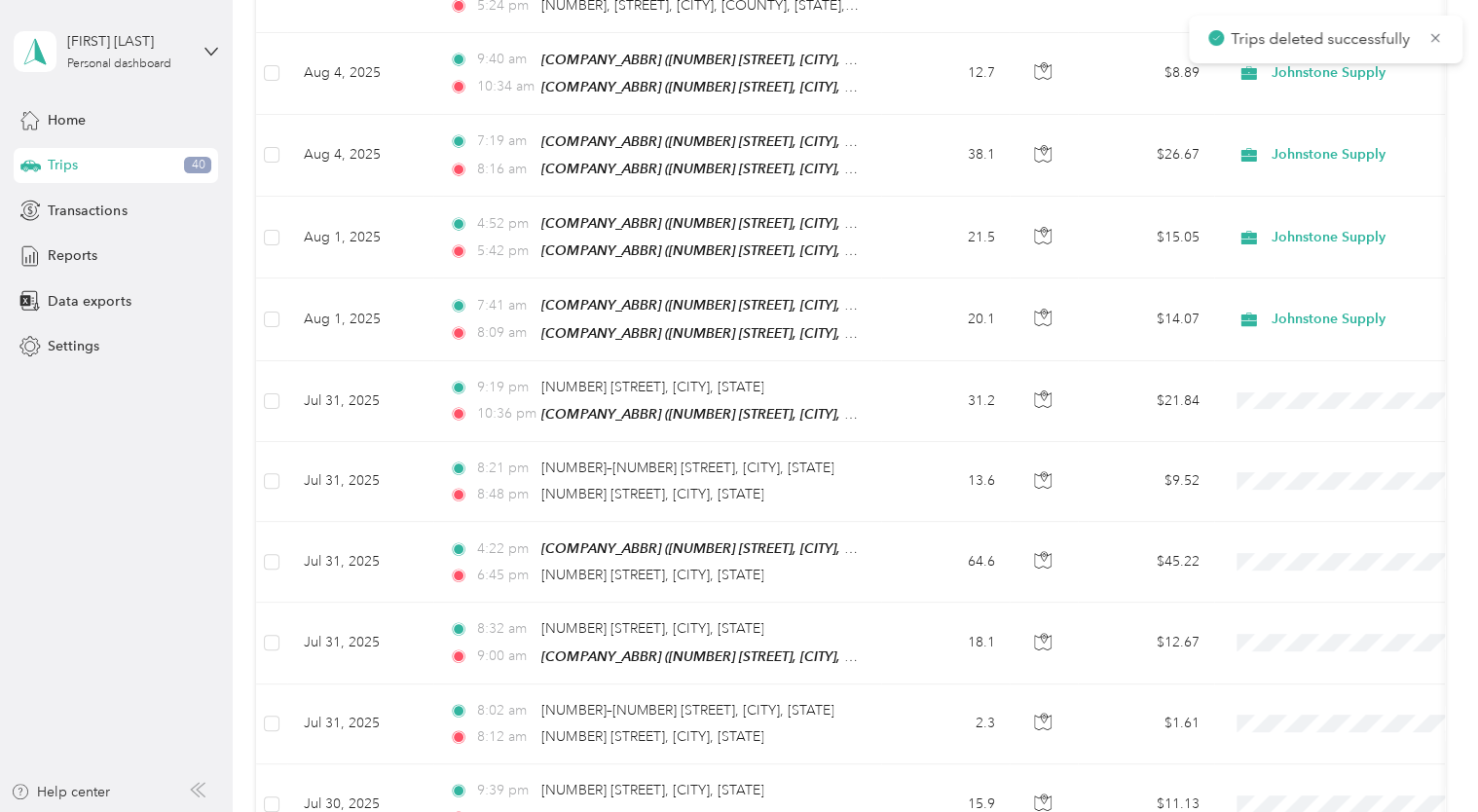 scroll, scrollTop: 485, scrollLeft: 0, axis: vertical 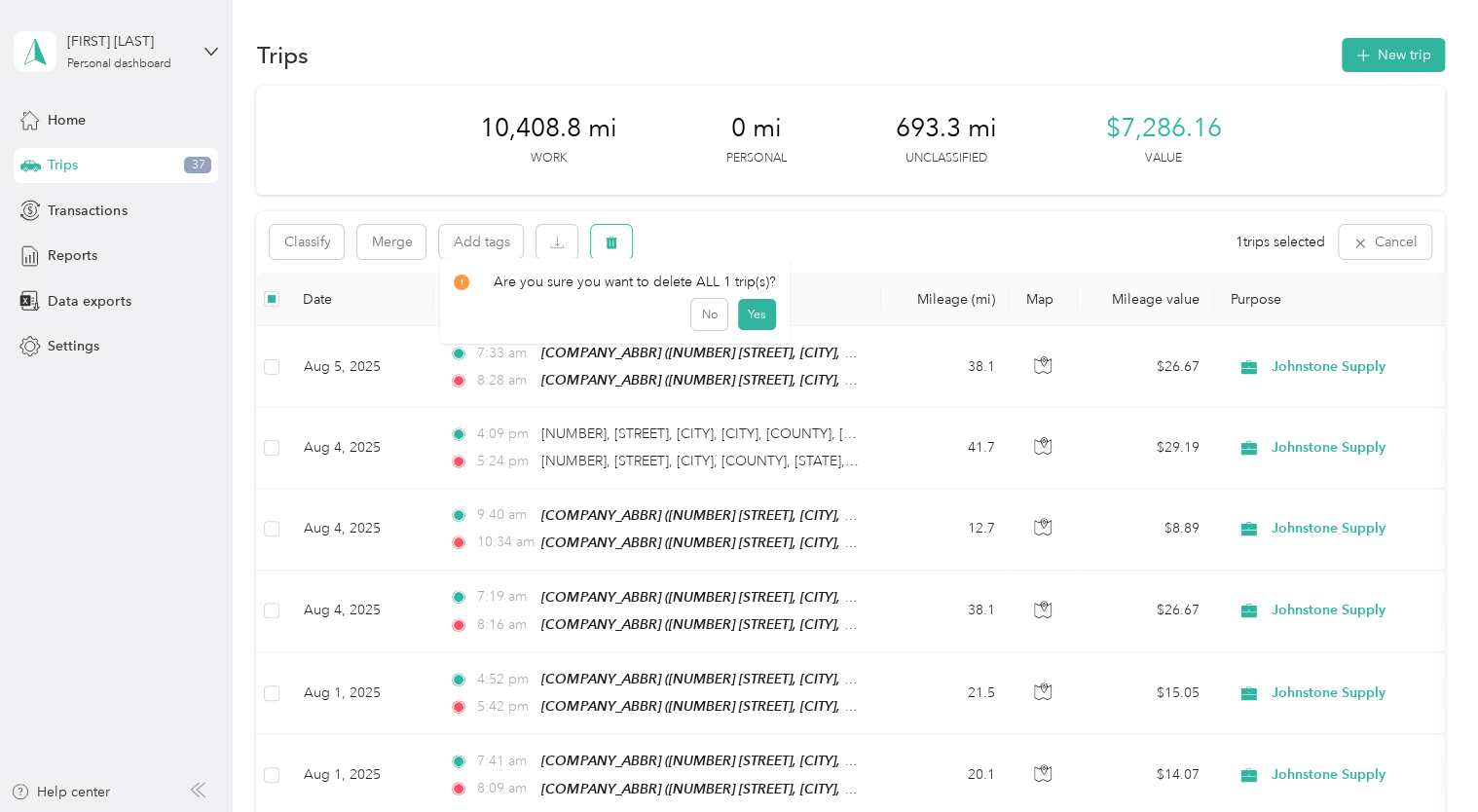 click 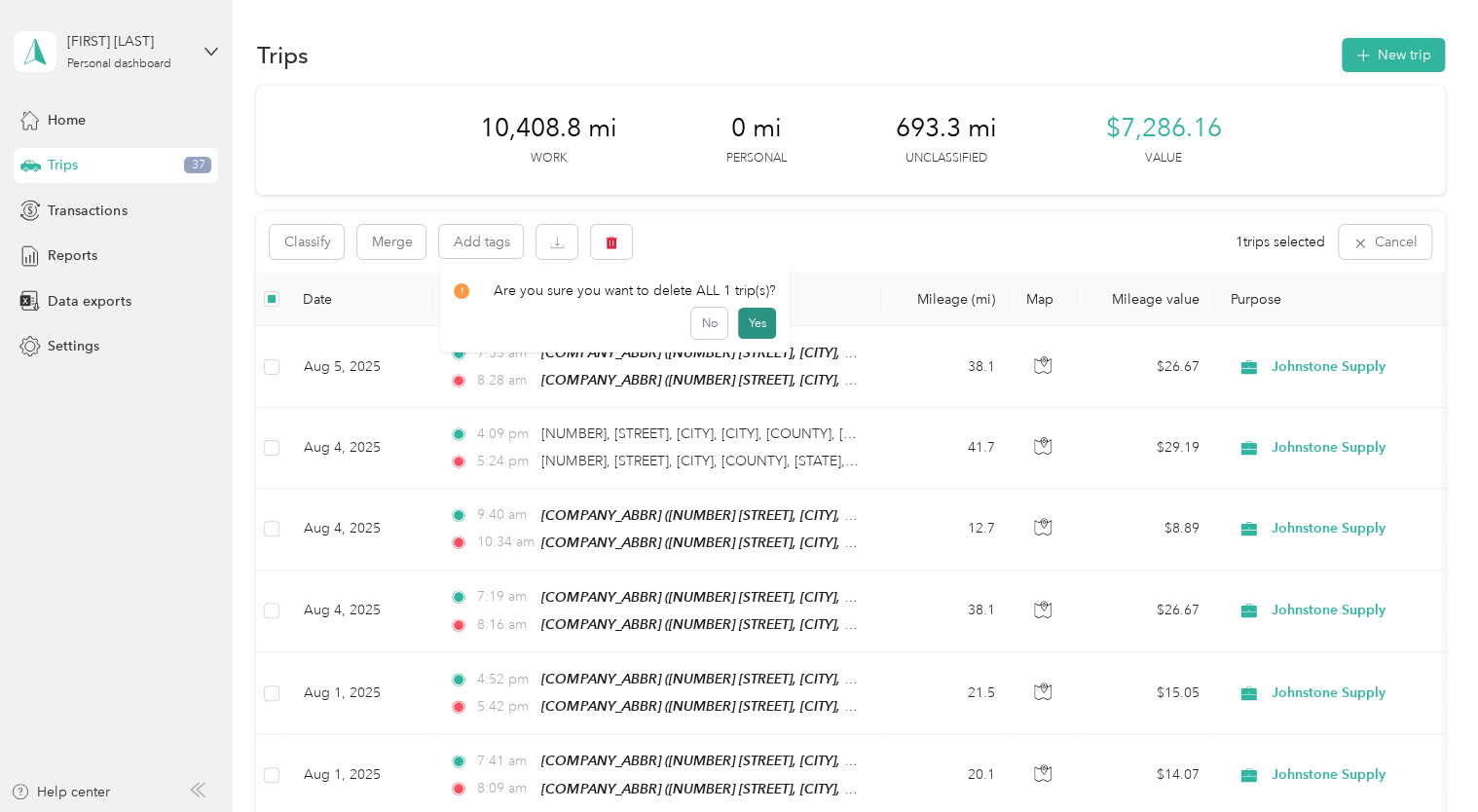 click on "Yes" at bounding box center [757, 323] 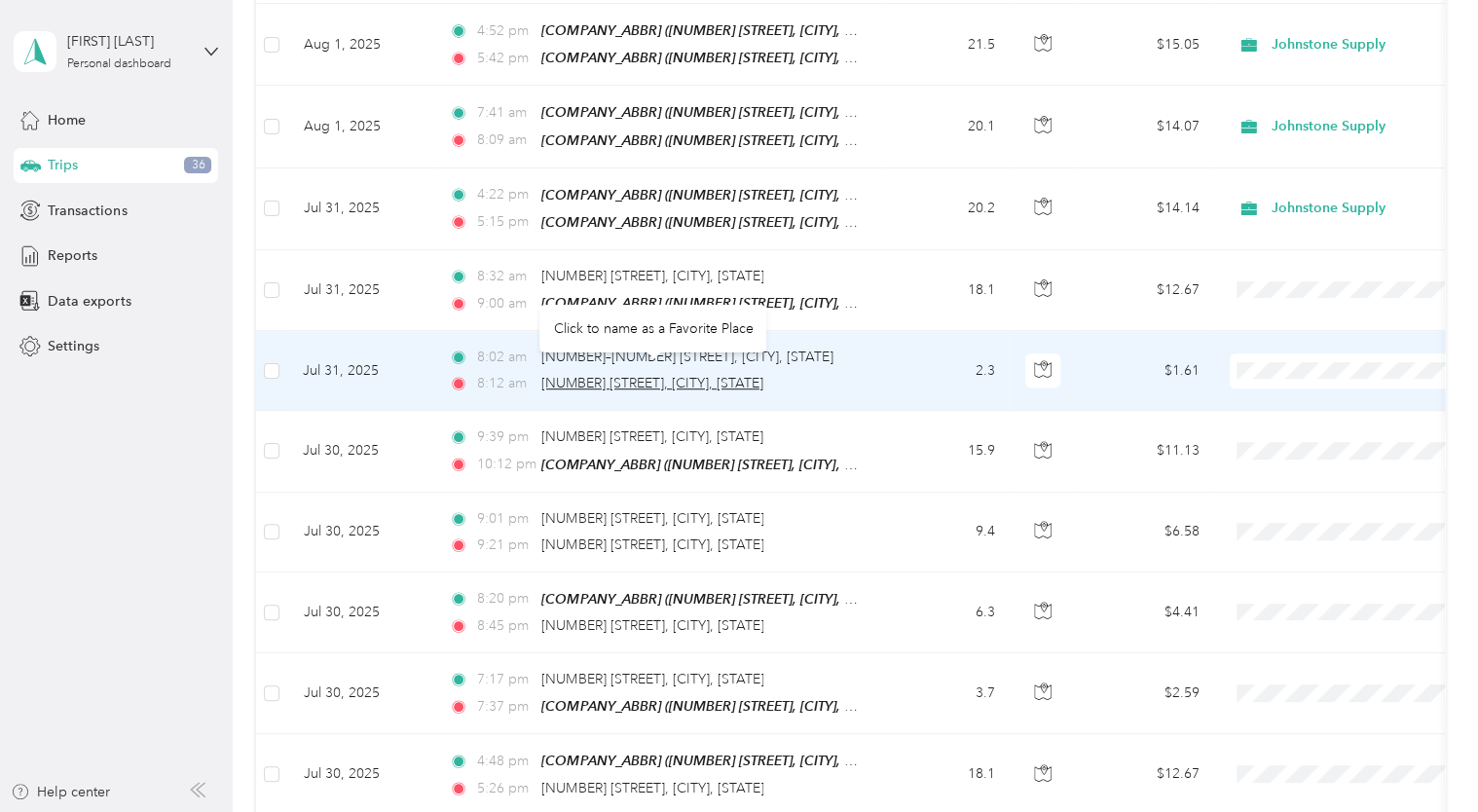 scroll, scrollTop: 646, scrollLeft: 0, axis: vertical 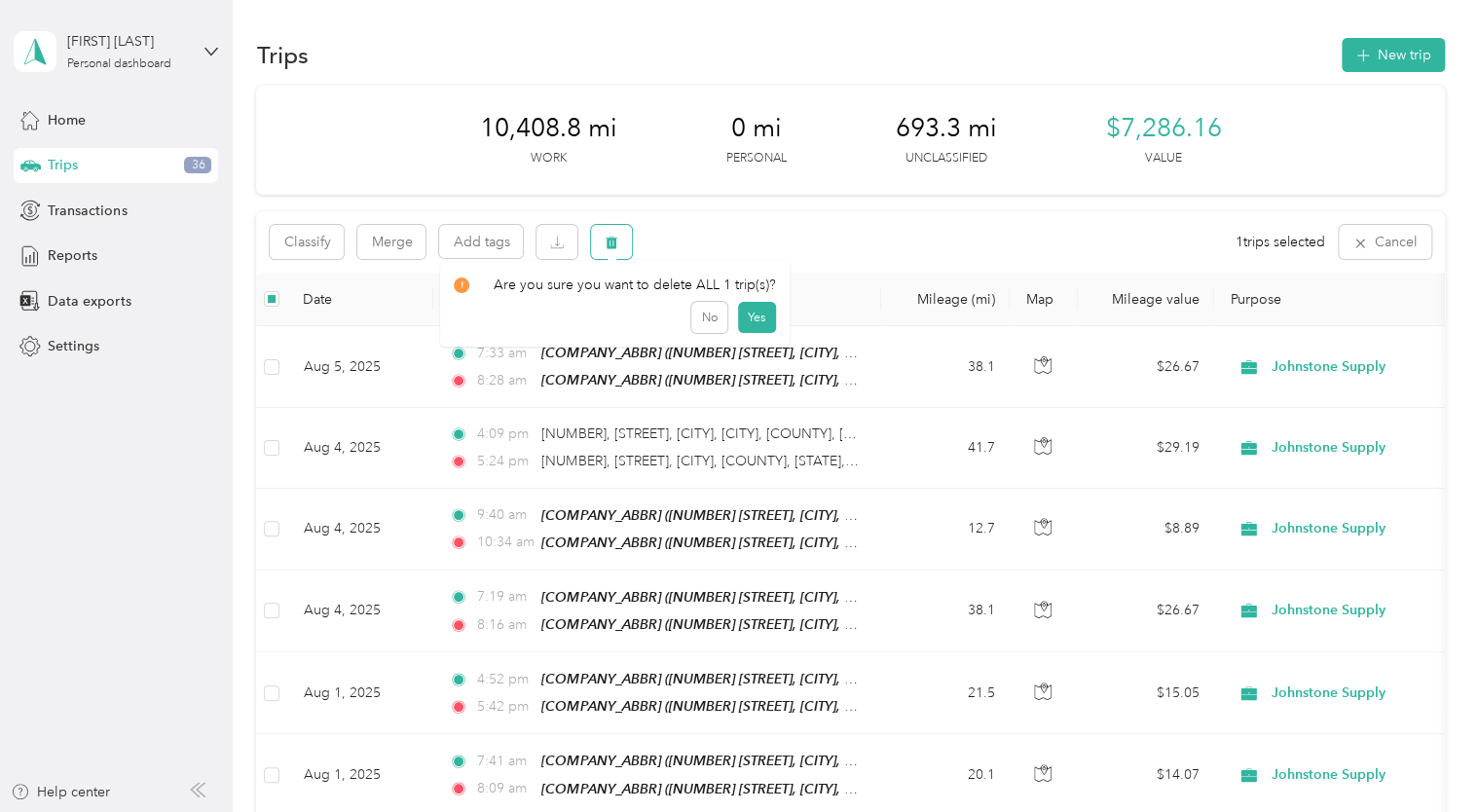 click 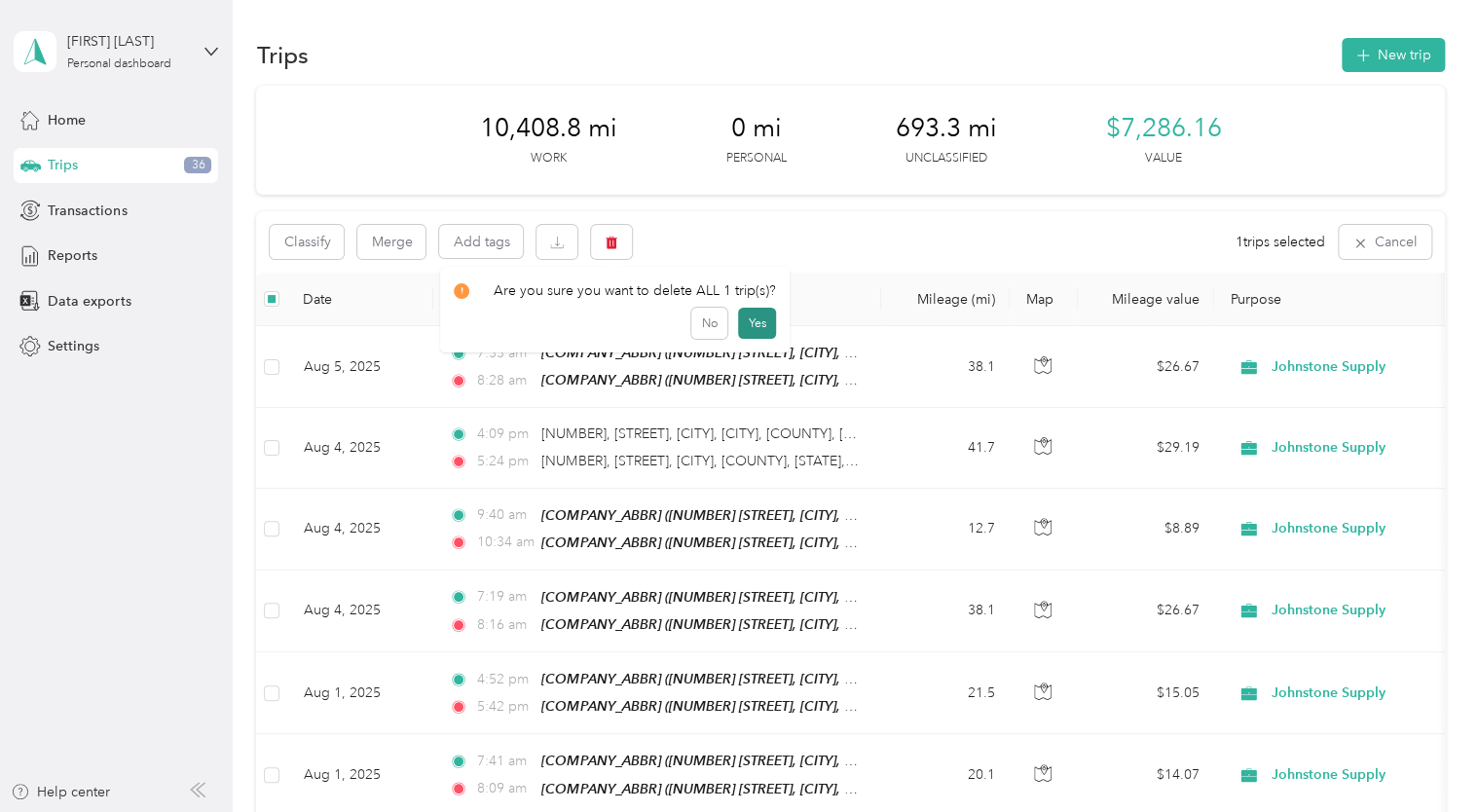 click on "Yes" at bounding box center (757, 323) 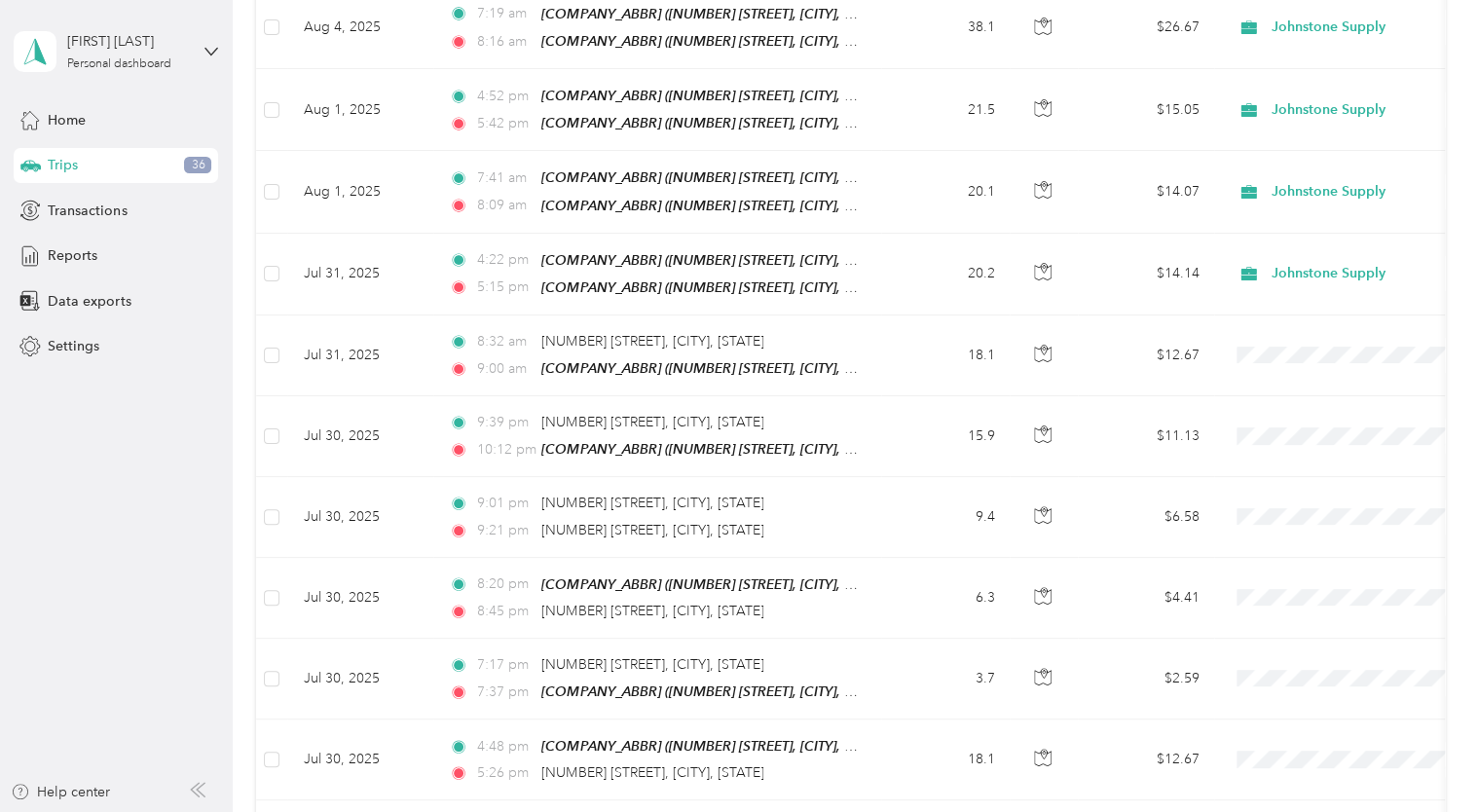 scroll, scrollTop: 596, scrollLeft: 0, axis: vertical 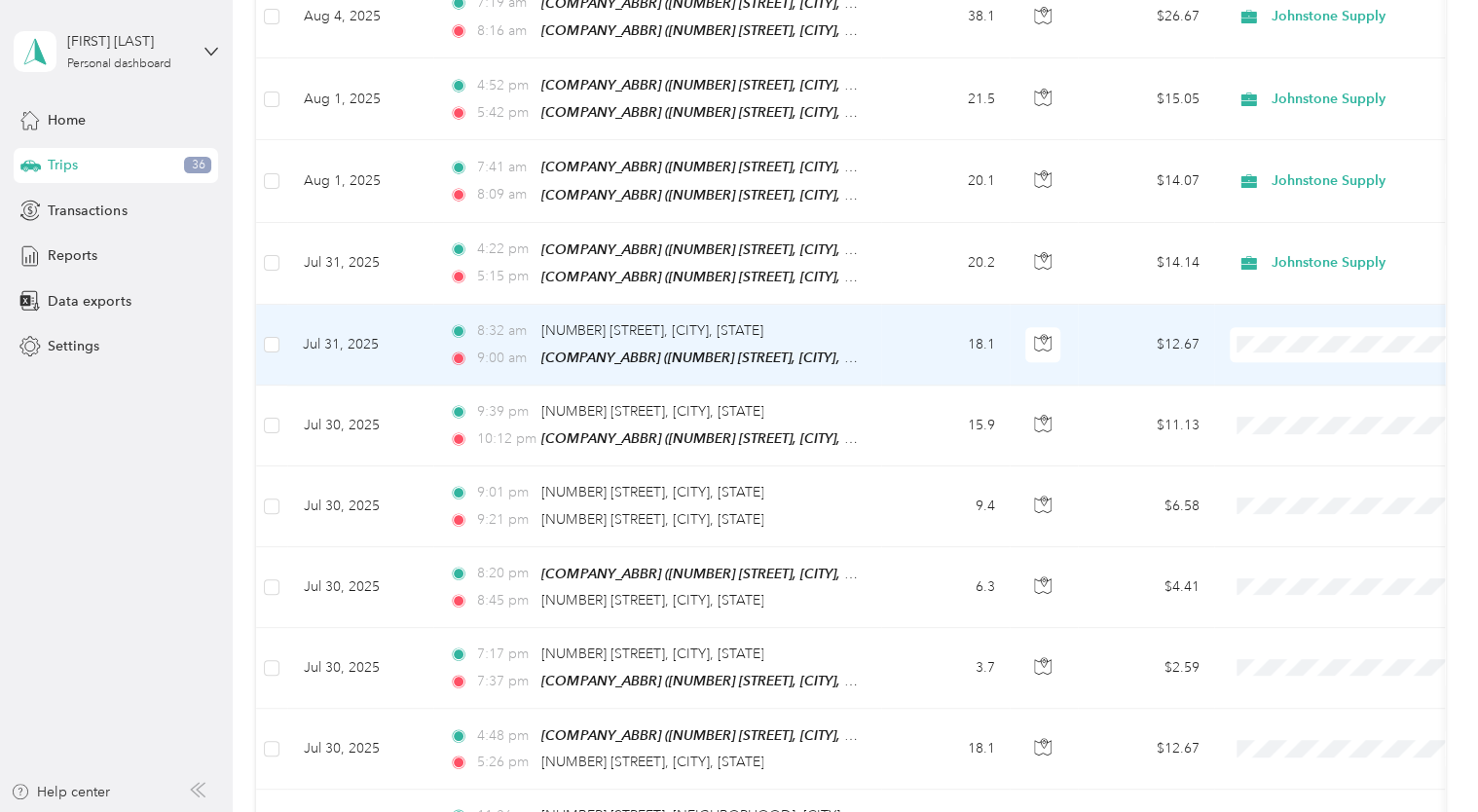 click on "Johnstone Supply" at bounding box center (1351, 365) 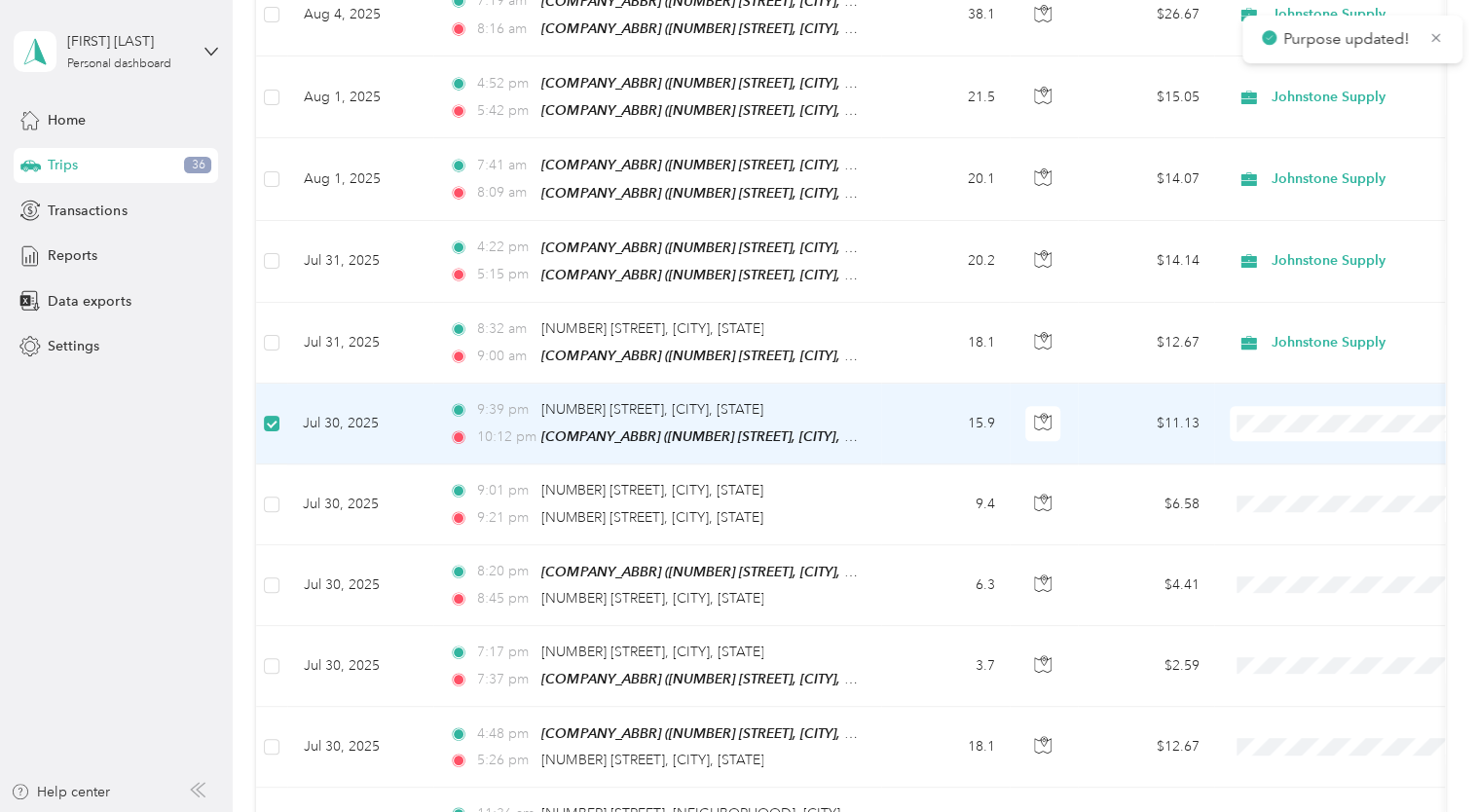 scroll, scrollTop: 595, scrollLeft: 0, axis: vertical 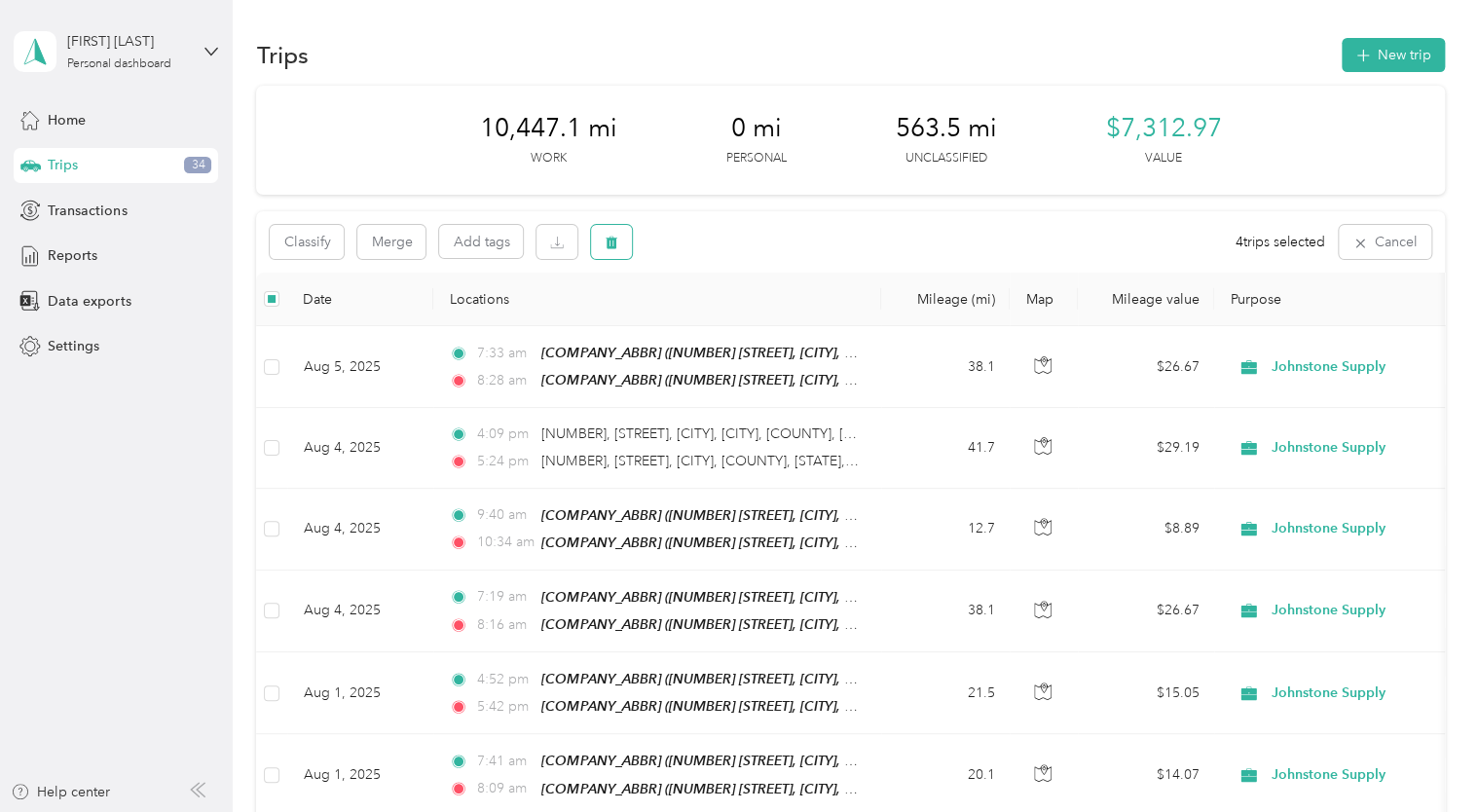 click 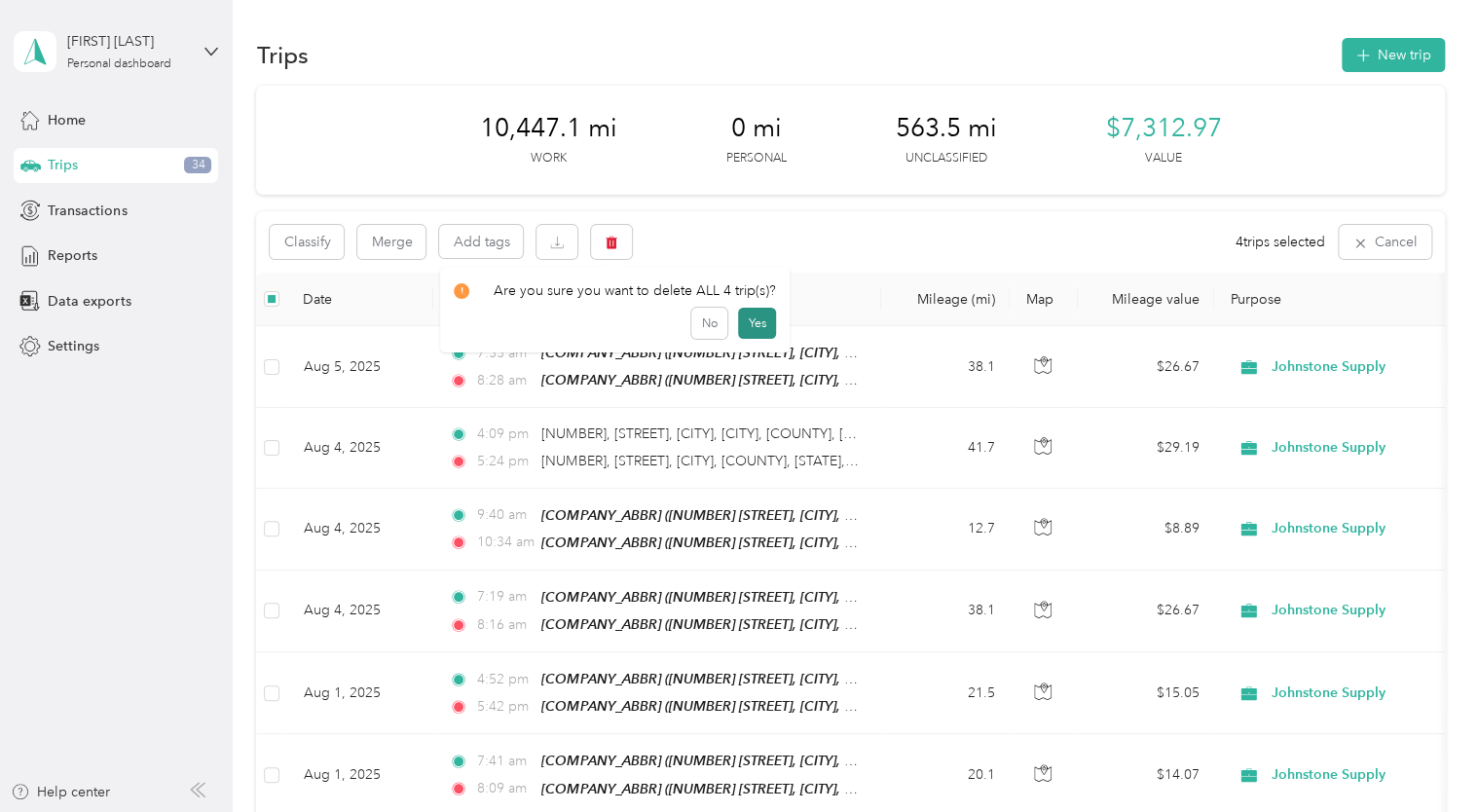 click on "Yes" at bounding box center [757, 323] 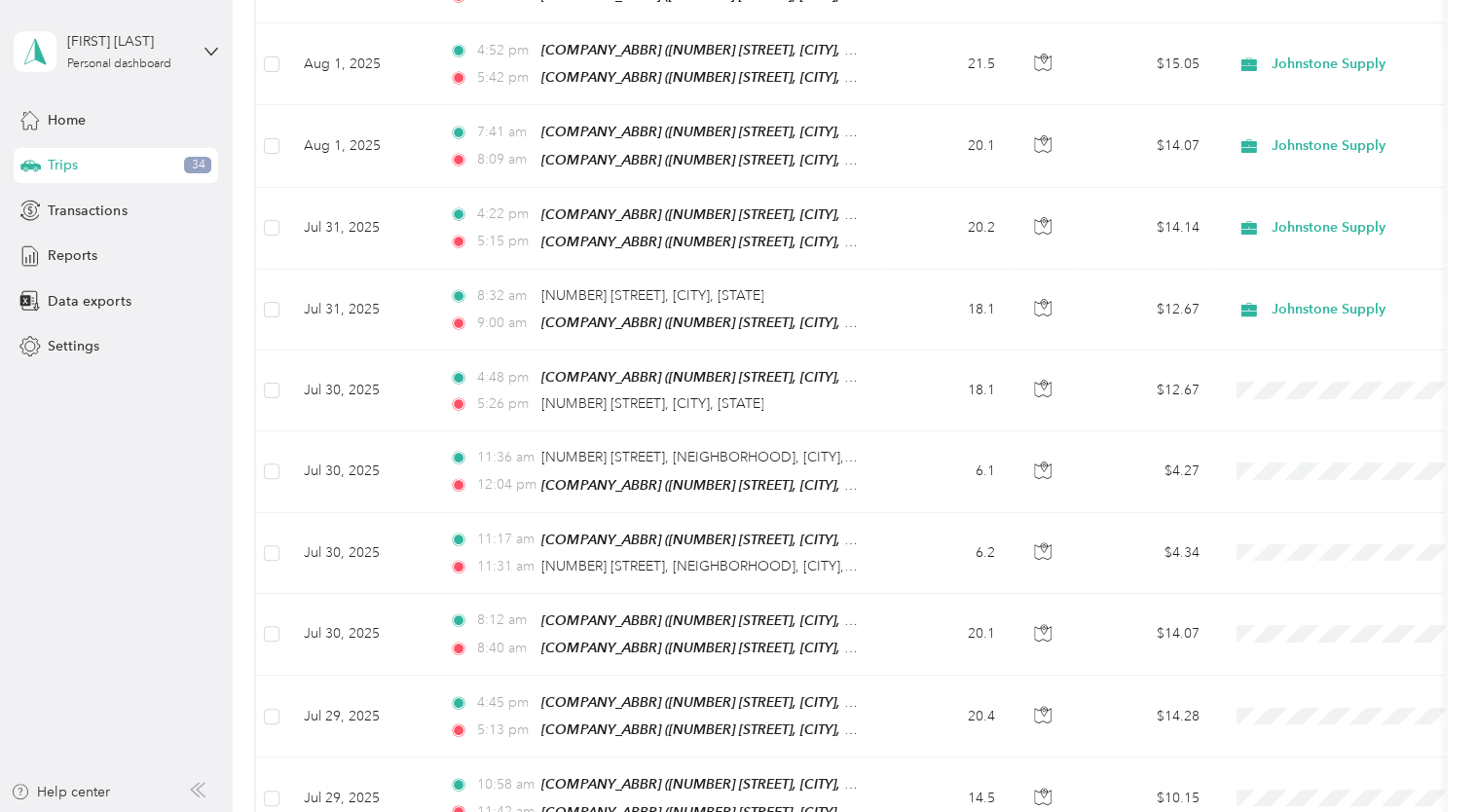 scroll, scrollTop: 658, scrollLeft: 0, axis: vertical 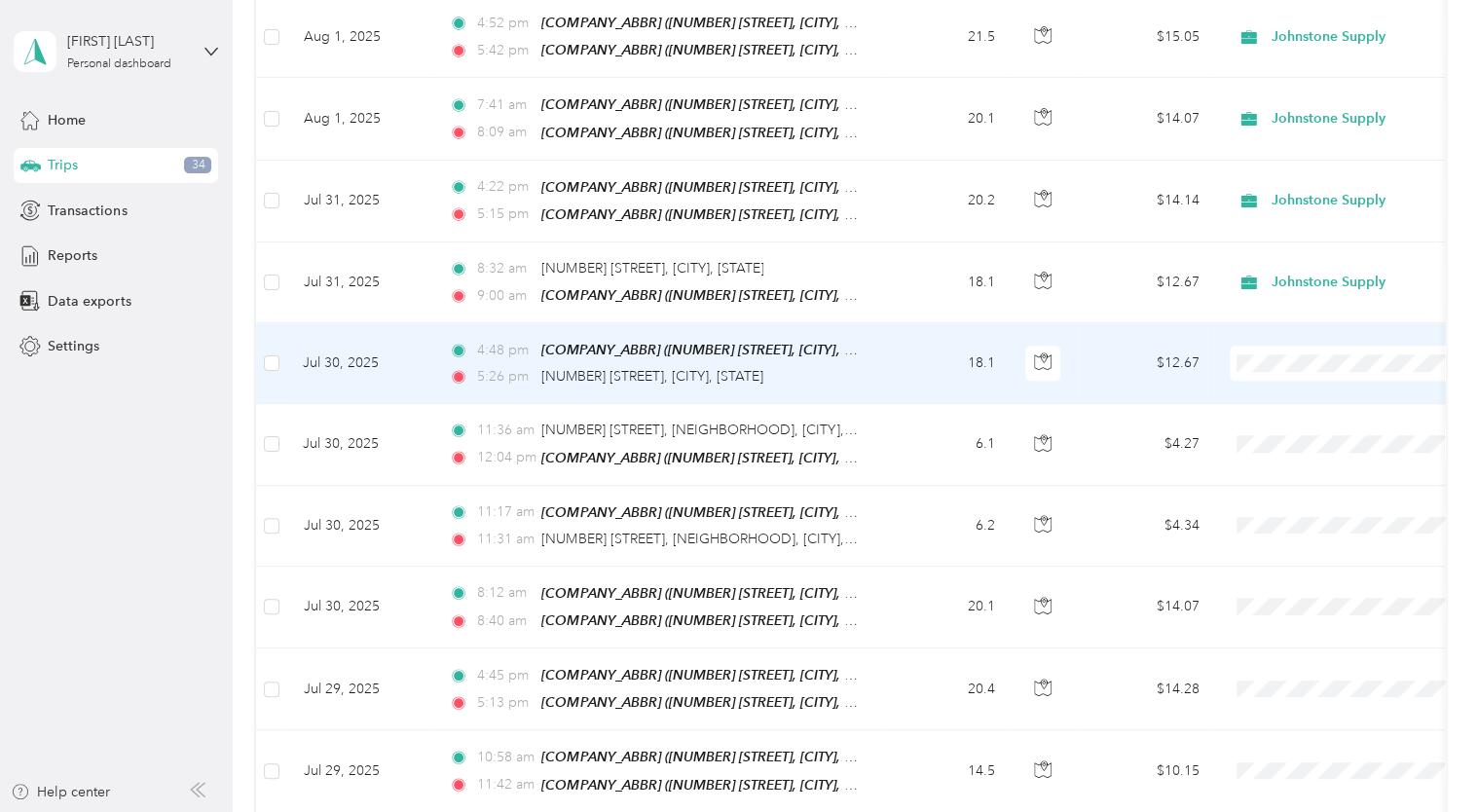 click on "Johnstone Supply" at bounding box center (1368, 377) 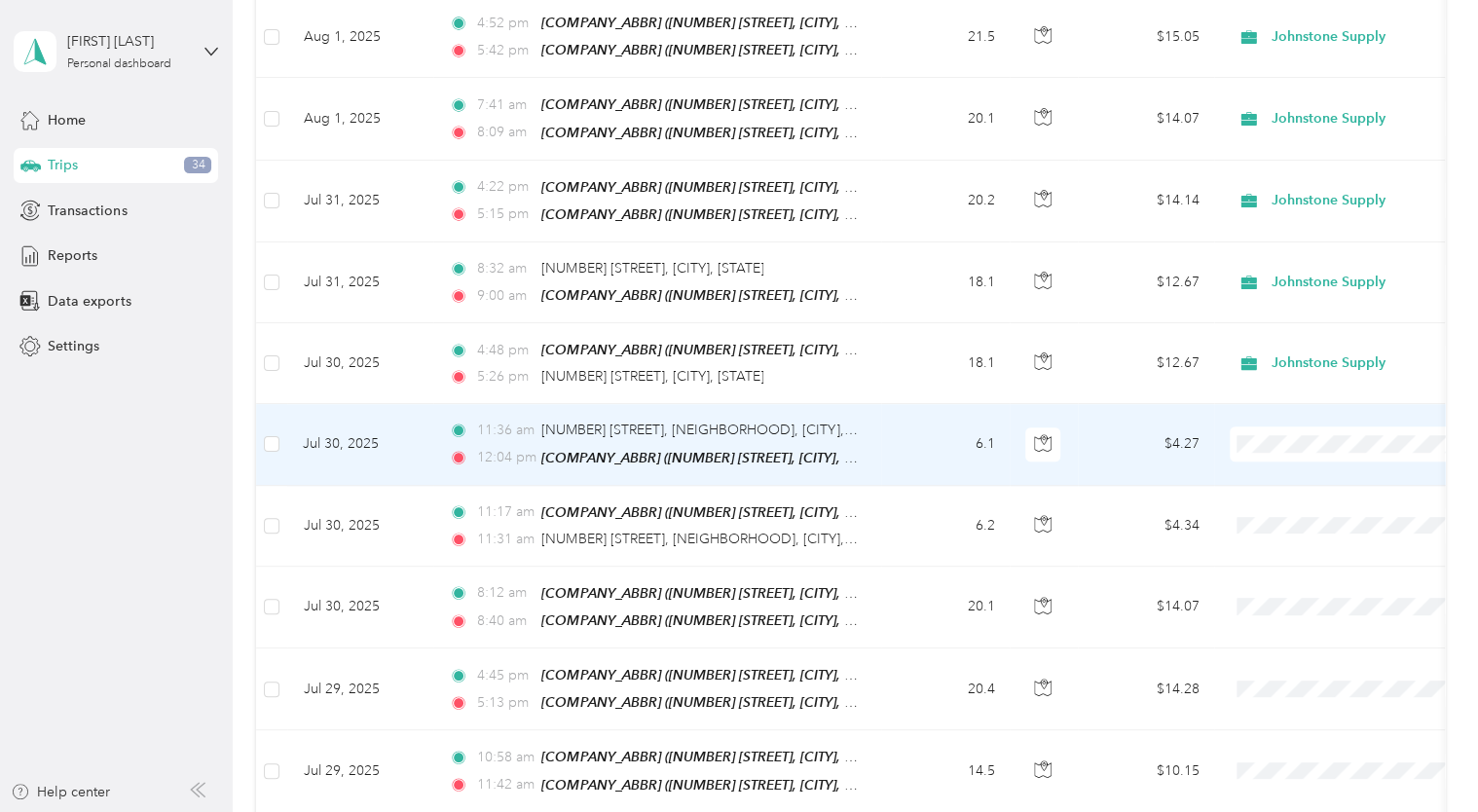 scroll, scrollTop: 656, scrollLeft: 0, axis: vertical 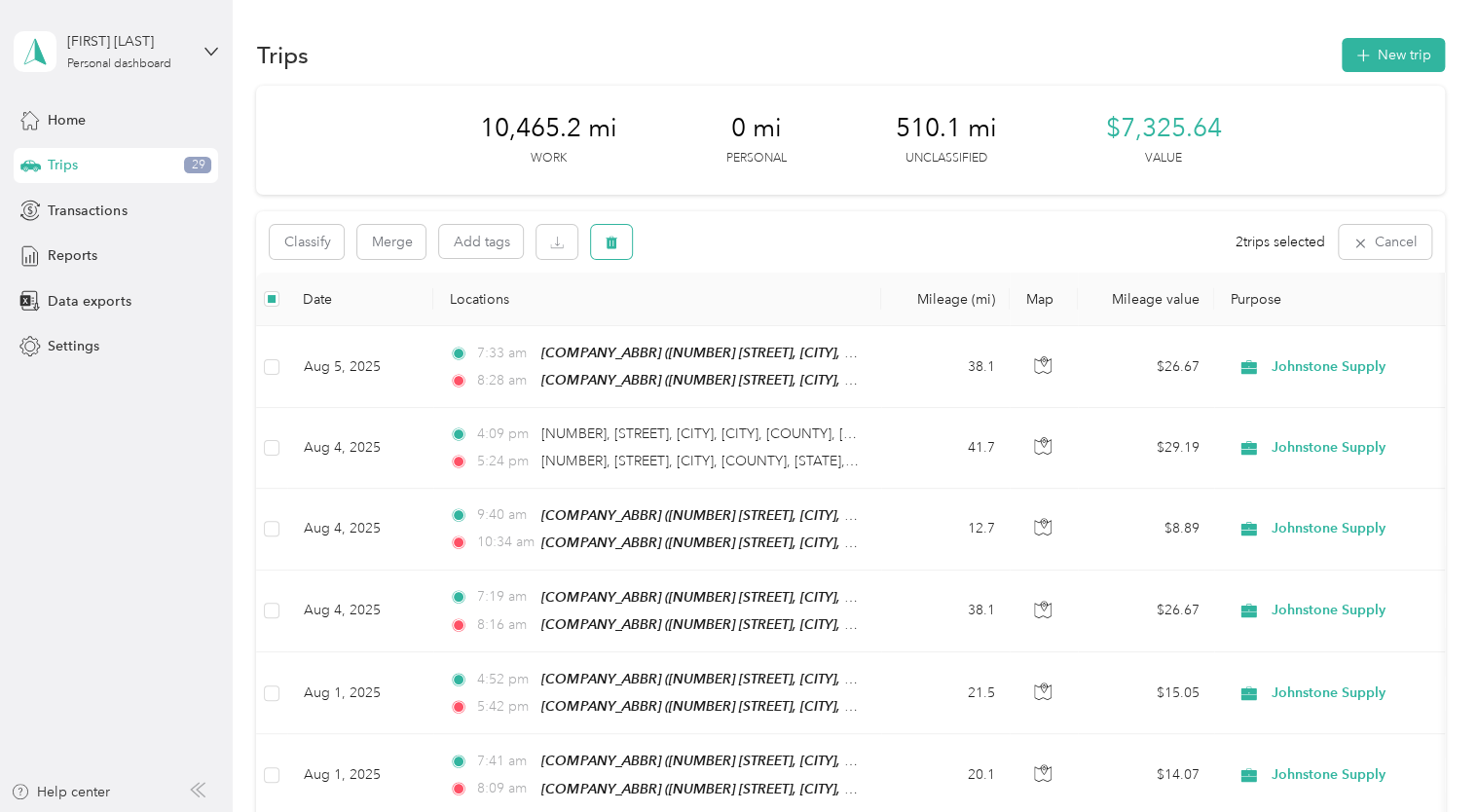 click 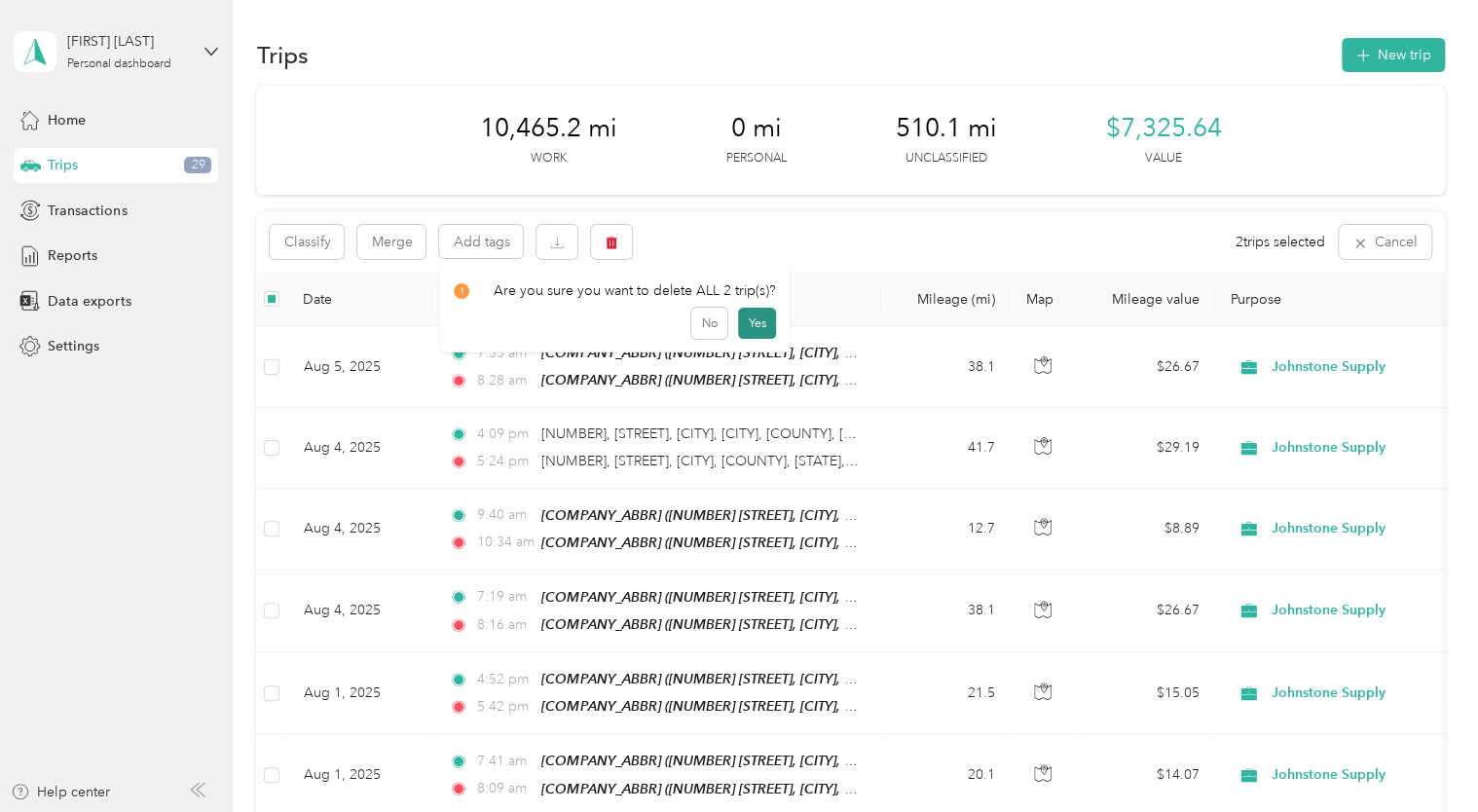 click on "Yes" at bounding box center [757, 323] 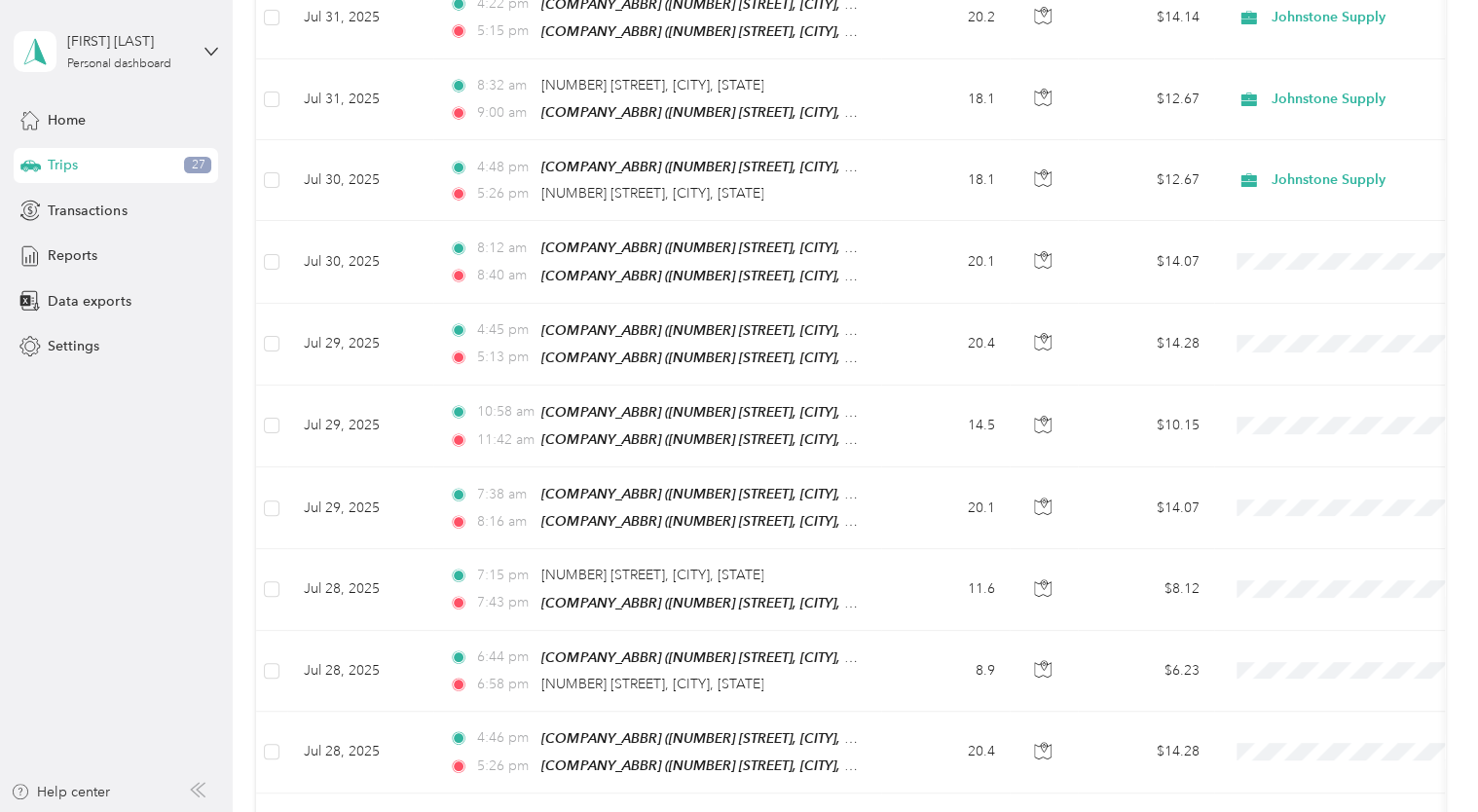 scroll, scrollTop: 830, scrollLeft: 0, axis: vertical 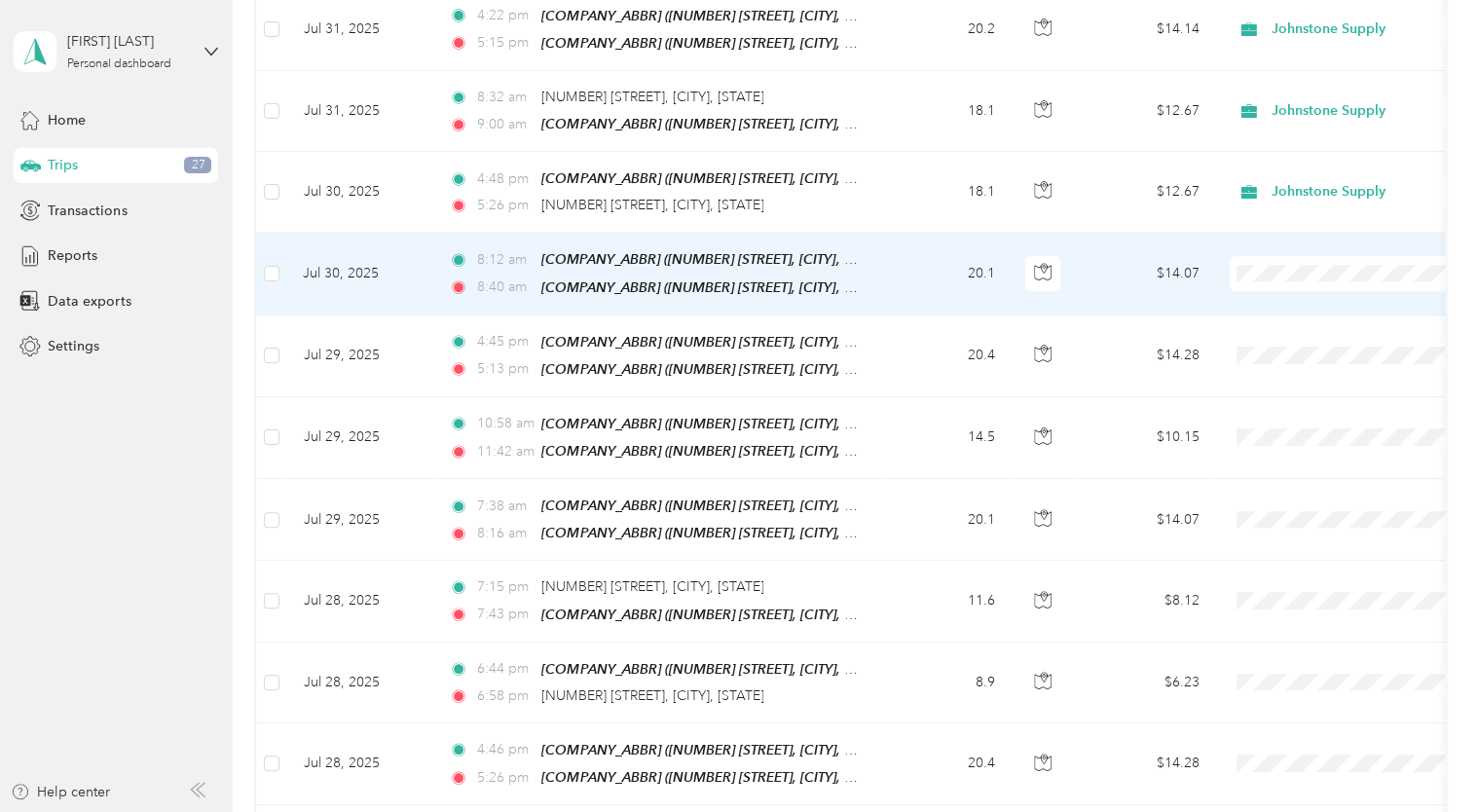 click on "Johnstone Supply" at bounding box center (1351, 292) 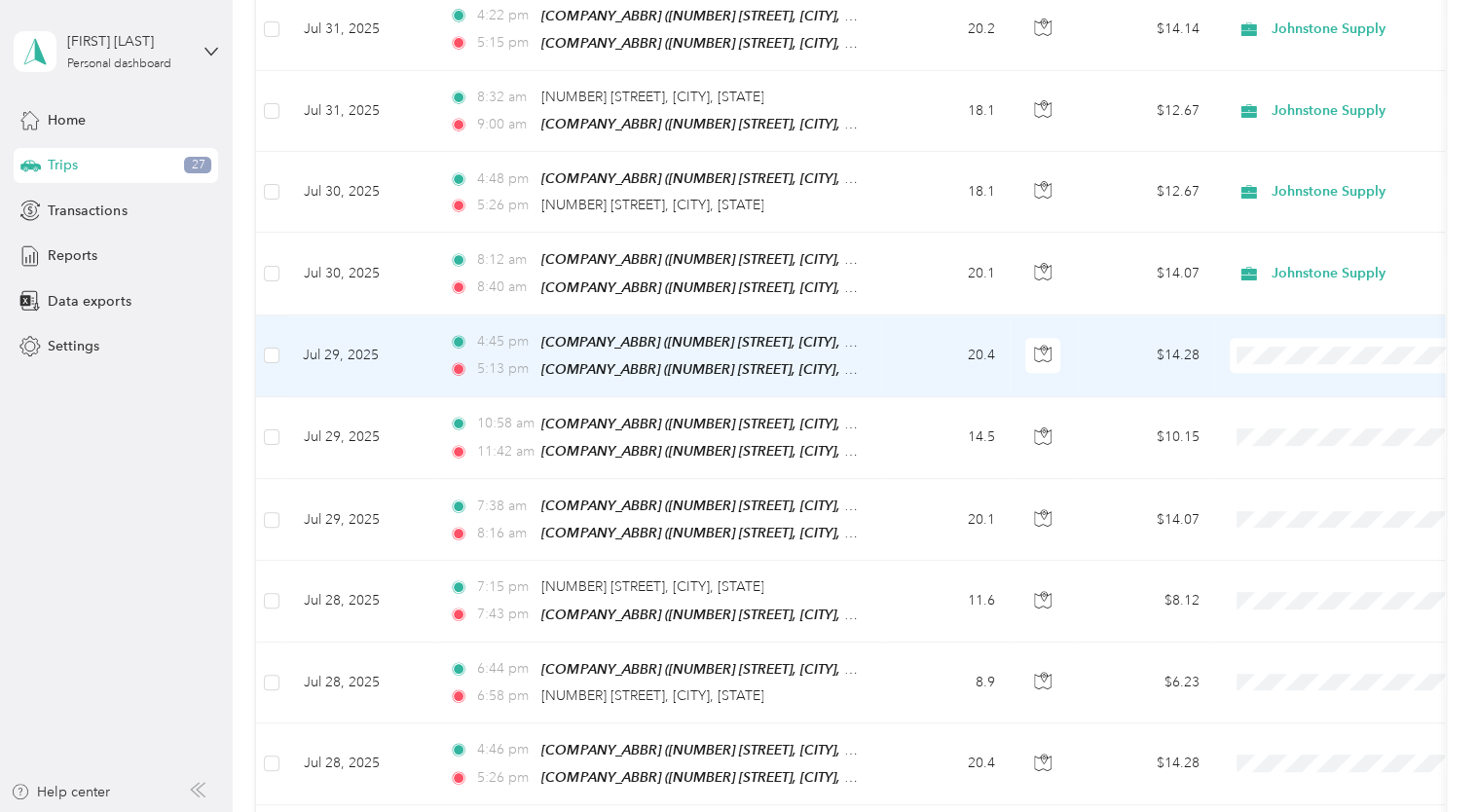 click on "Johnstone Supply Personal" at bounding box center (1351, 388) 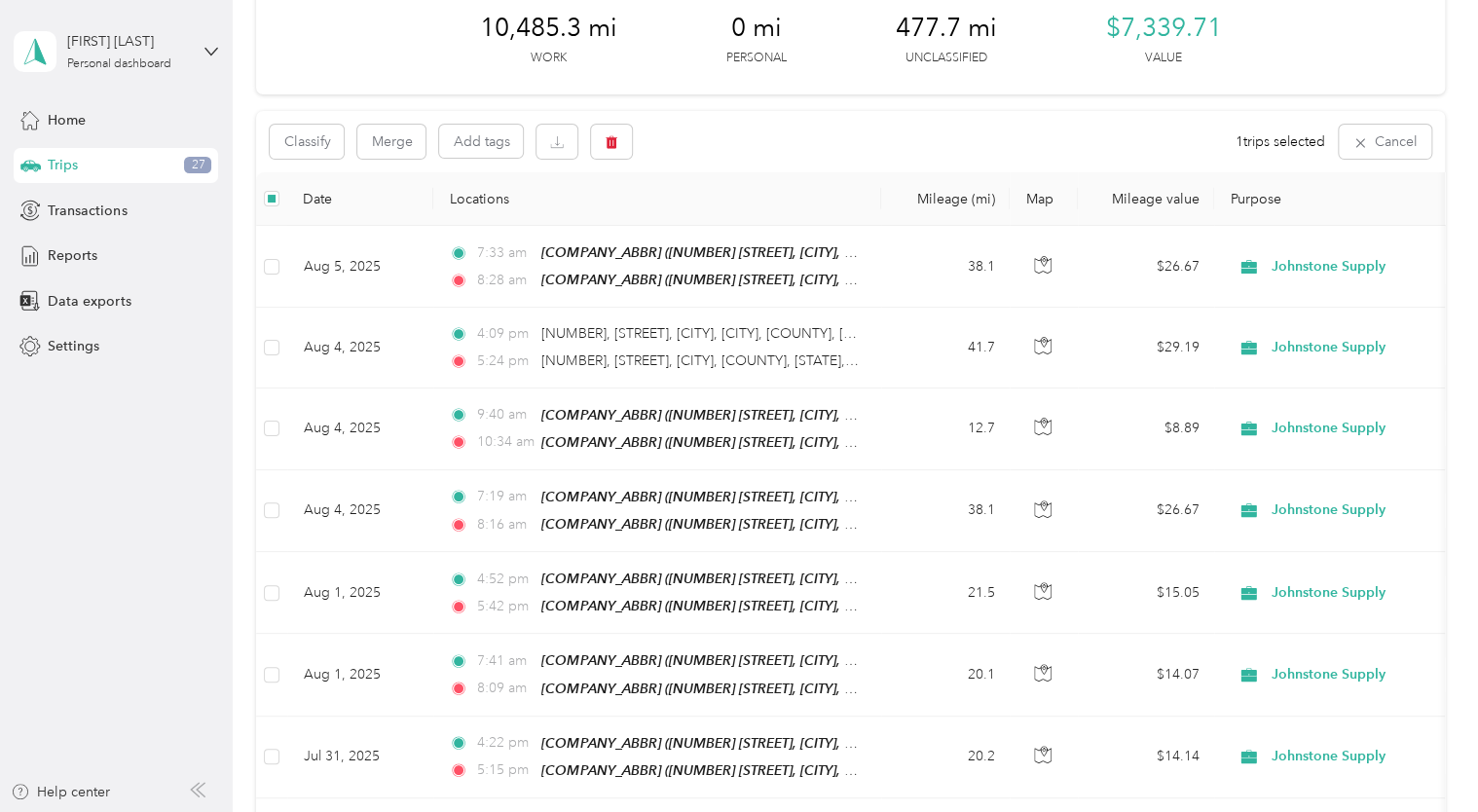 scroll, scrollTop: 0, scrollLeft: 0, axis: both 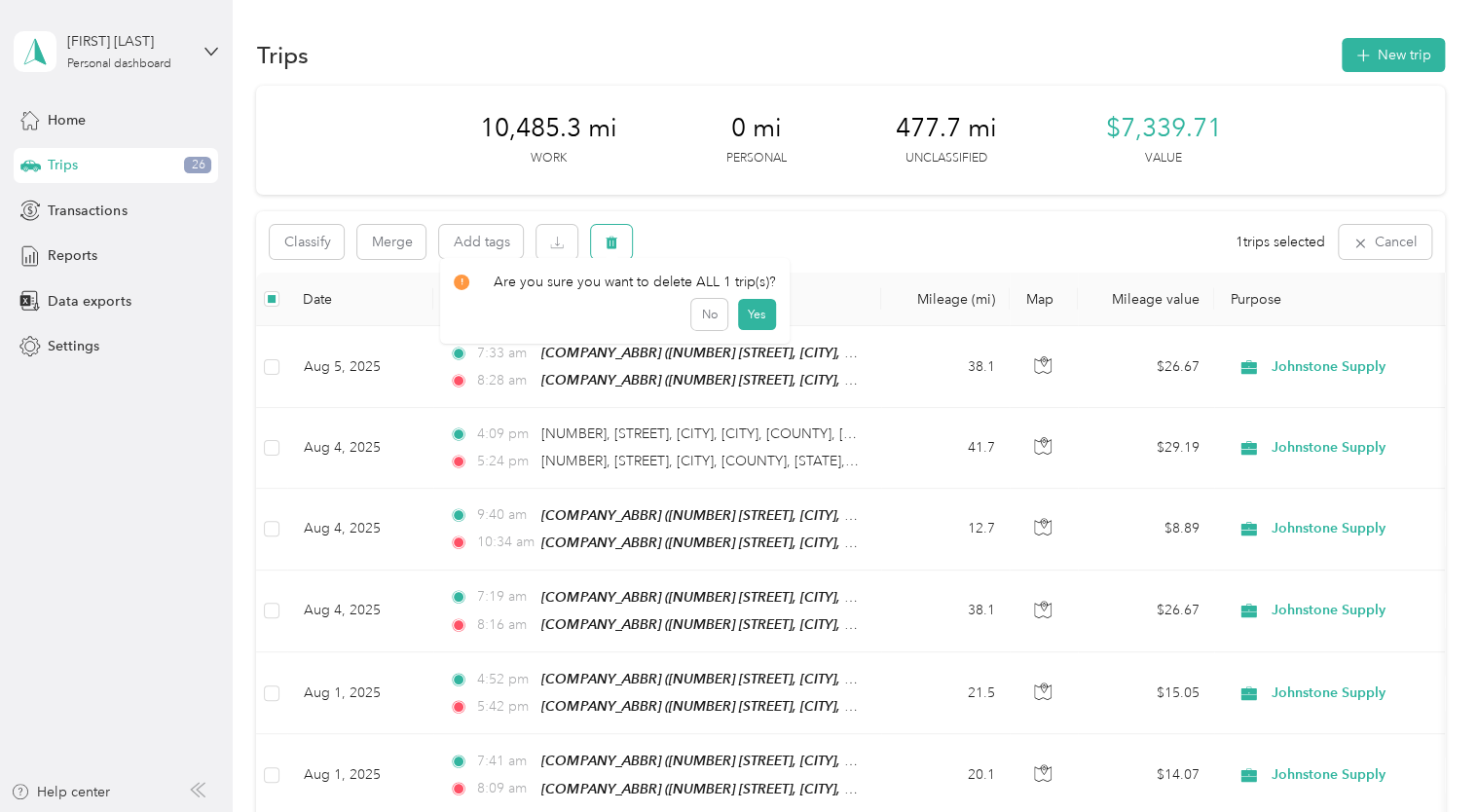 click at bounding box center (611, 241) 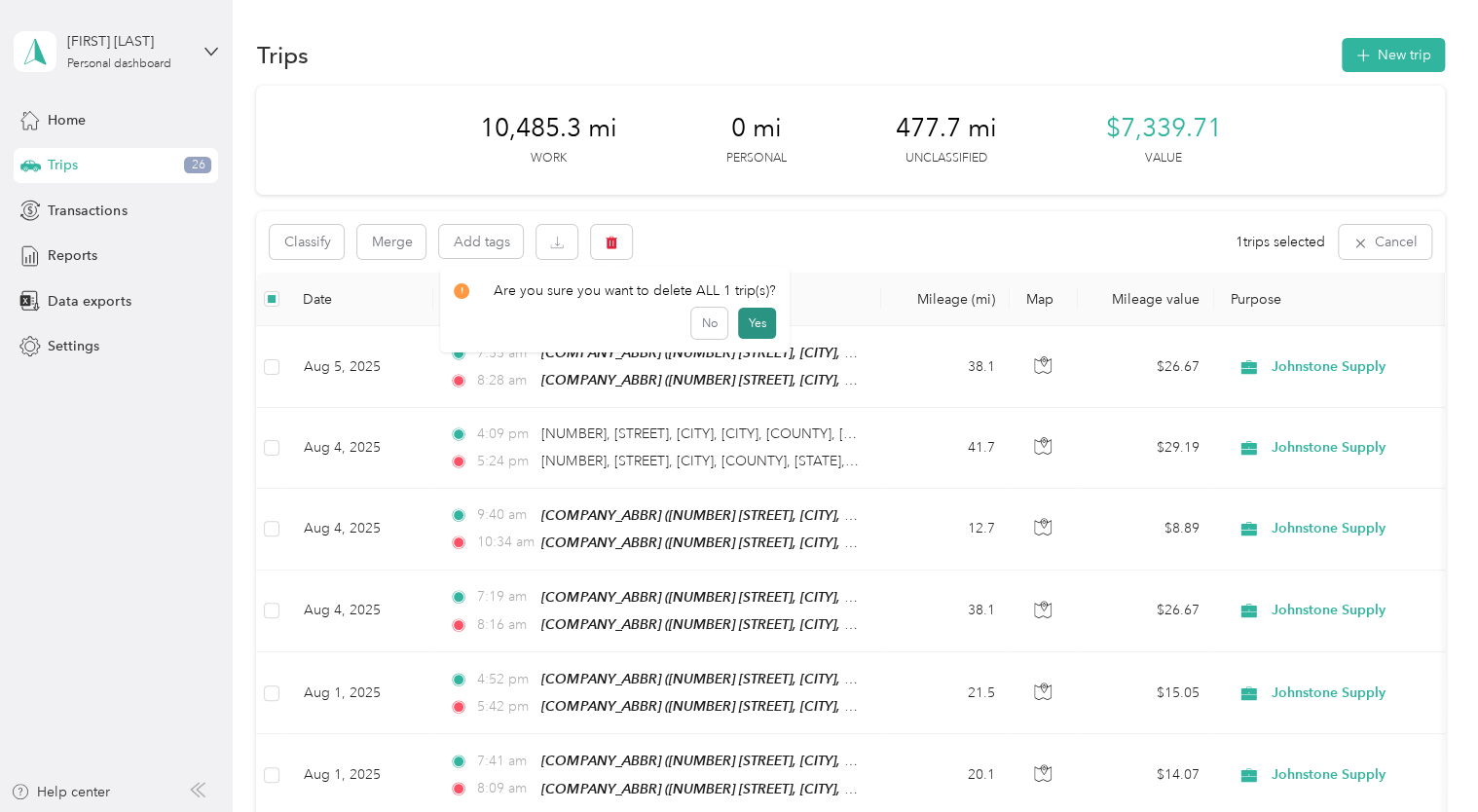 click on "Yes" at bounding box center (757, 323) 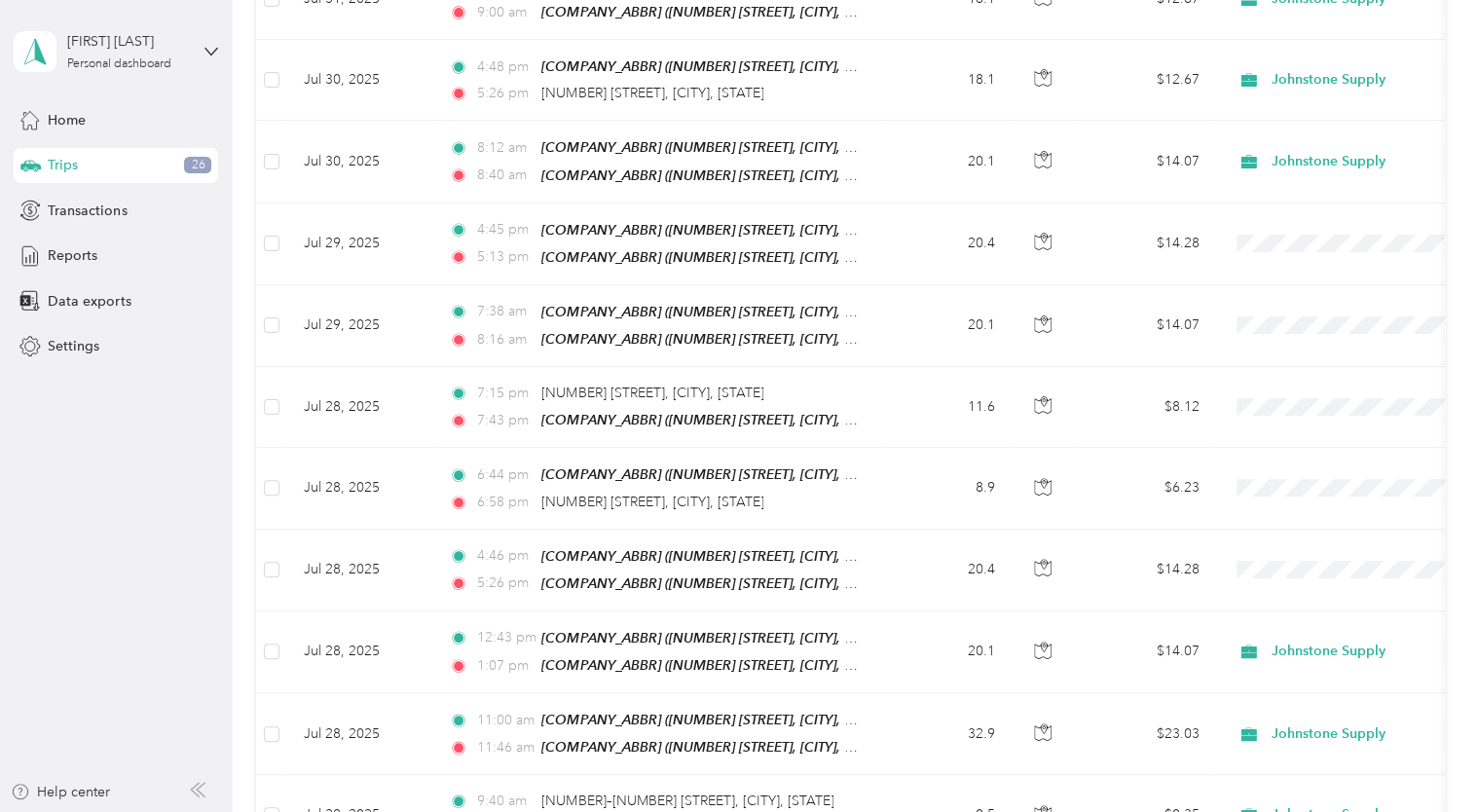 scroll, scrollTop: 944, scrollLeft: 0, axis: vertical 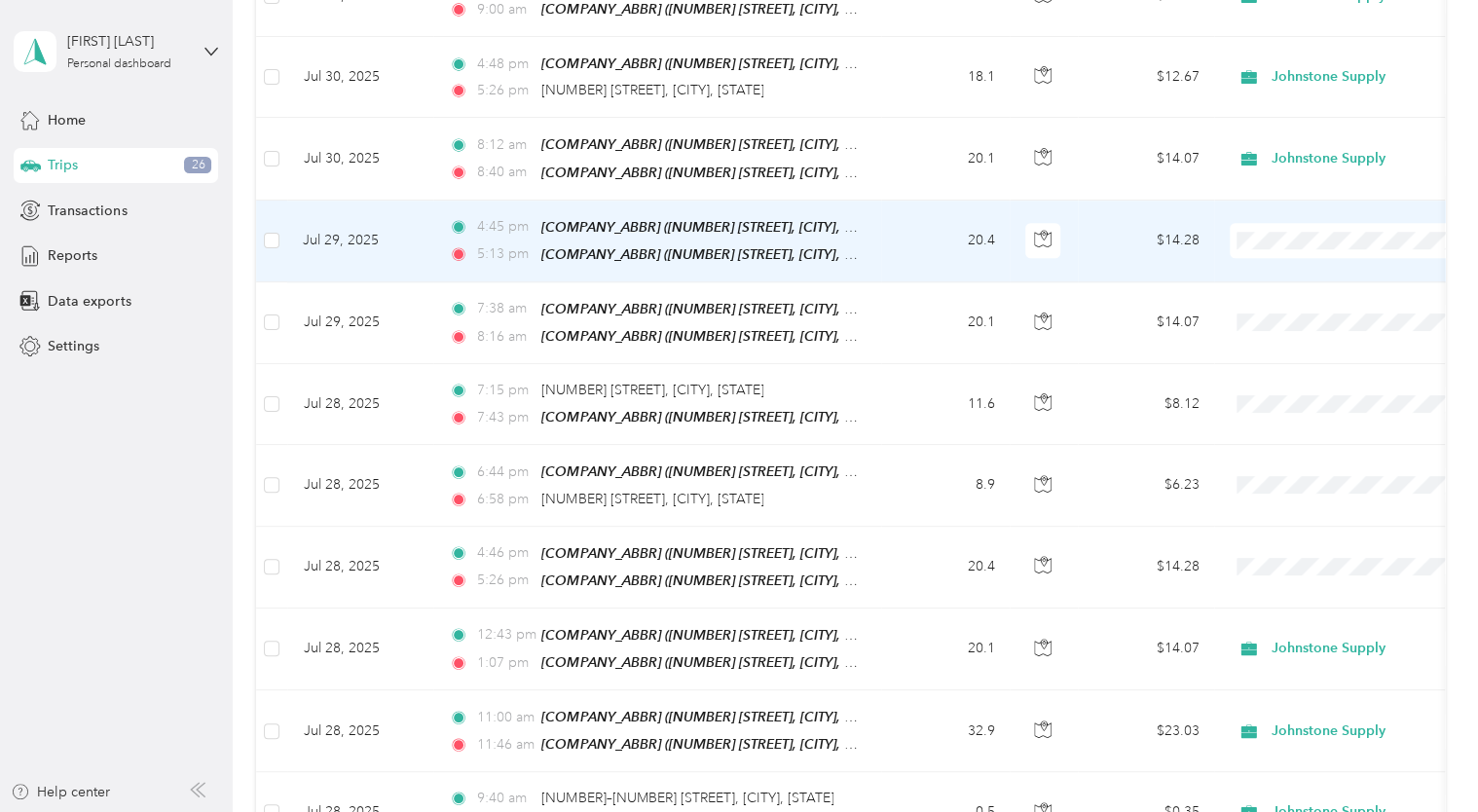 click on "Johnstone Supply" at bounding box center (1368, 257) 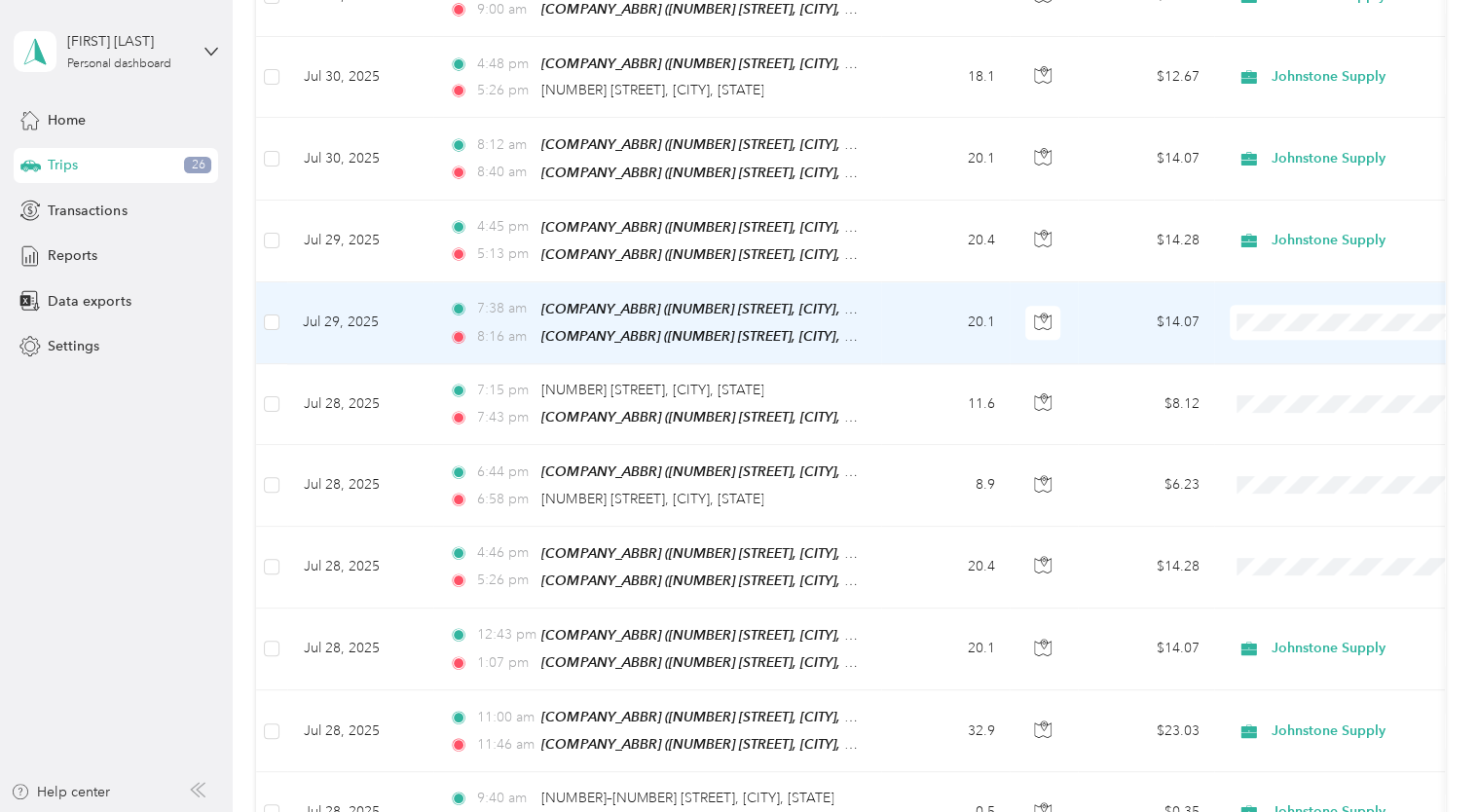 click on "Johnstone Supply" at bounding box center (1368, 331) 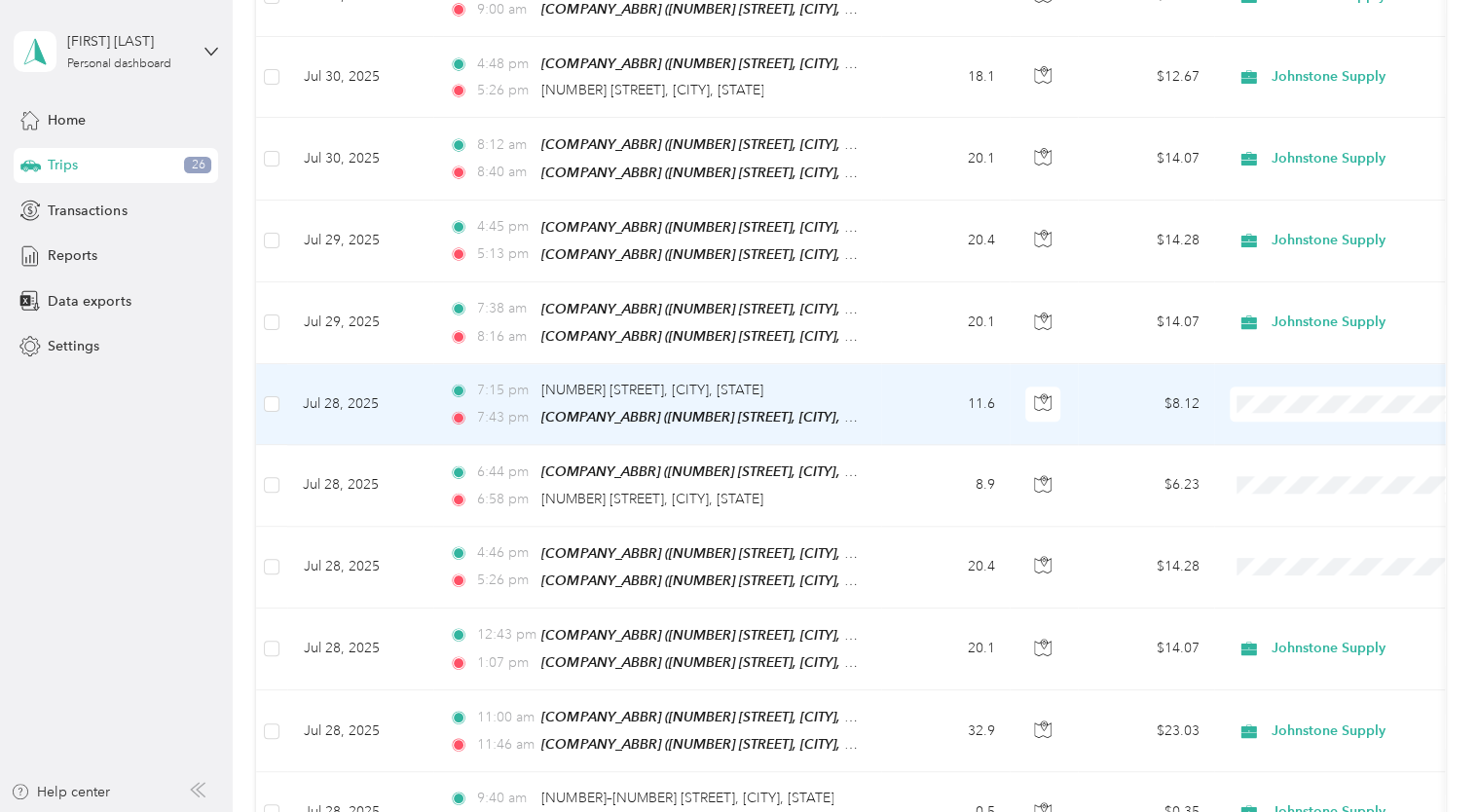 scroll, scrollTop: 942, scrollLeft: 0, axis: vertical 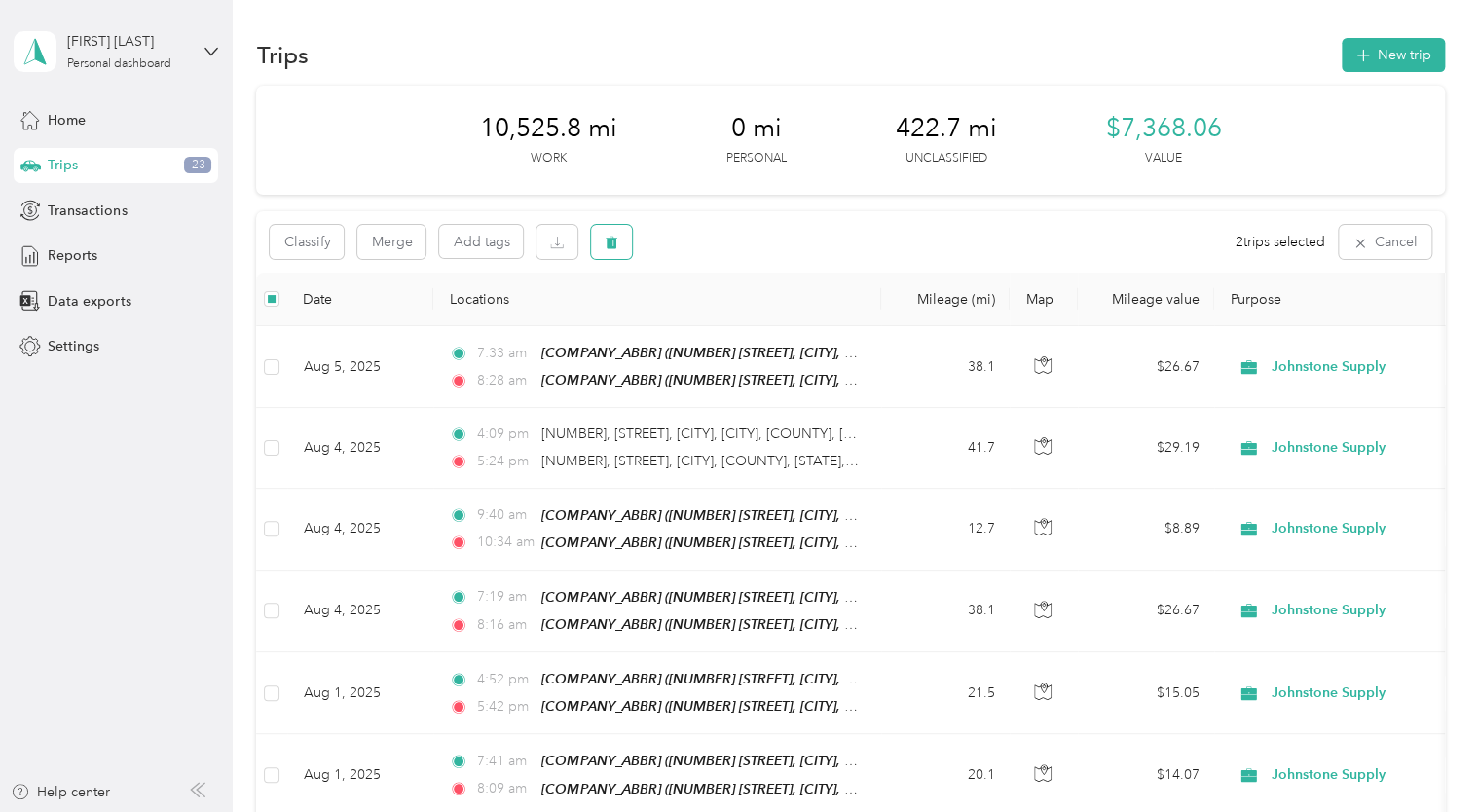 click 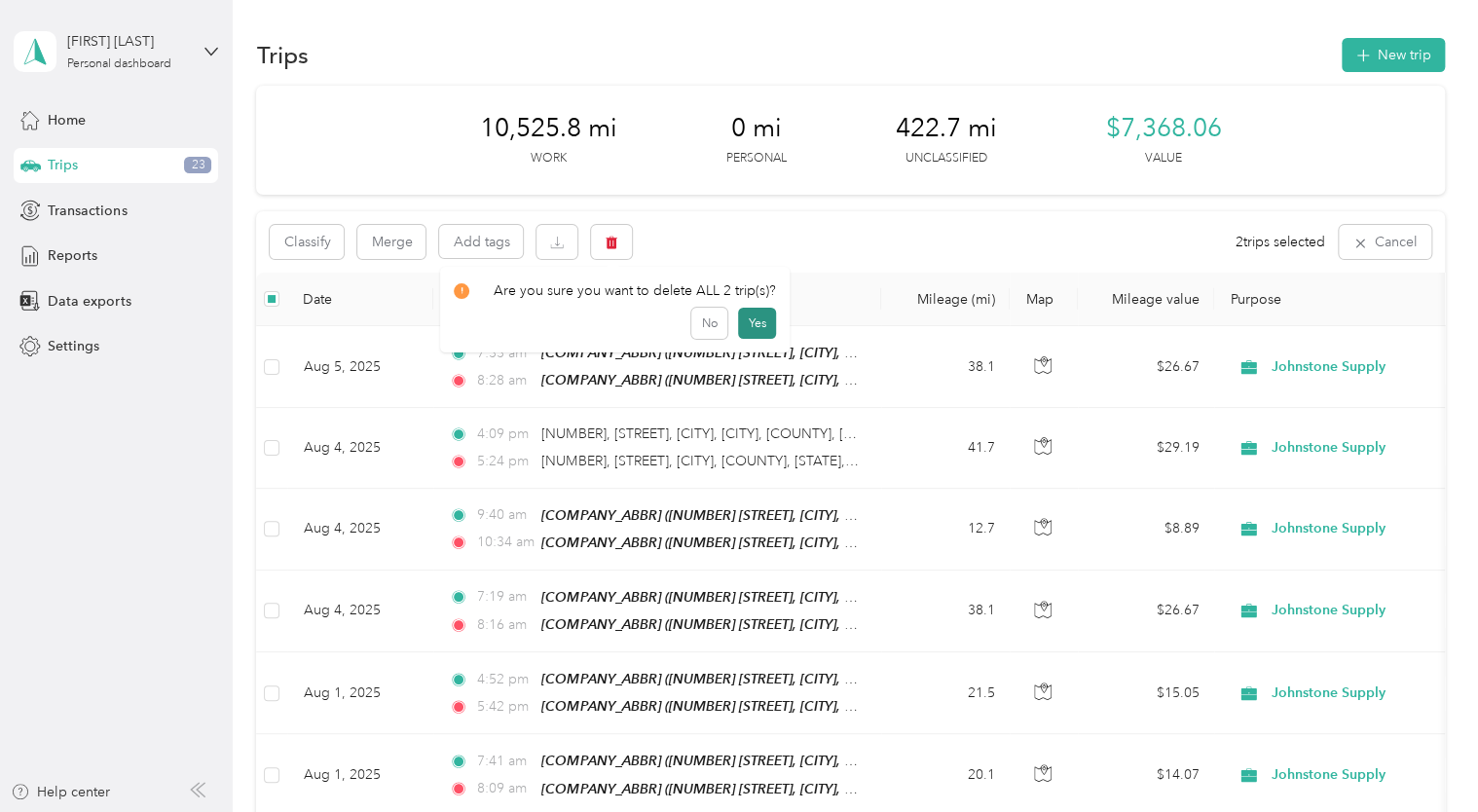 click on "Yes" at bounding box center (757, 323) 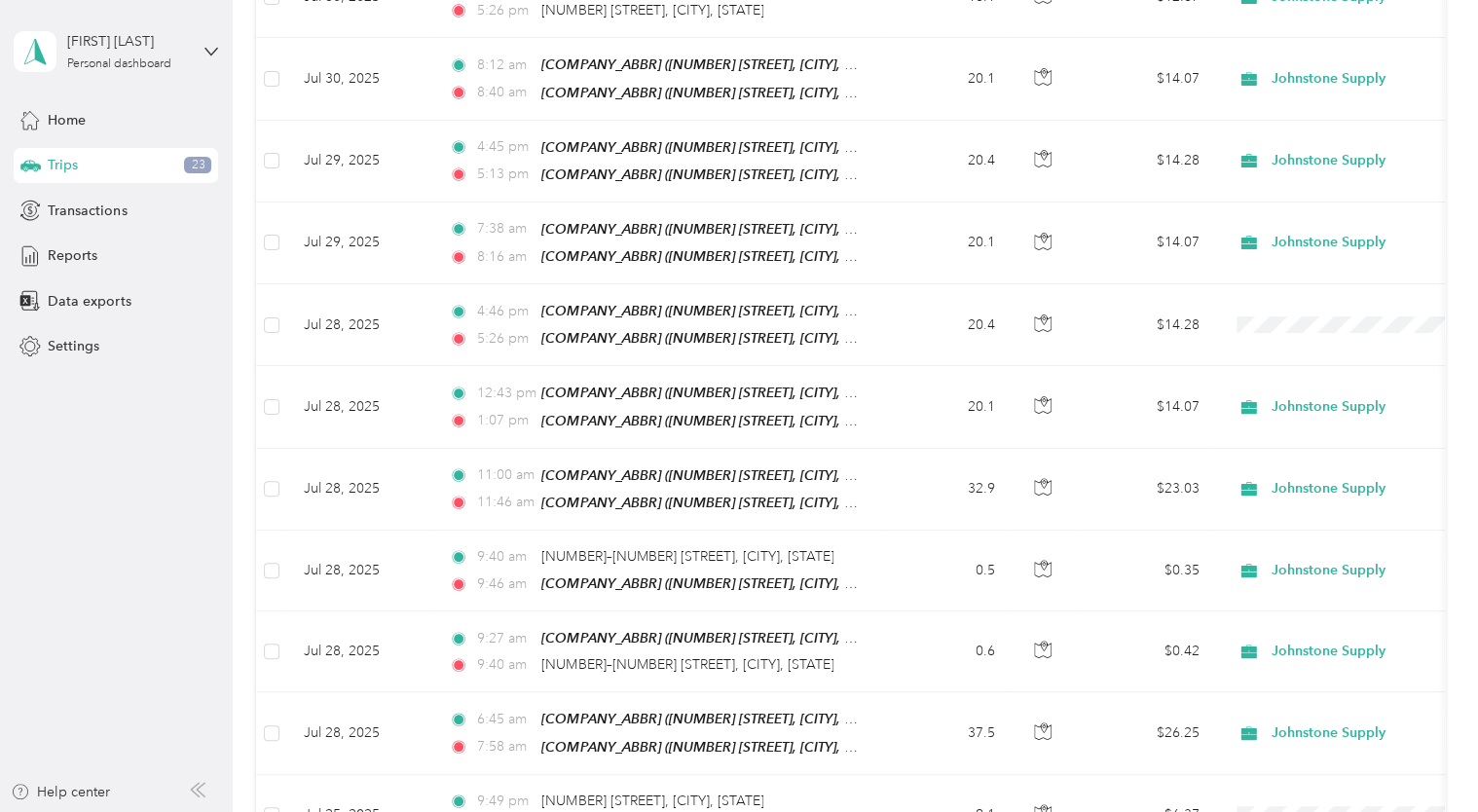 scroll, scrollTop: 1063, scrollLeft: 0, axis: vertical 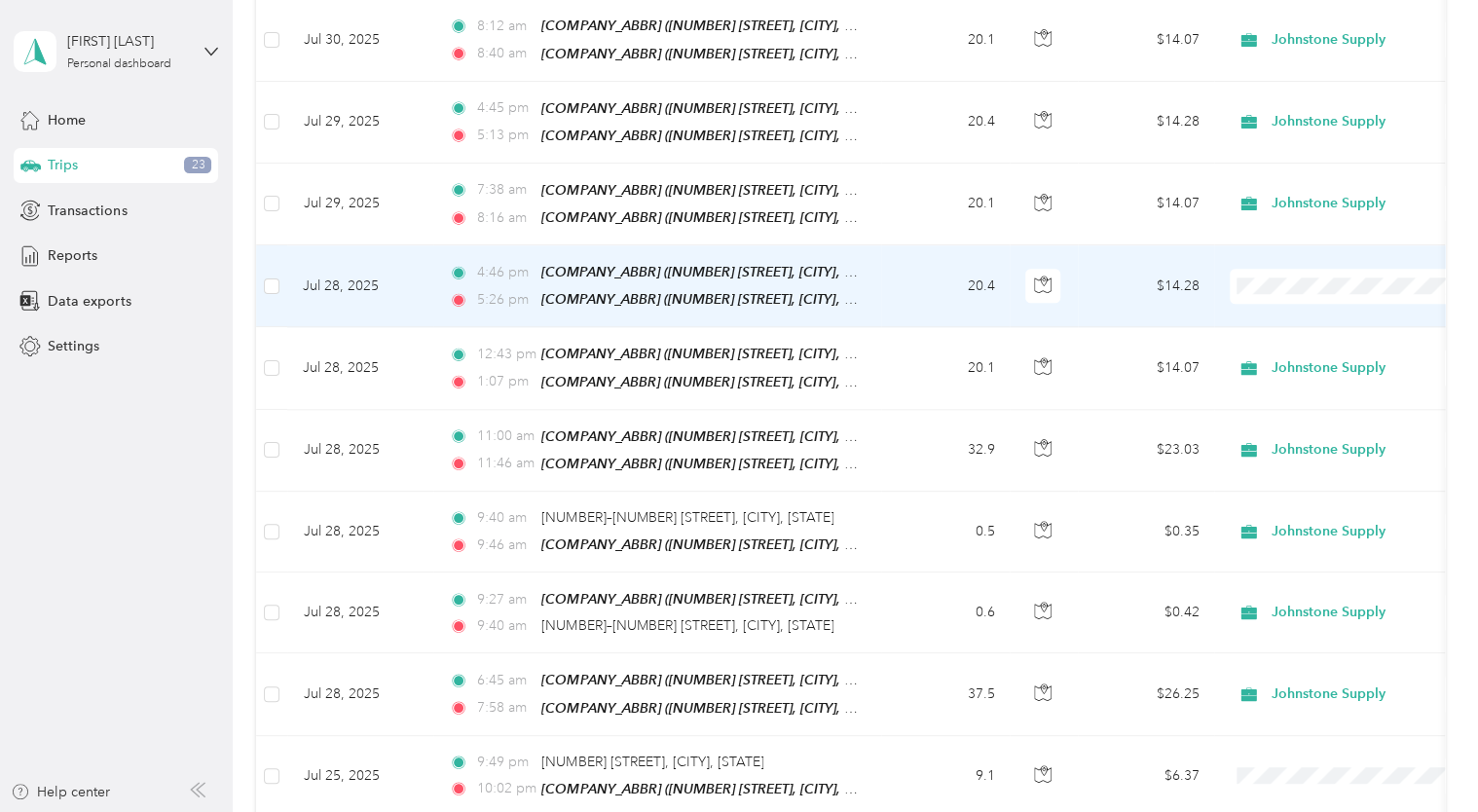 click on "Johnstone Supply" at bounding box center (1368, 298) 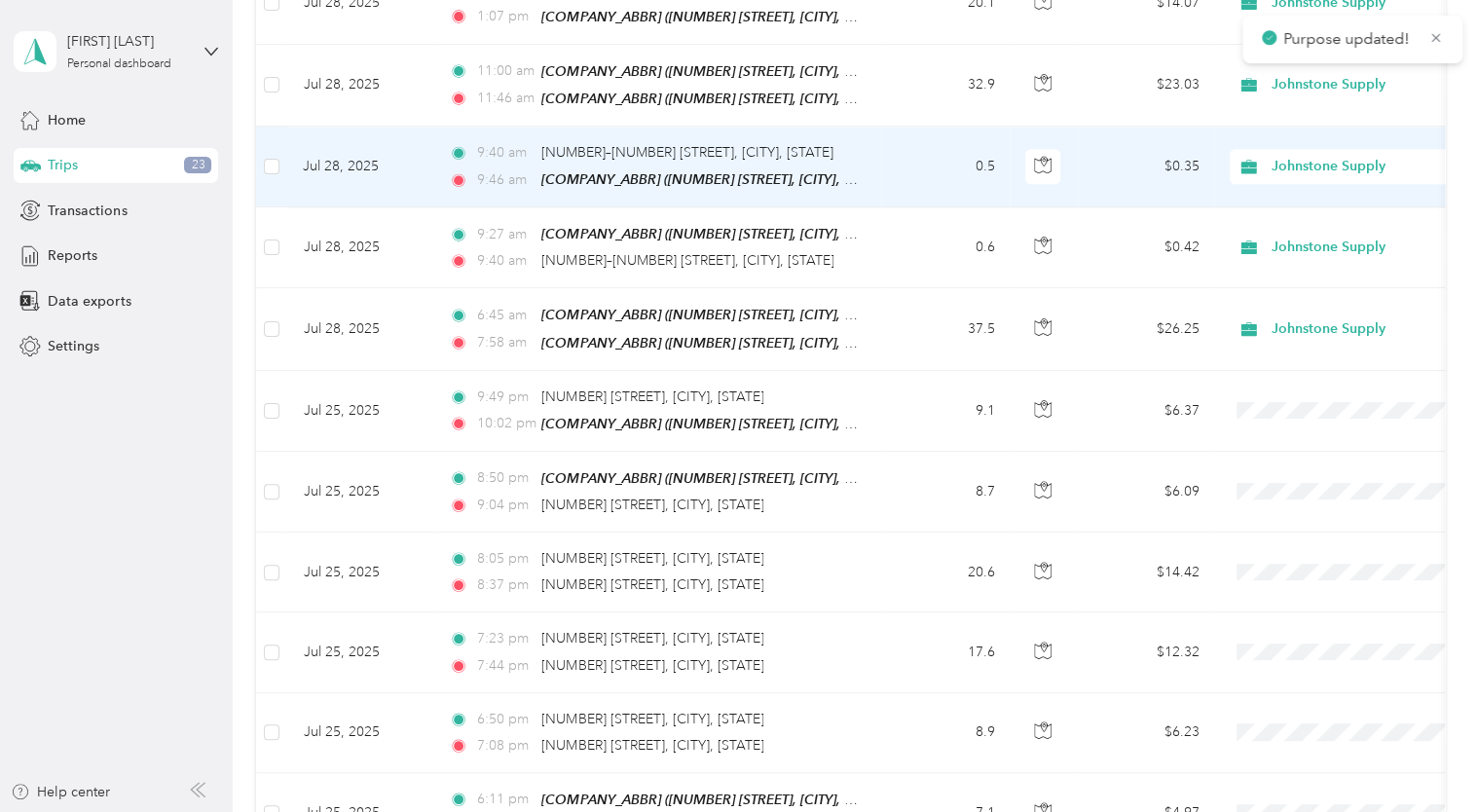 scroll, scrollTop: 1454, scrollLeft: 0, axis: vertical 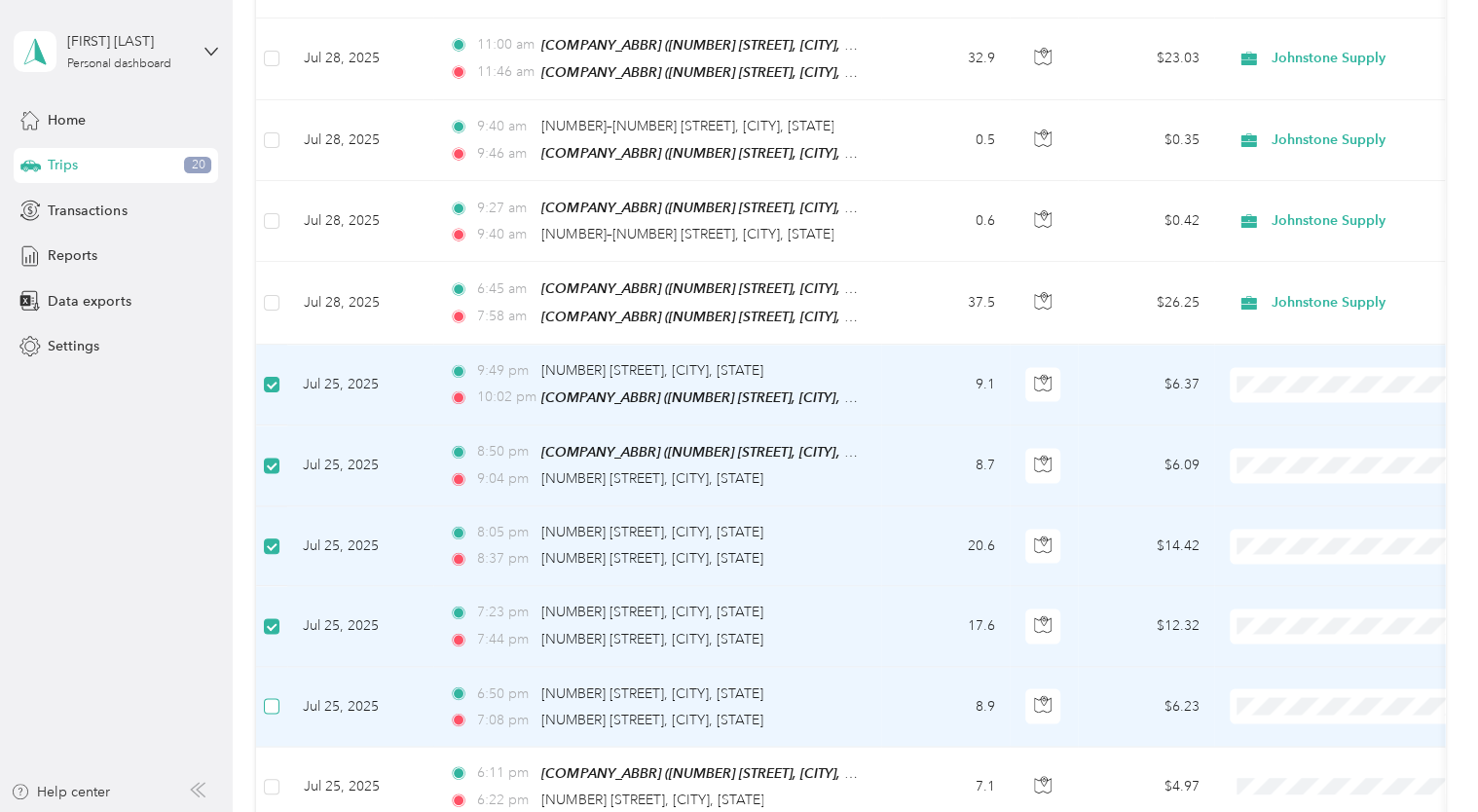 click at bounding box center [272, 706] 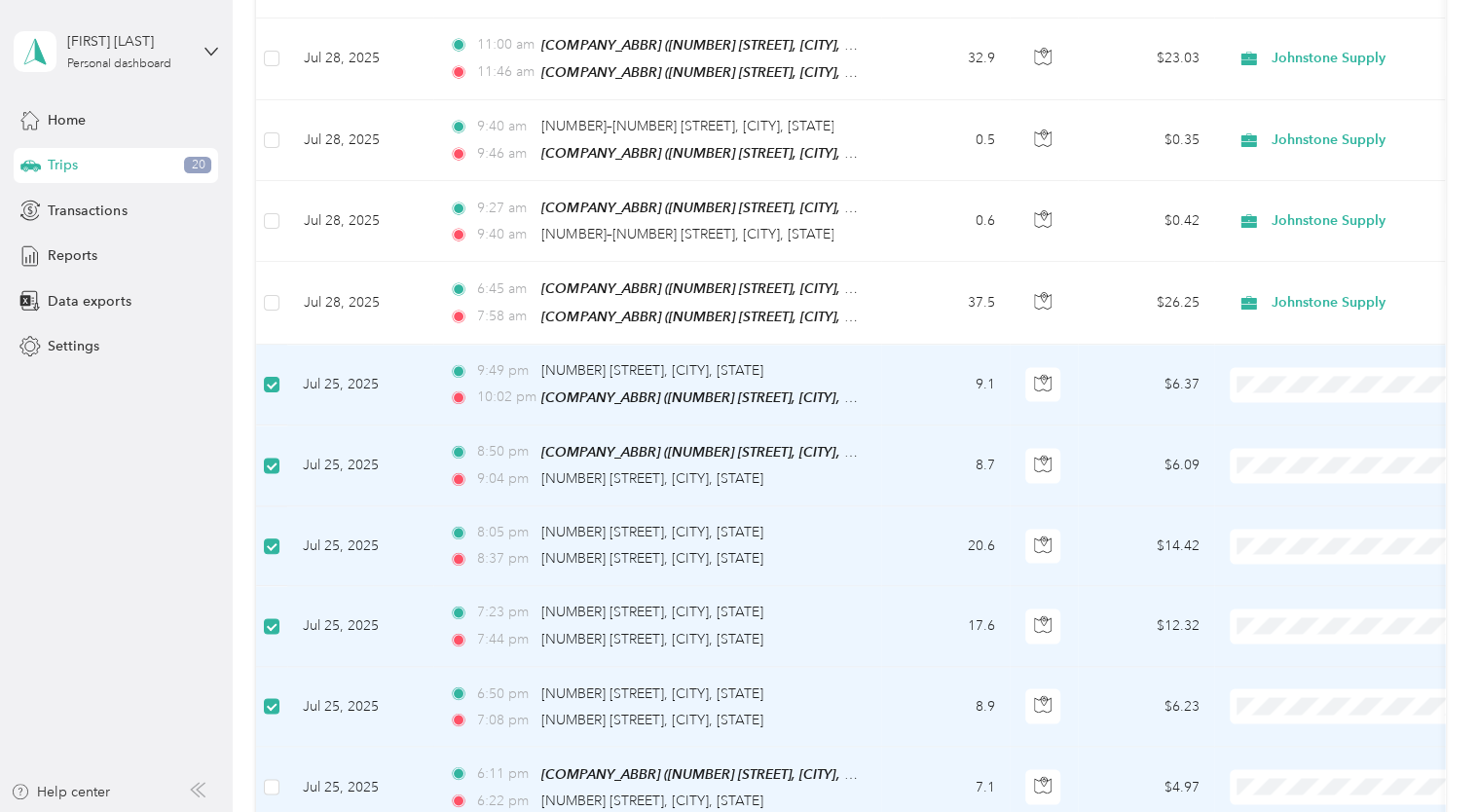 click at bounding box center [272, 787] 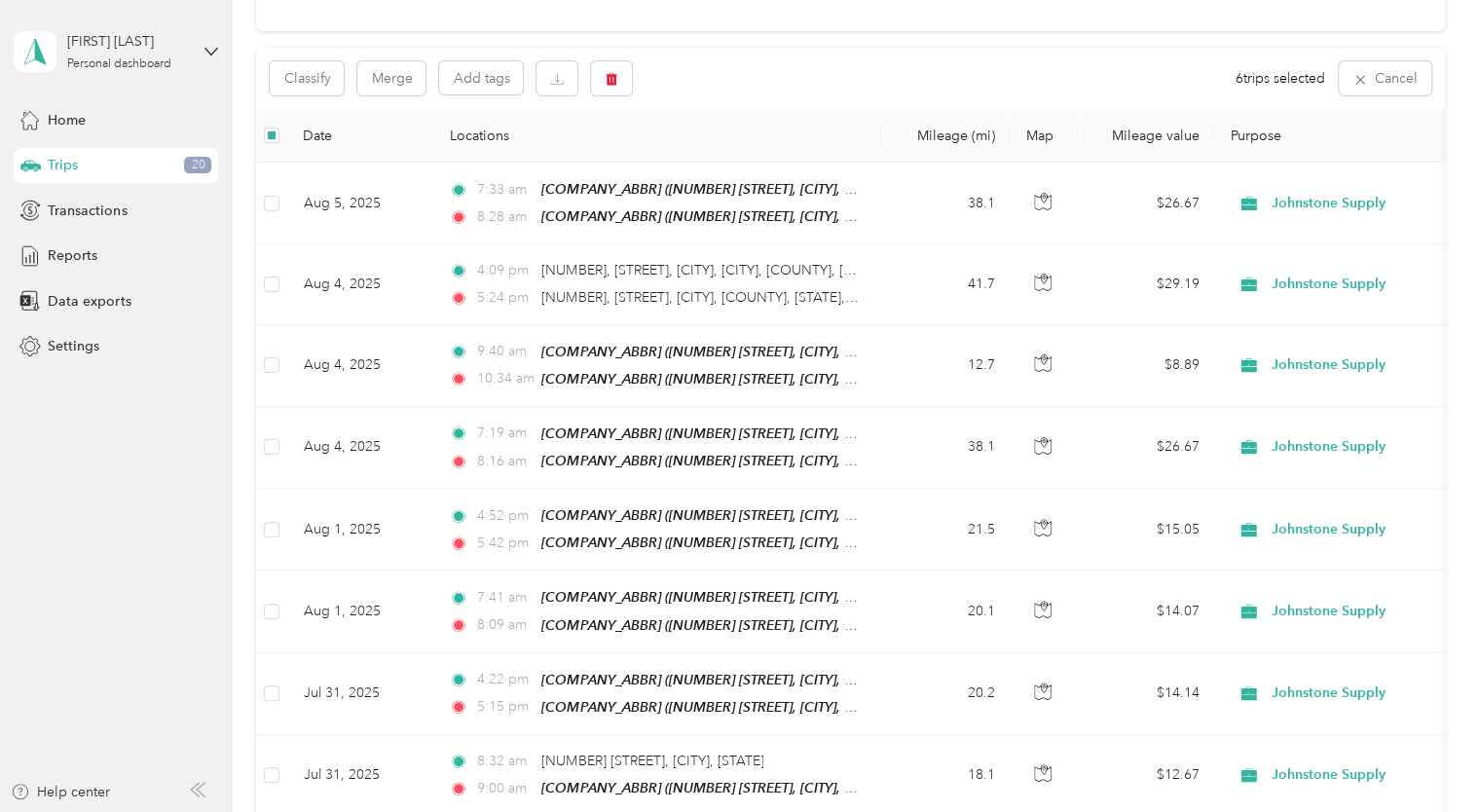 scroll, scrollTop: 0, scrollLeft: 0, axis: both 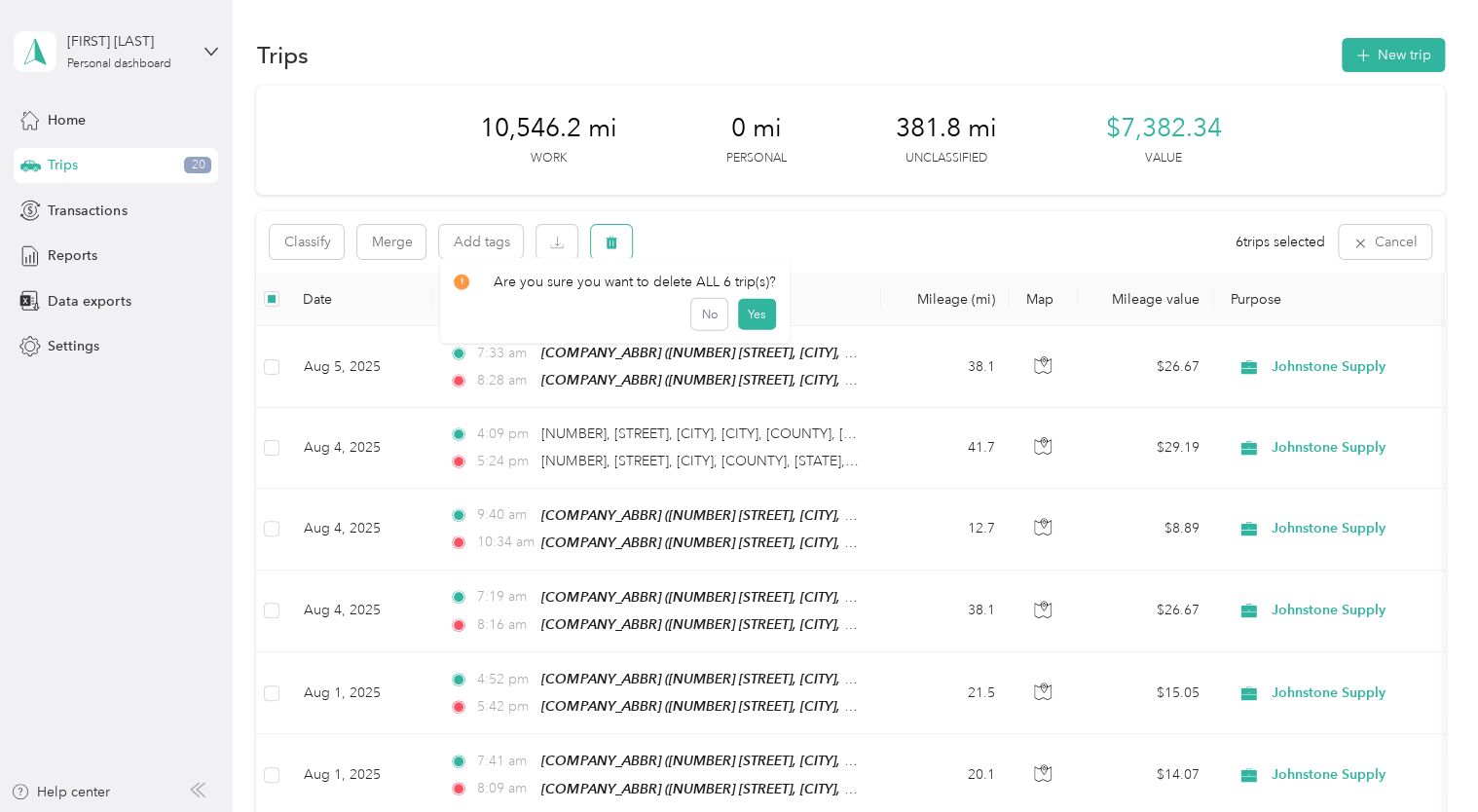 click 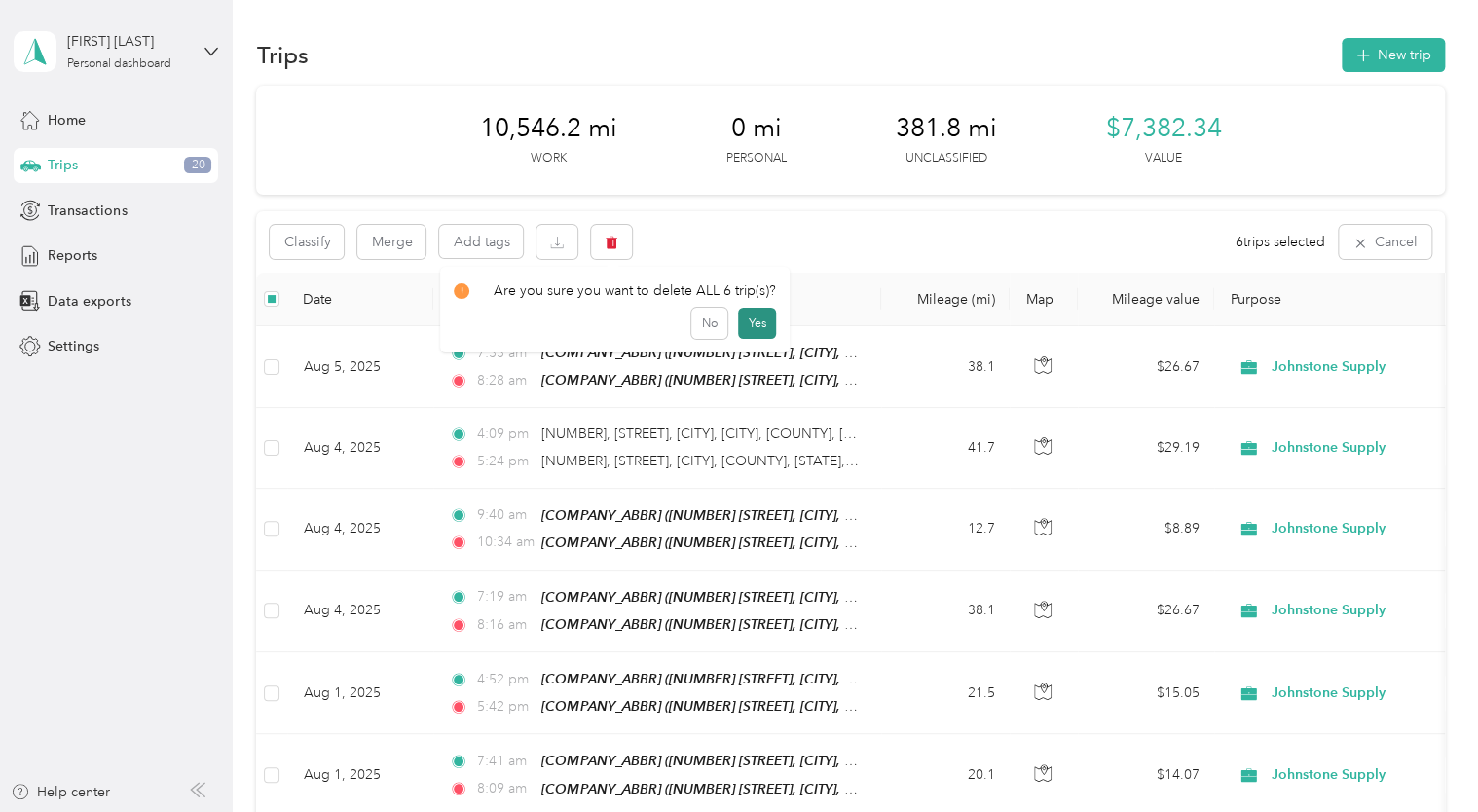 click on "Yes" at bounding box center (757, 323) 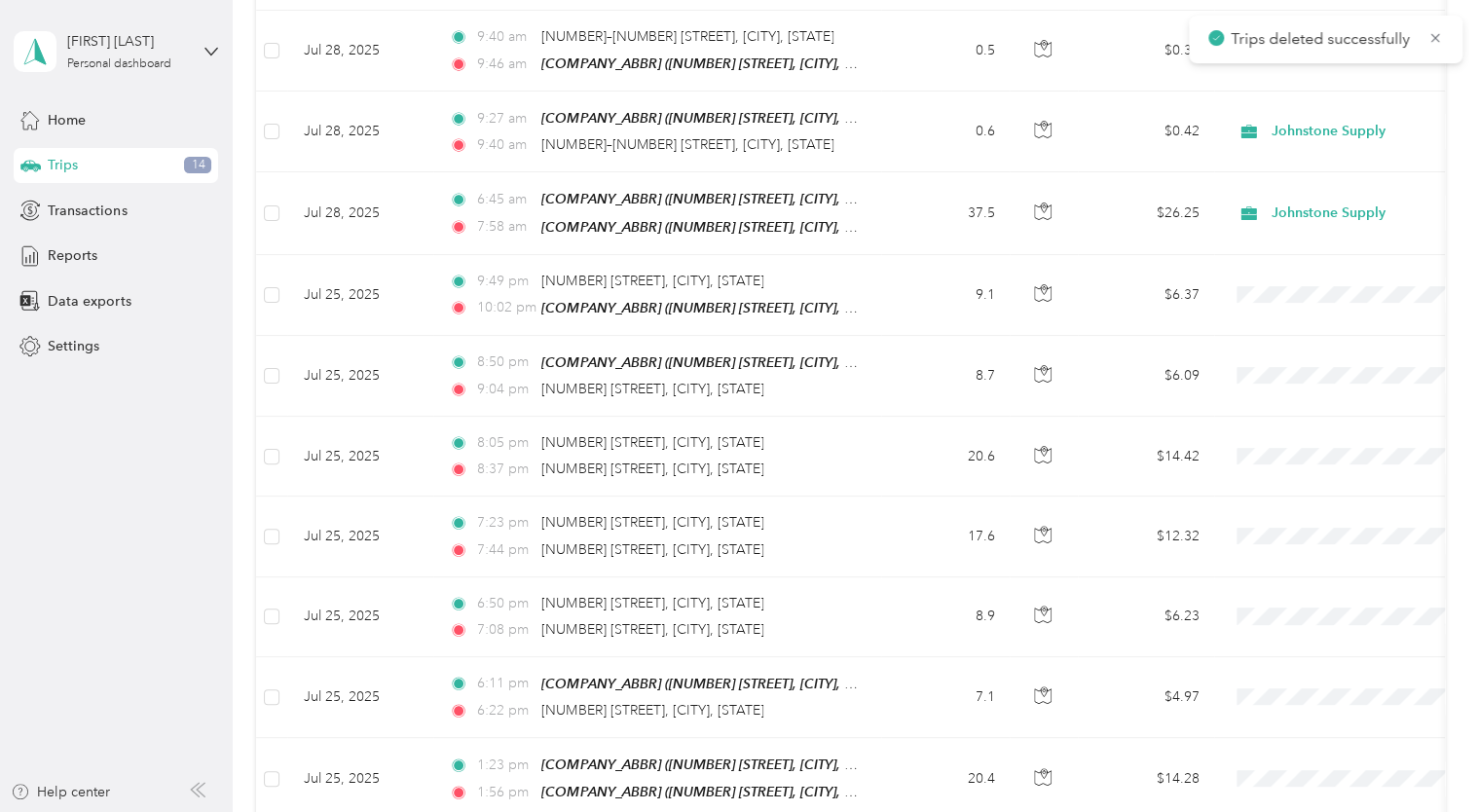 scroll, scrollTop: 1612, scrollLeft: 0, axis: vertical 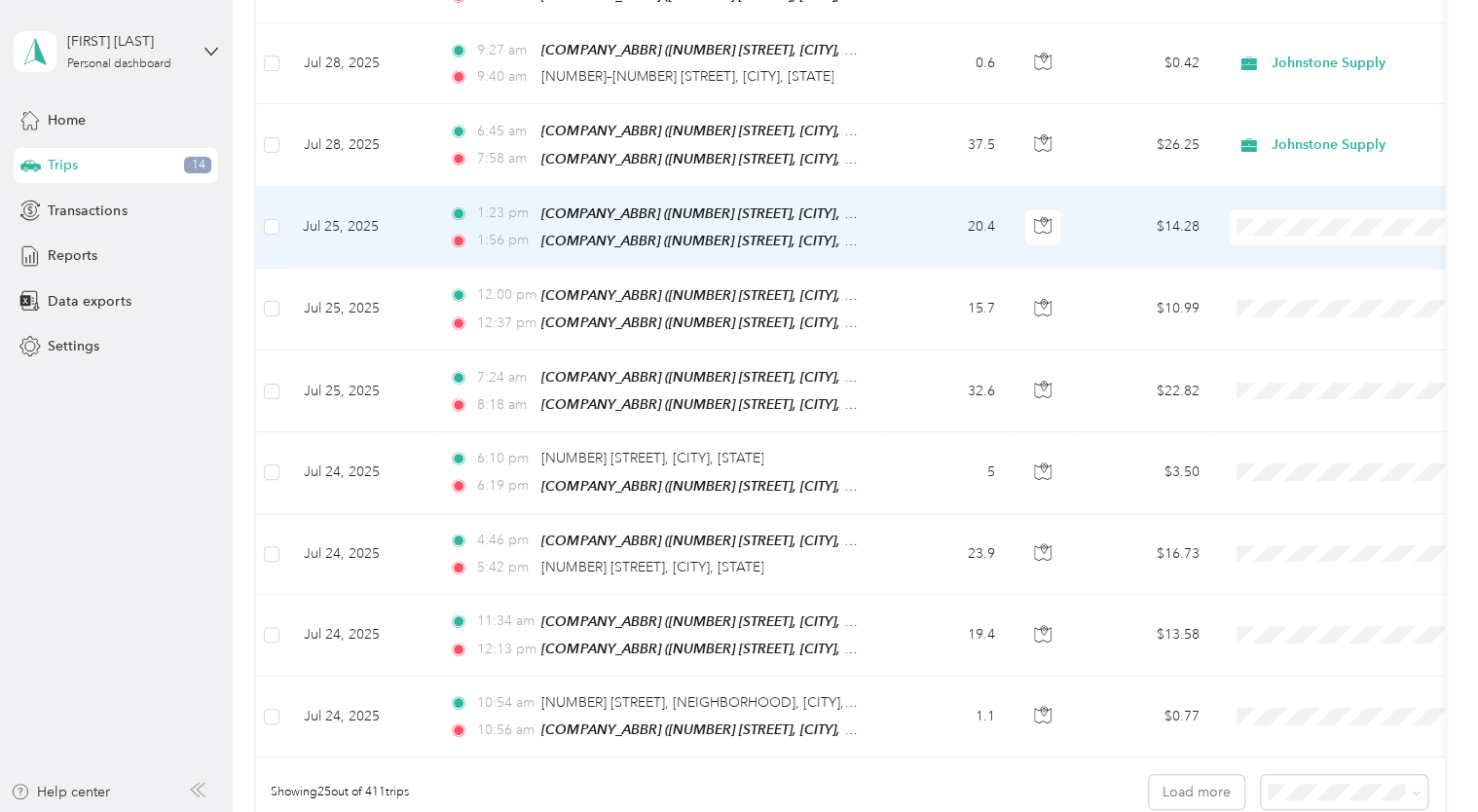 click on "Johnstone Supply" at bounding box center (1368, 228) 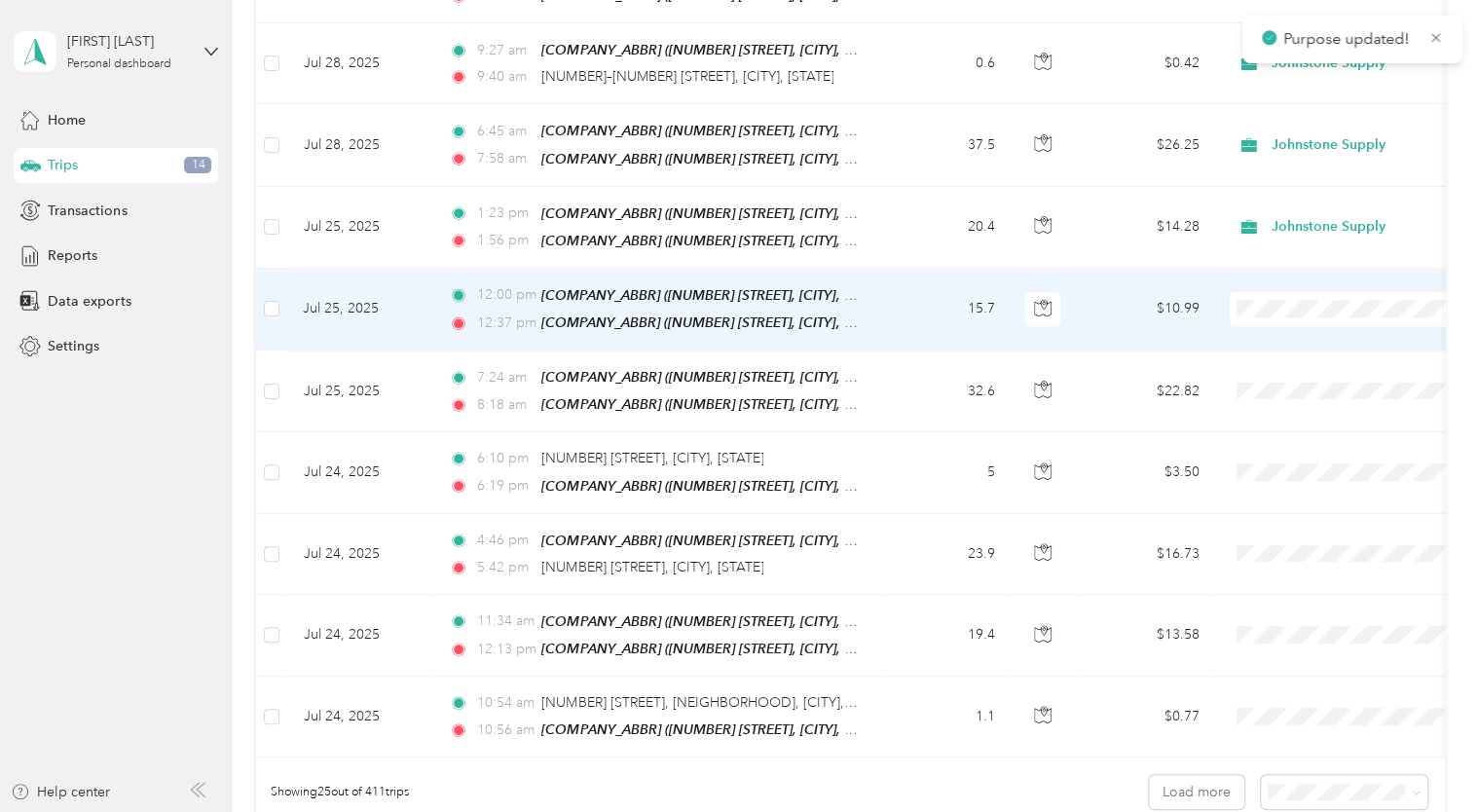 click on "Johnstone Supply" at bounding box center (1351, 302) 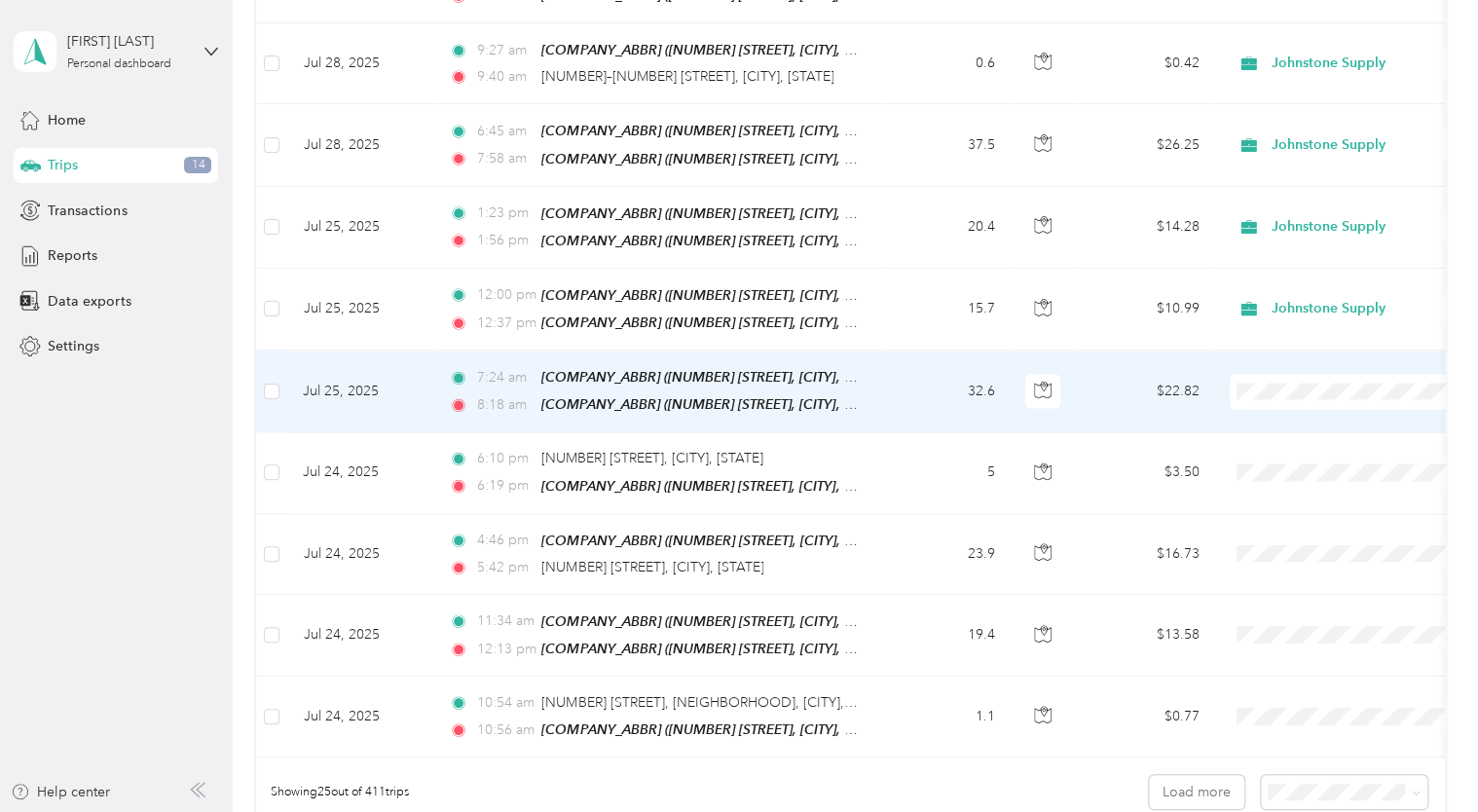 click on "Johnstone Supply" at bounding box center [1351, 388] 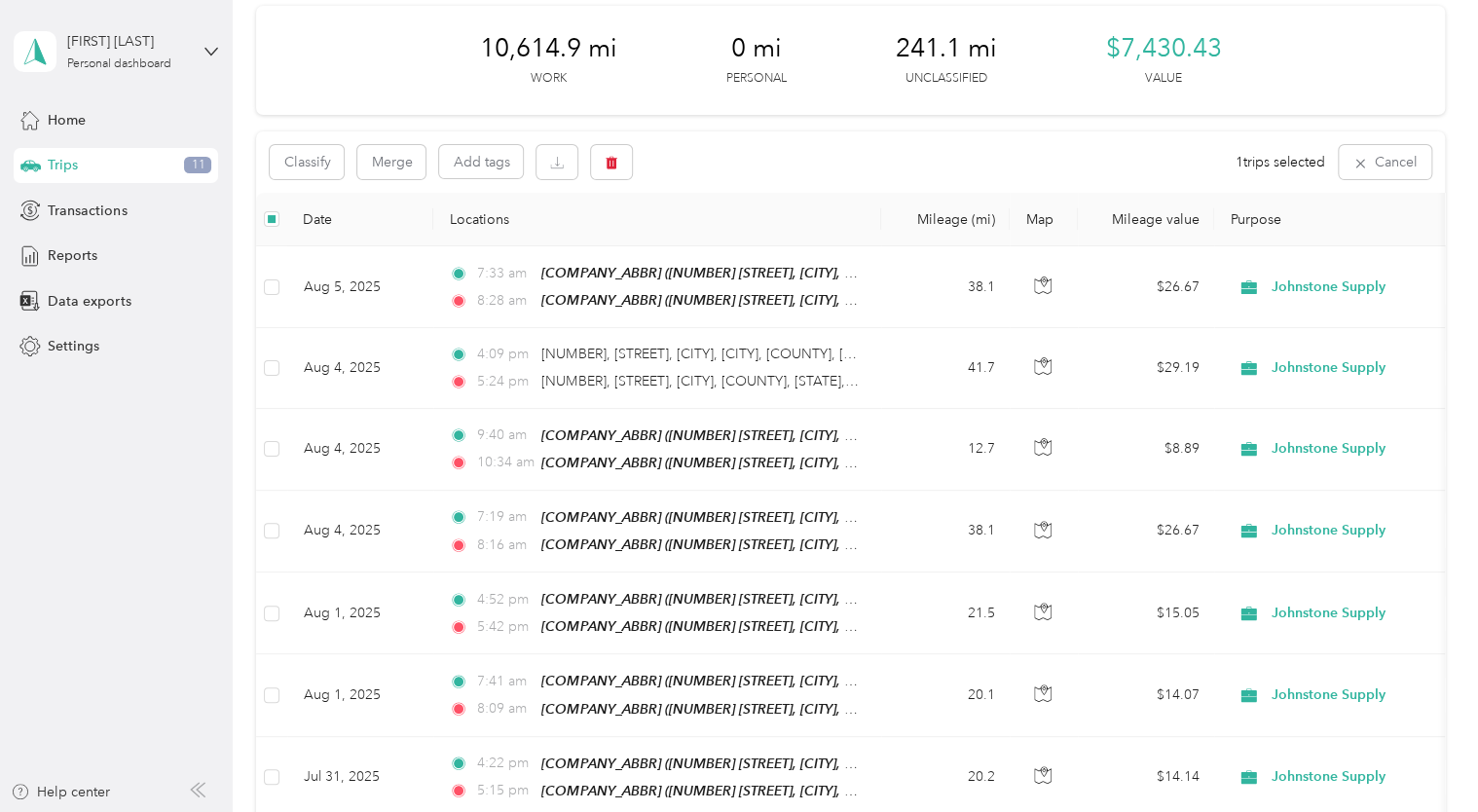 scroll, scrollTop: 0, scrollLeft: 0, axis: both 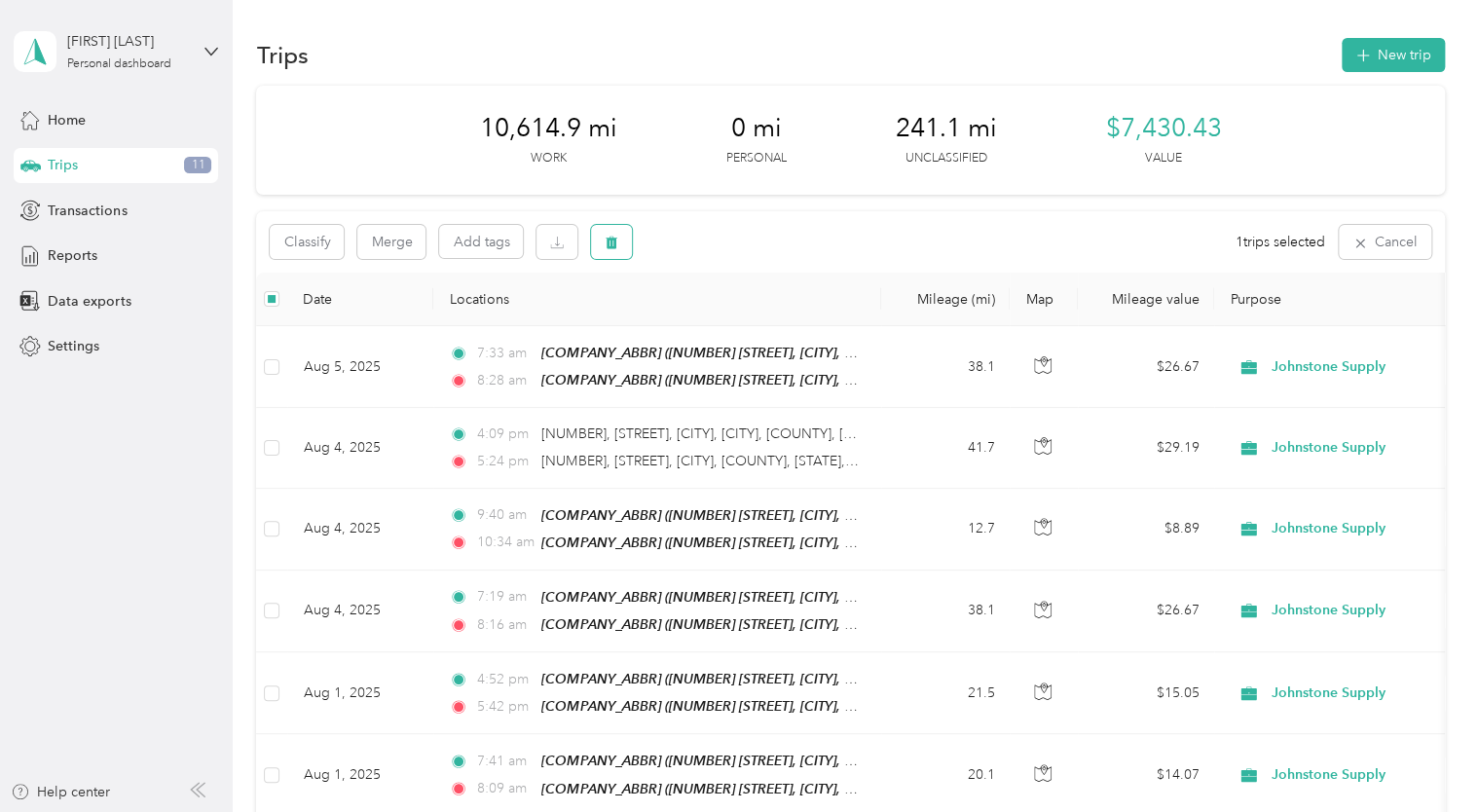 click 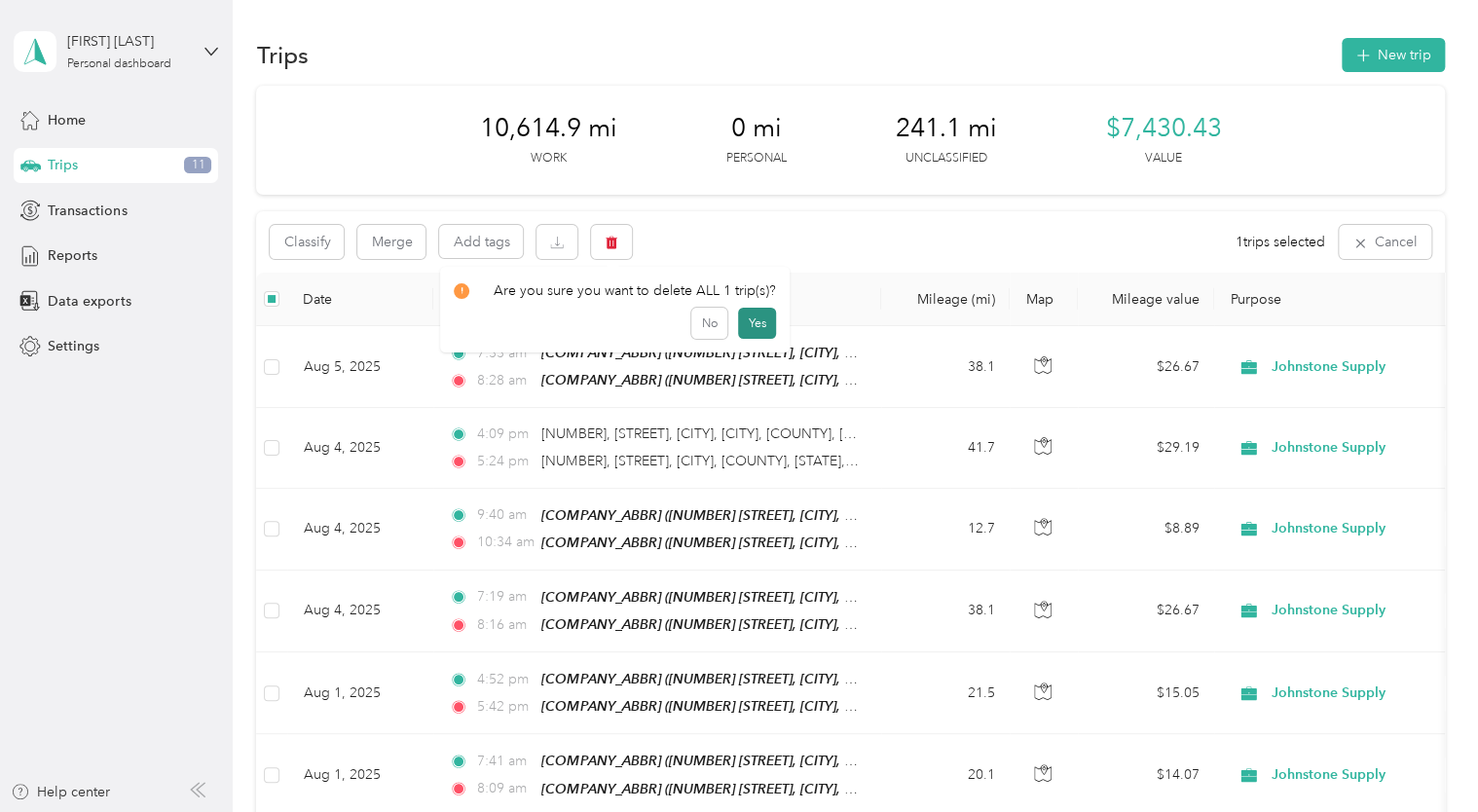 click on "Yes" at bounding box center (757, 323) 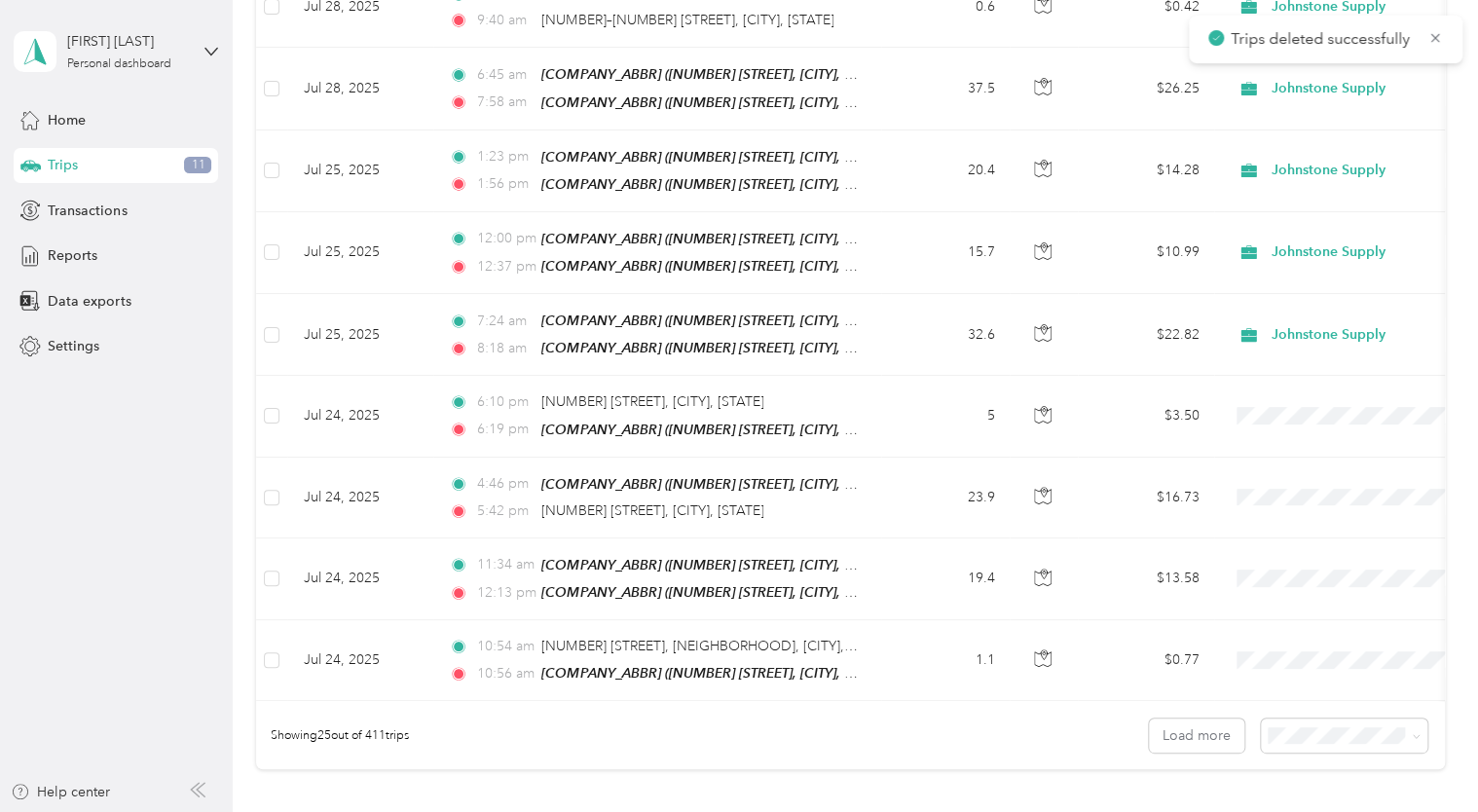 scroll, scrollTop: 1864, scrollLeft: 0, axis: vertical 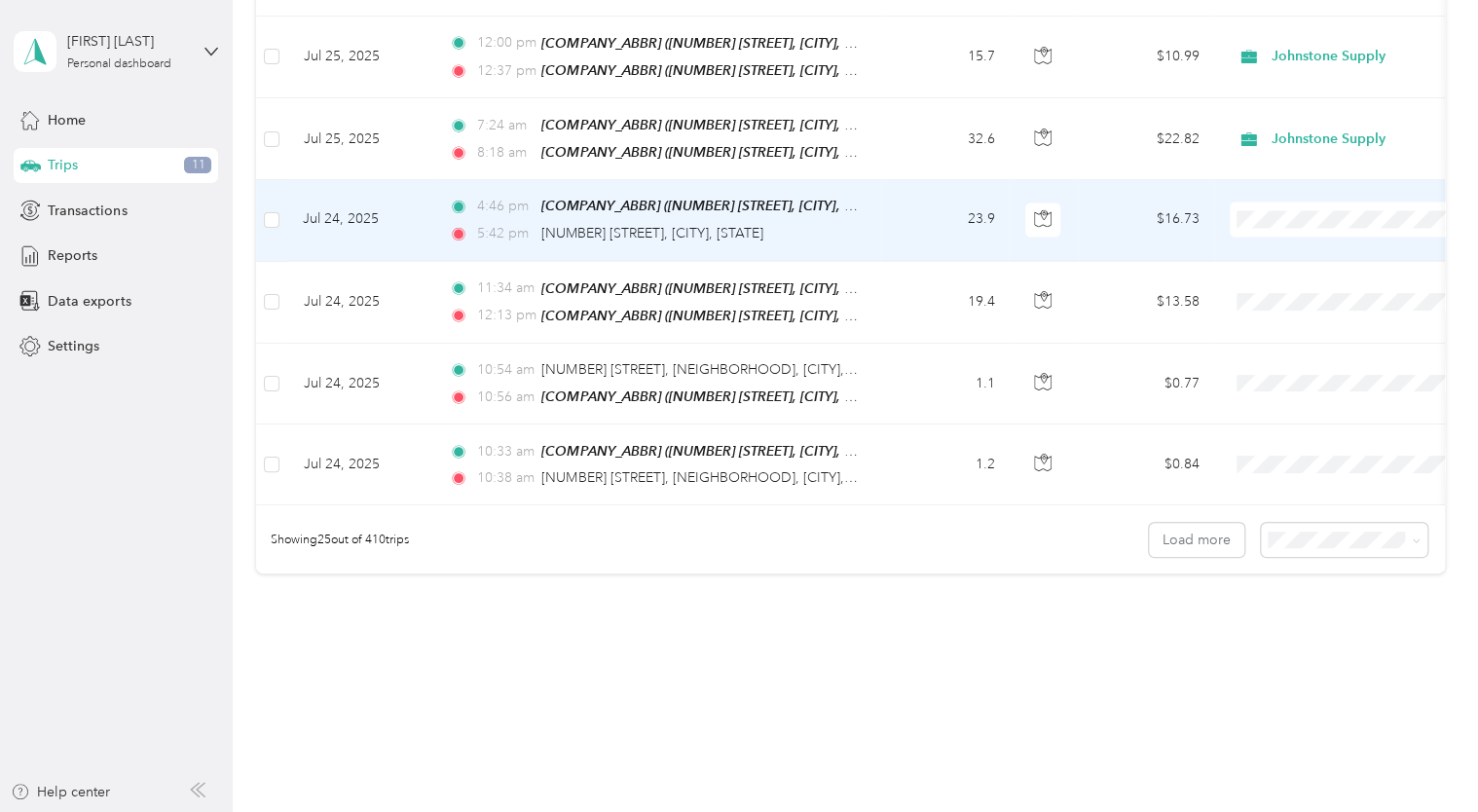 click on "Johnstone Supply" at bounding box center [1351, 216] 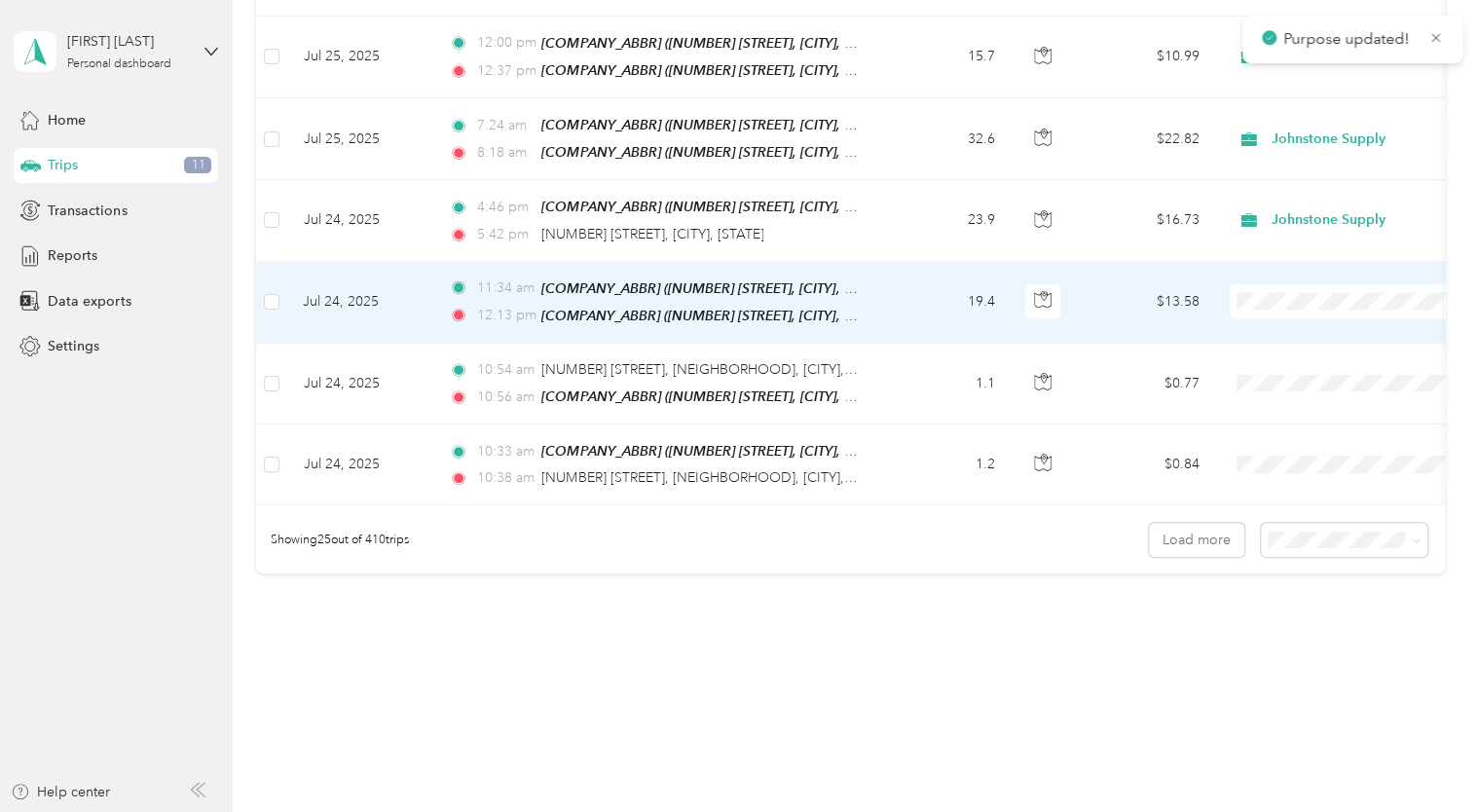 click on "Johnstone Supply" at bounding box center [1351, 286] 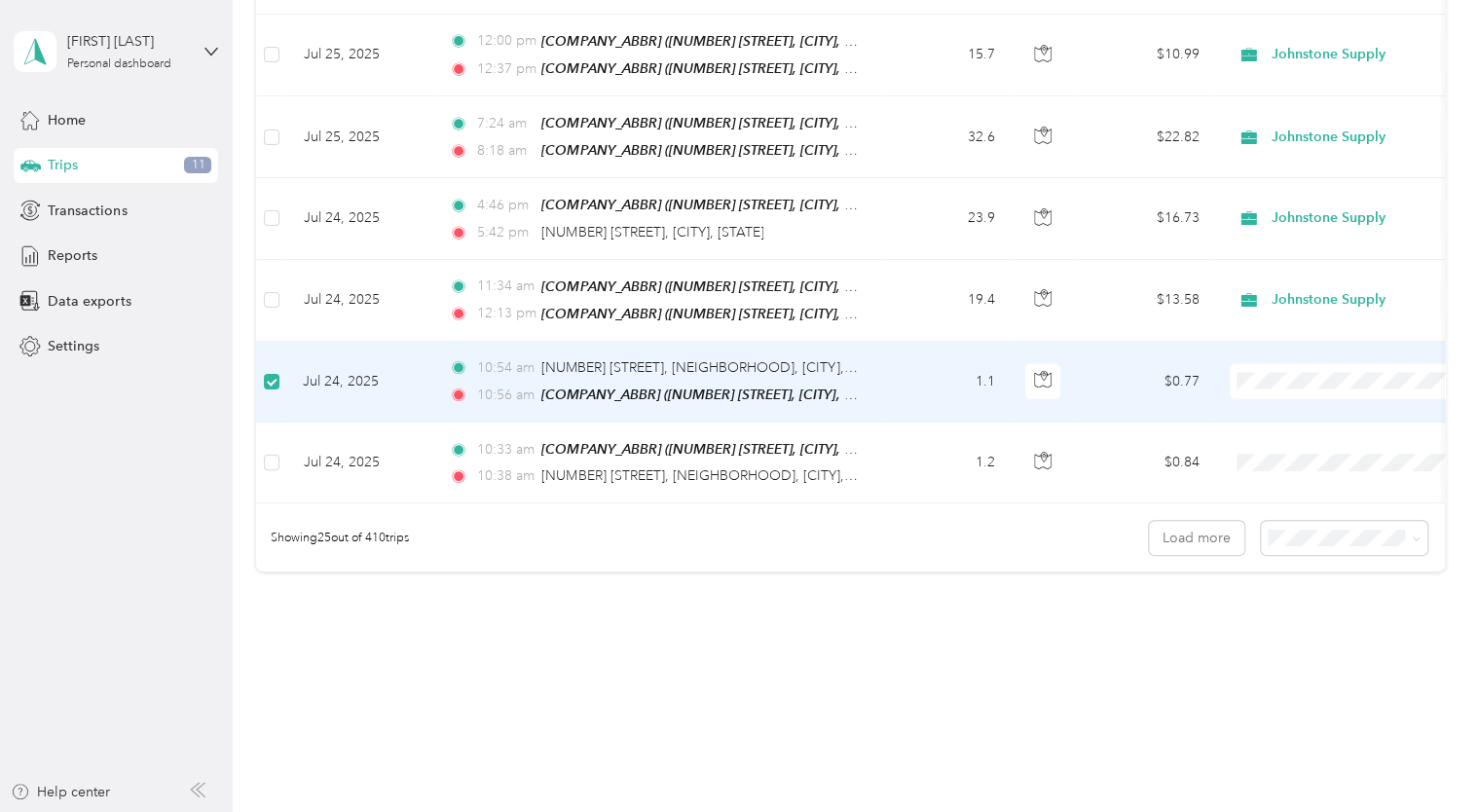 scroll, scrollTop: 1863, scrollLeft: 0, axis: vertical 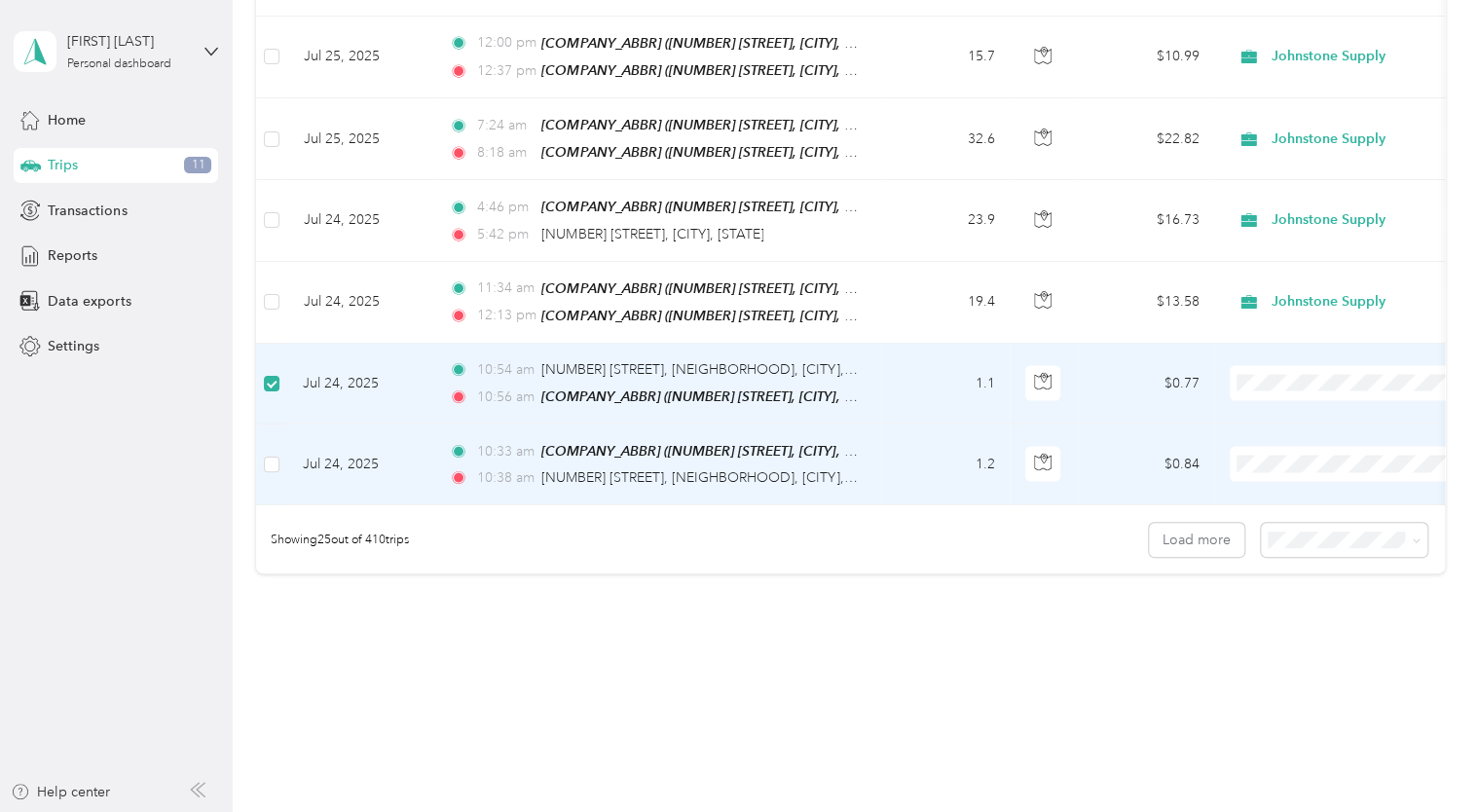 click at bounding box center (272, 464) 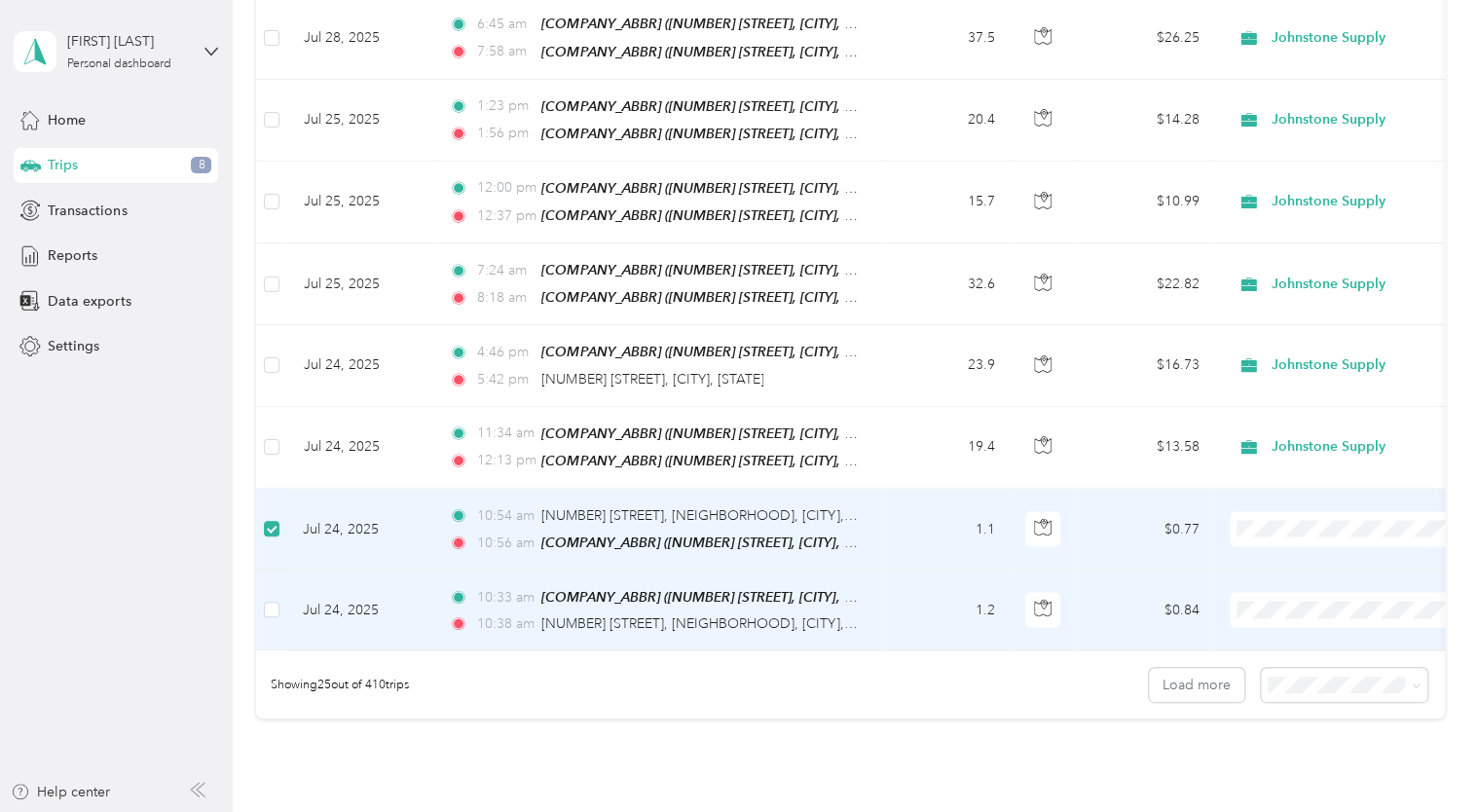 scroll, scrollTop: 1827, scrollLeft: 0, axis: vertical 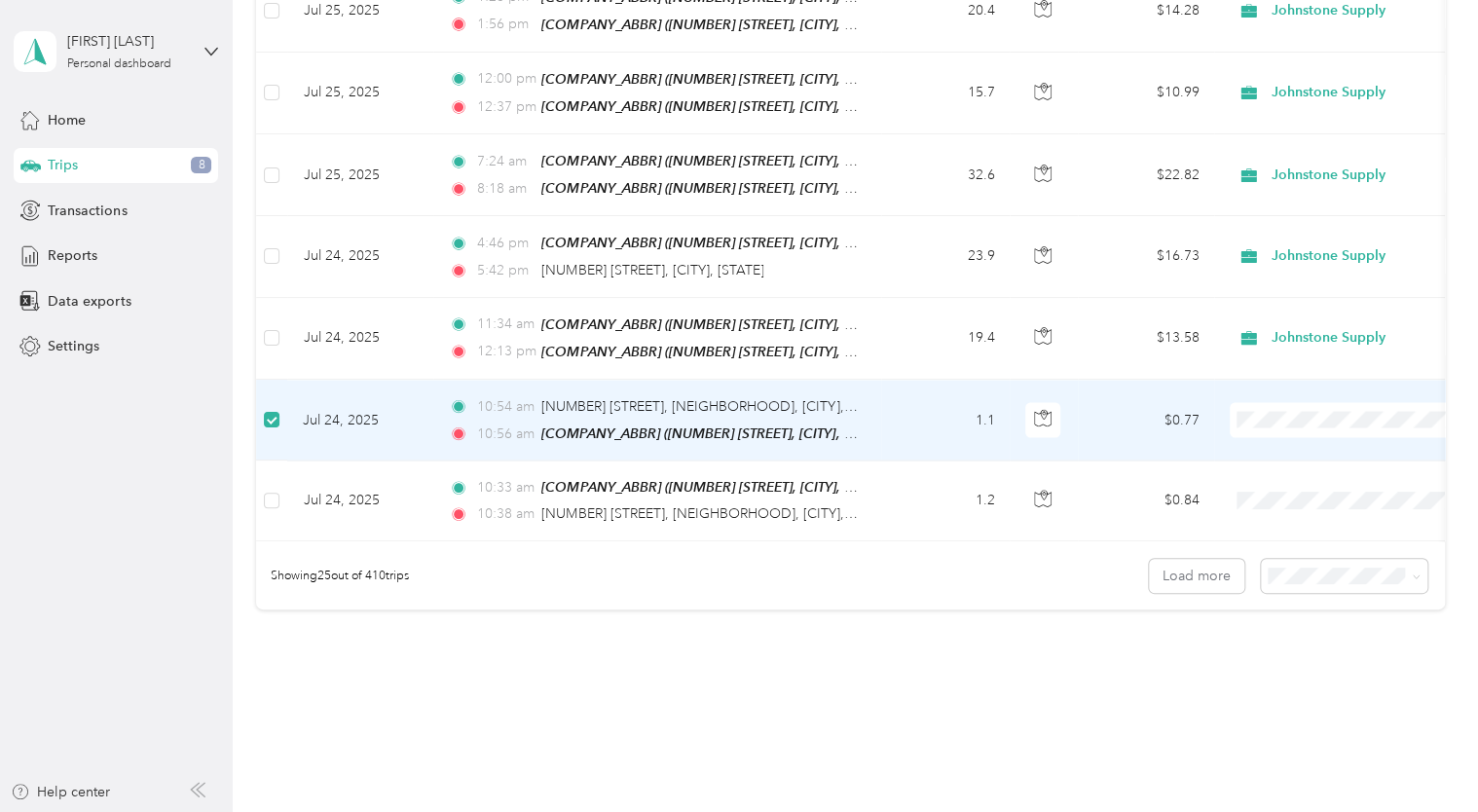 click on "Johnstone Supply" at bounding box center (1368, 412) 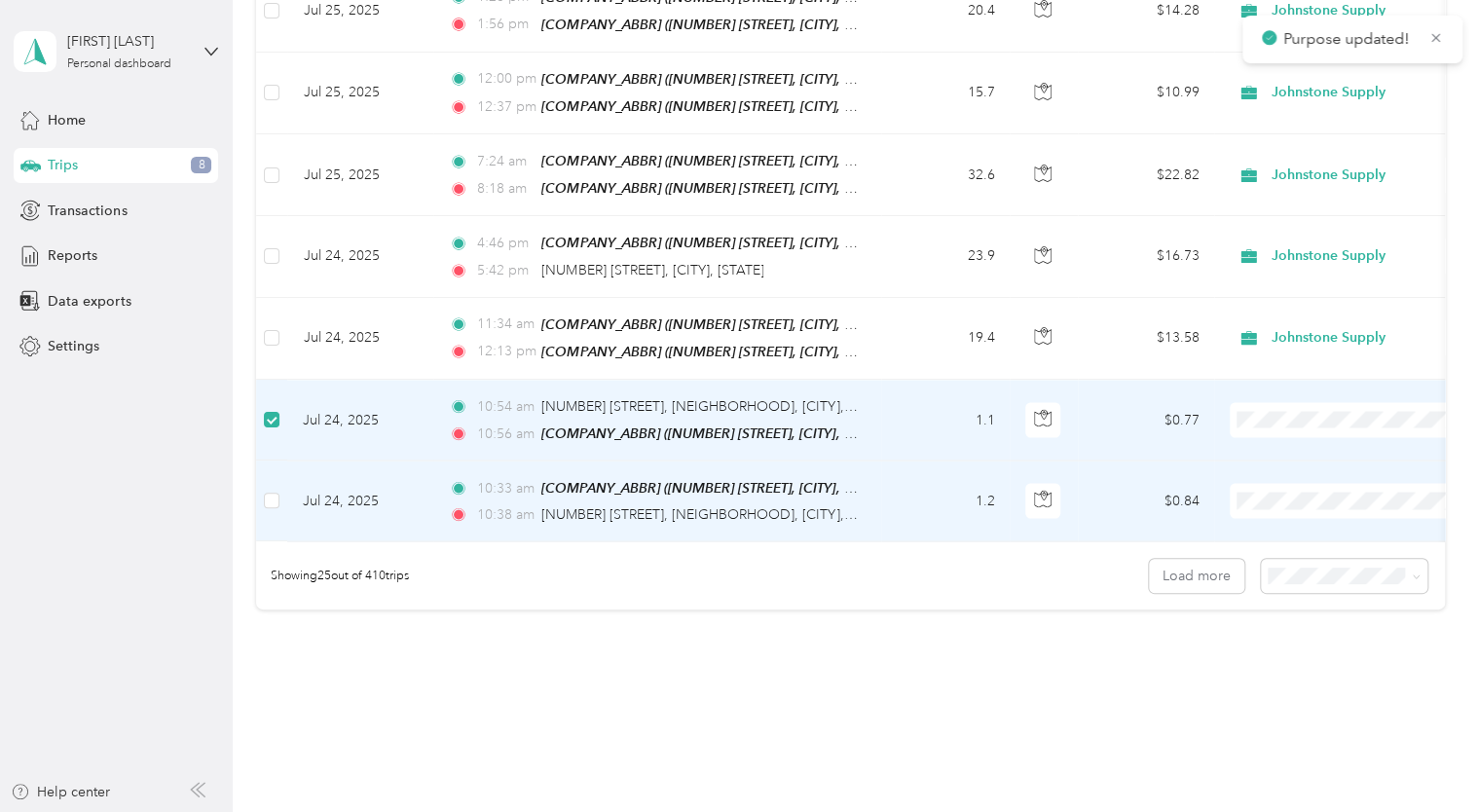 click on "Johnstone Supply" at bounding box center (1368, 493) 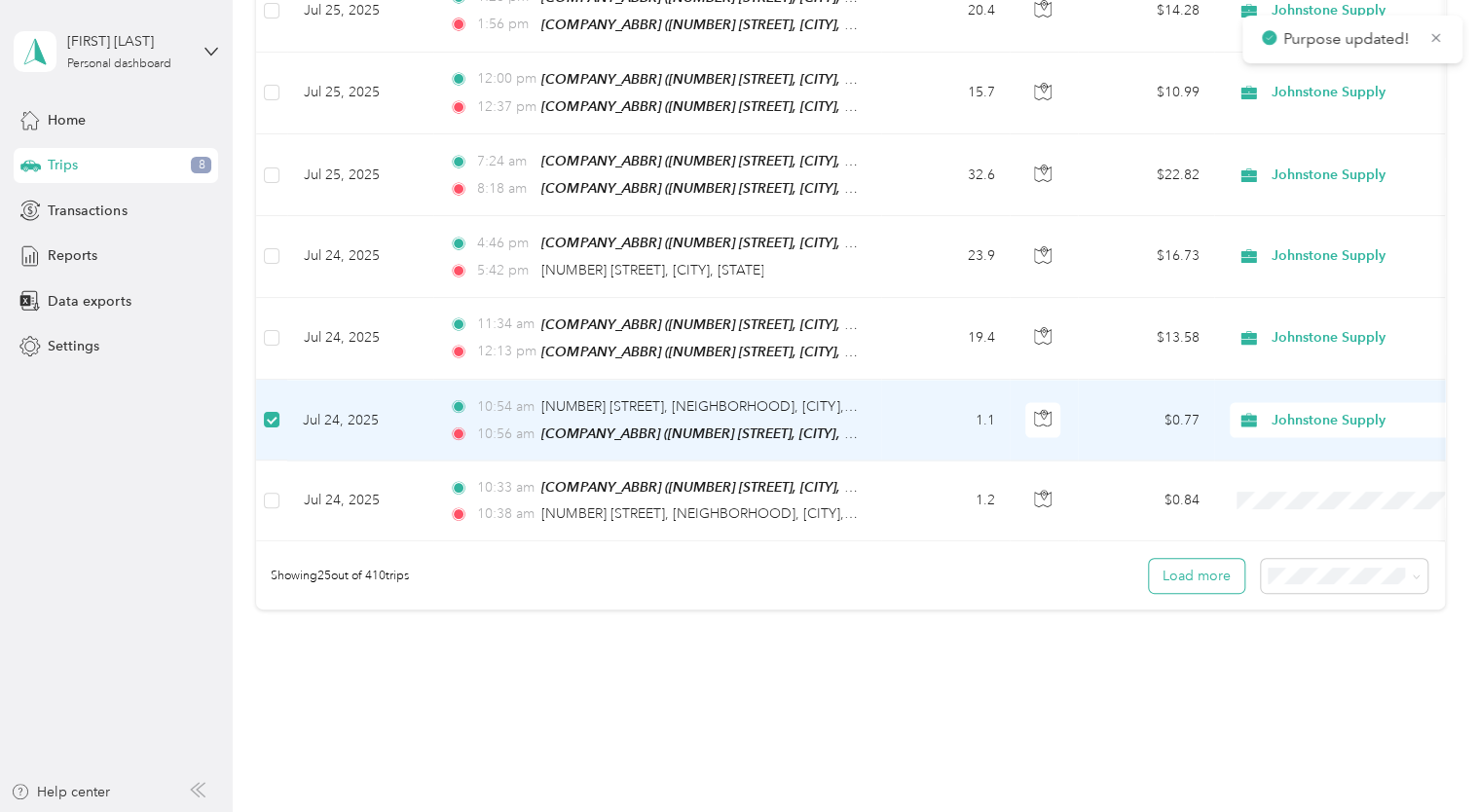 click on "Load more" at bounding box center (1197, 575) 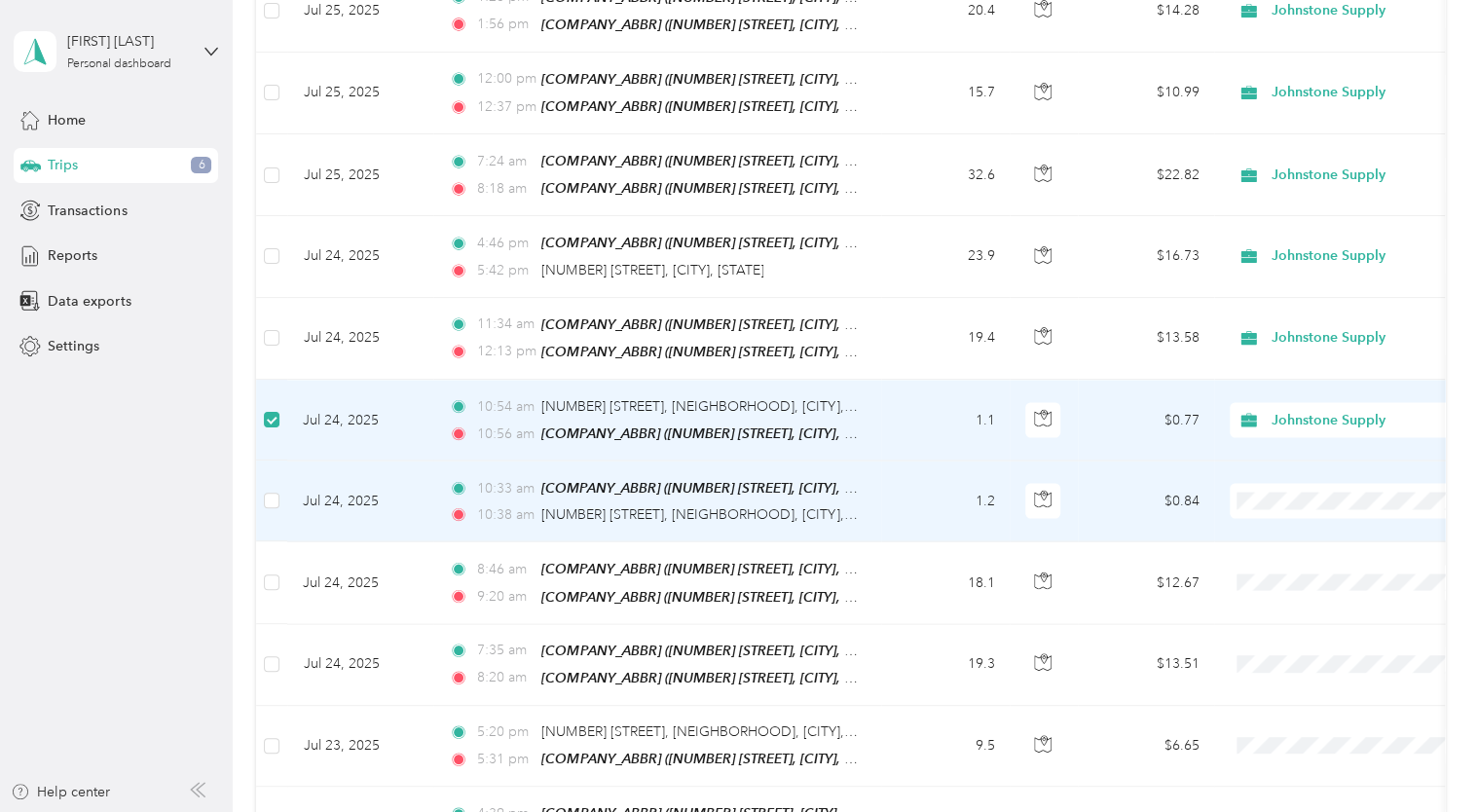 click on "Johnstone Supply" at bounding box center (1368, 487) 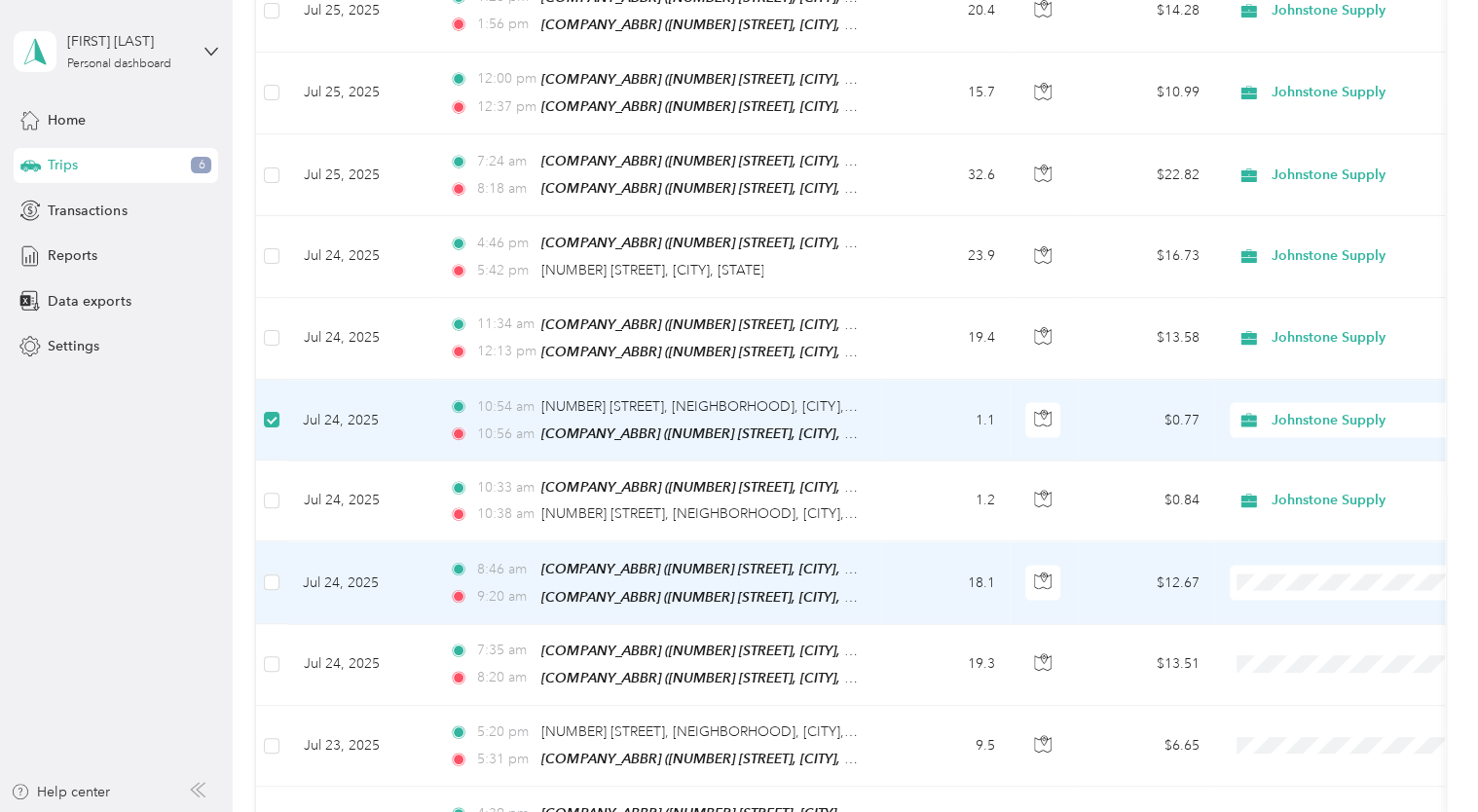 click on "Johnstone Supply" at bounding box center [1351, 572] 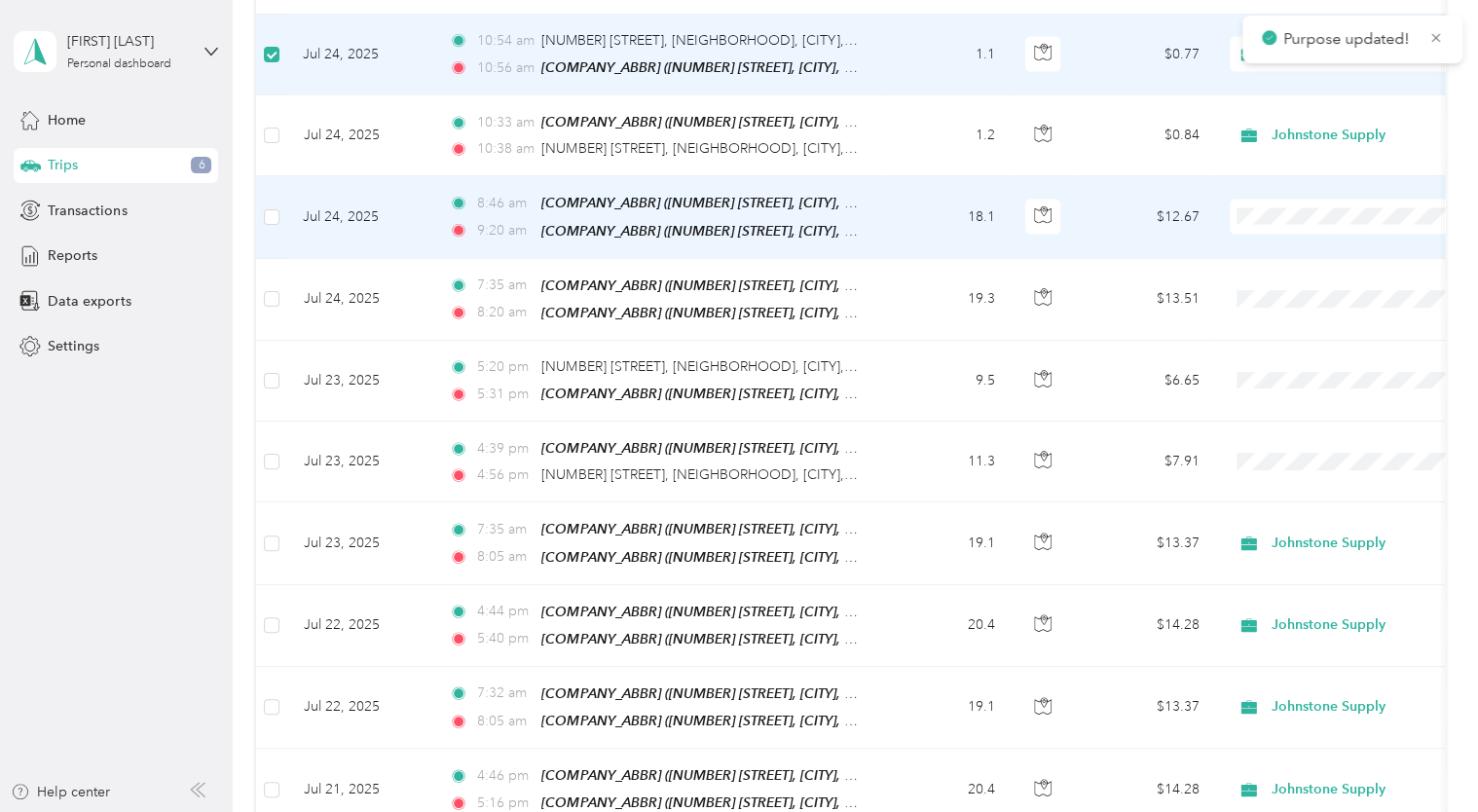 scroll, scrollTop: 2205, scrollLeft: 0, axis: vertical 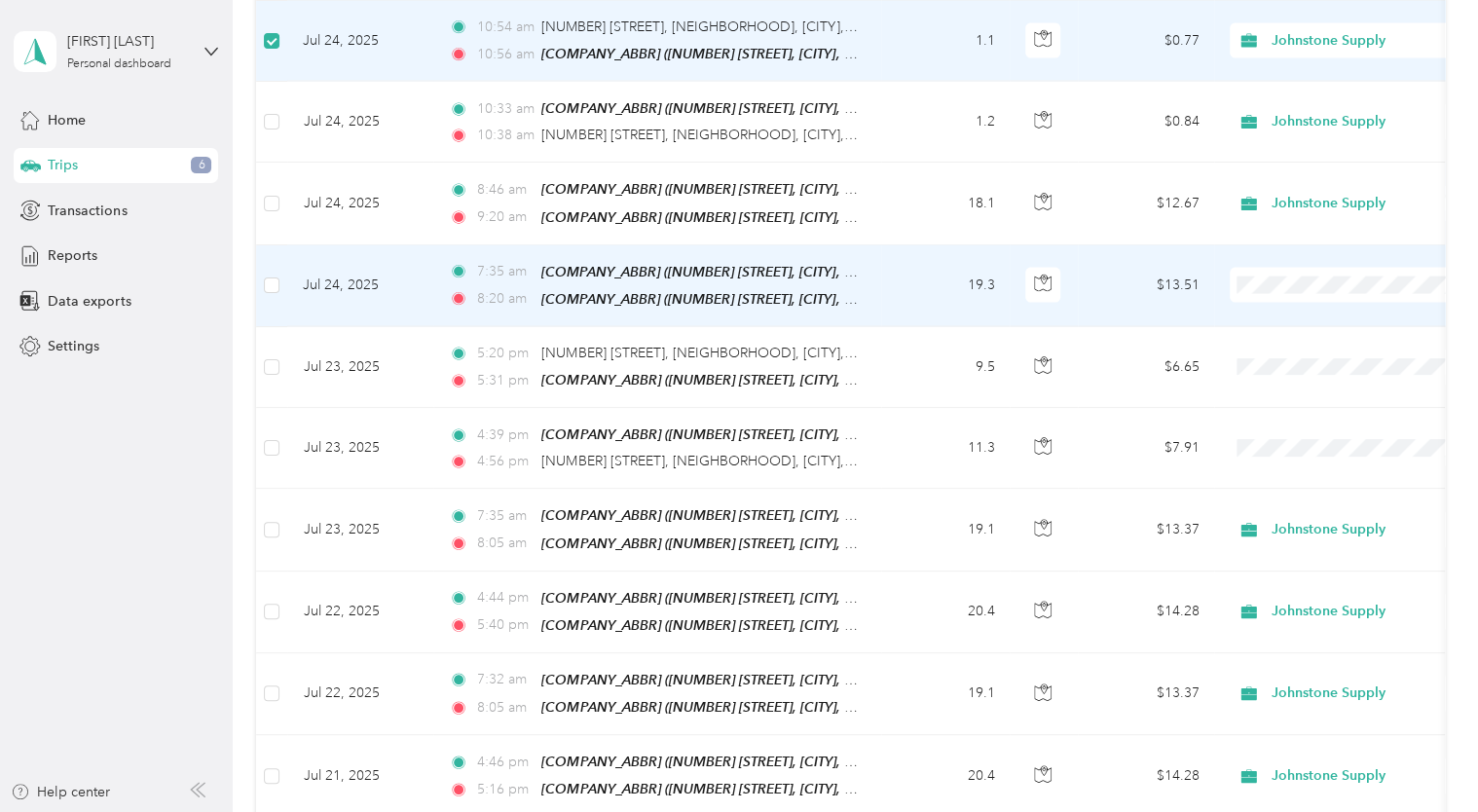 click on "Johnstone Supply" at bounding box center [1368, 268] 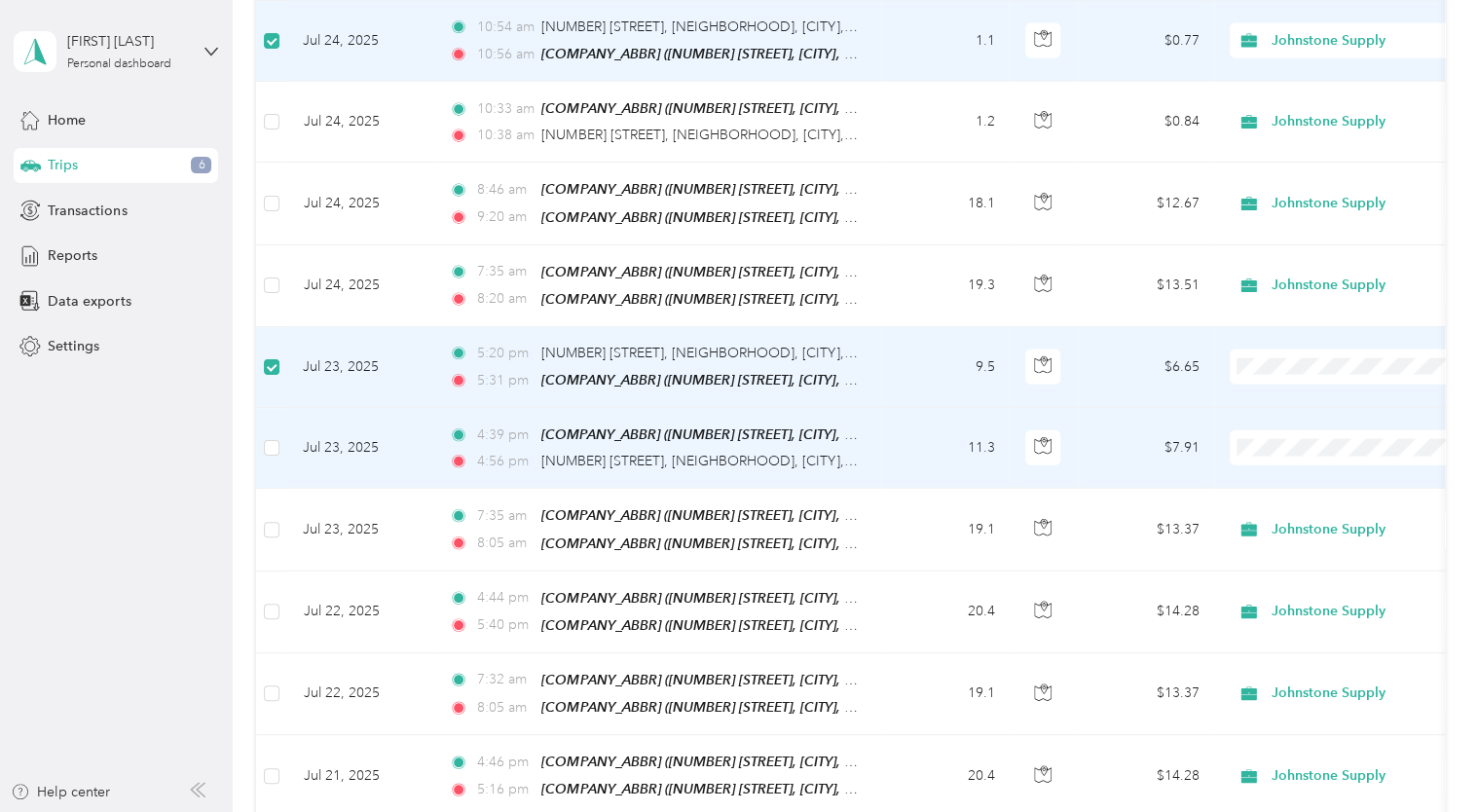 click on "Johnstone Supply" at bounding box center (1351, 432) 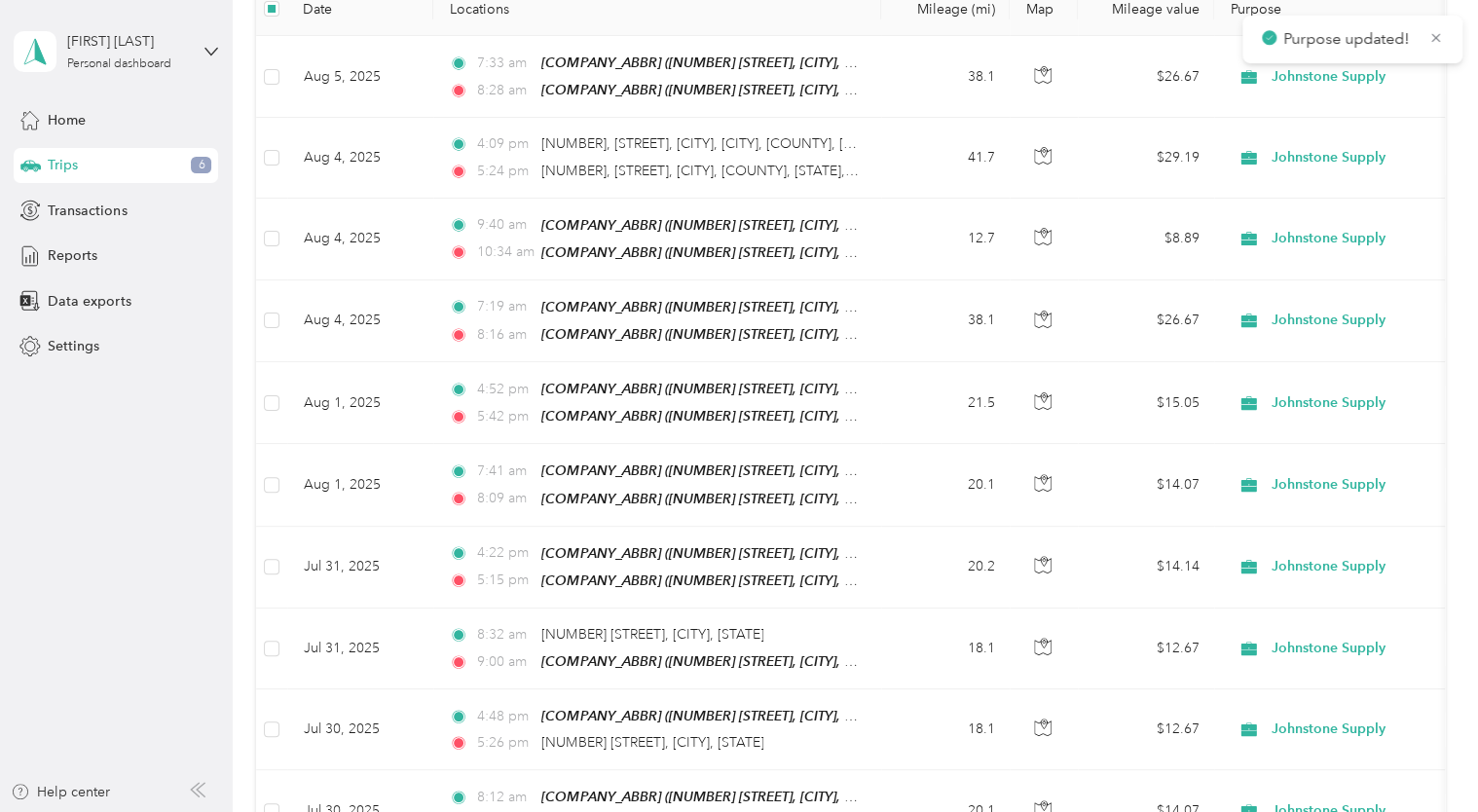 scroll, scrollTop: 0, scrollLeft: 0, axis: both 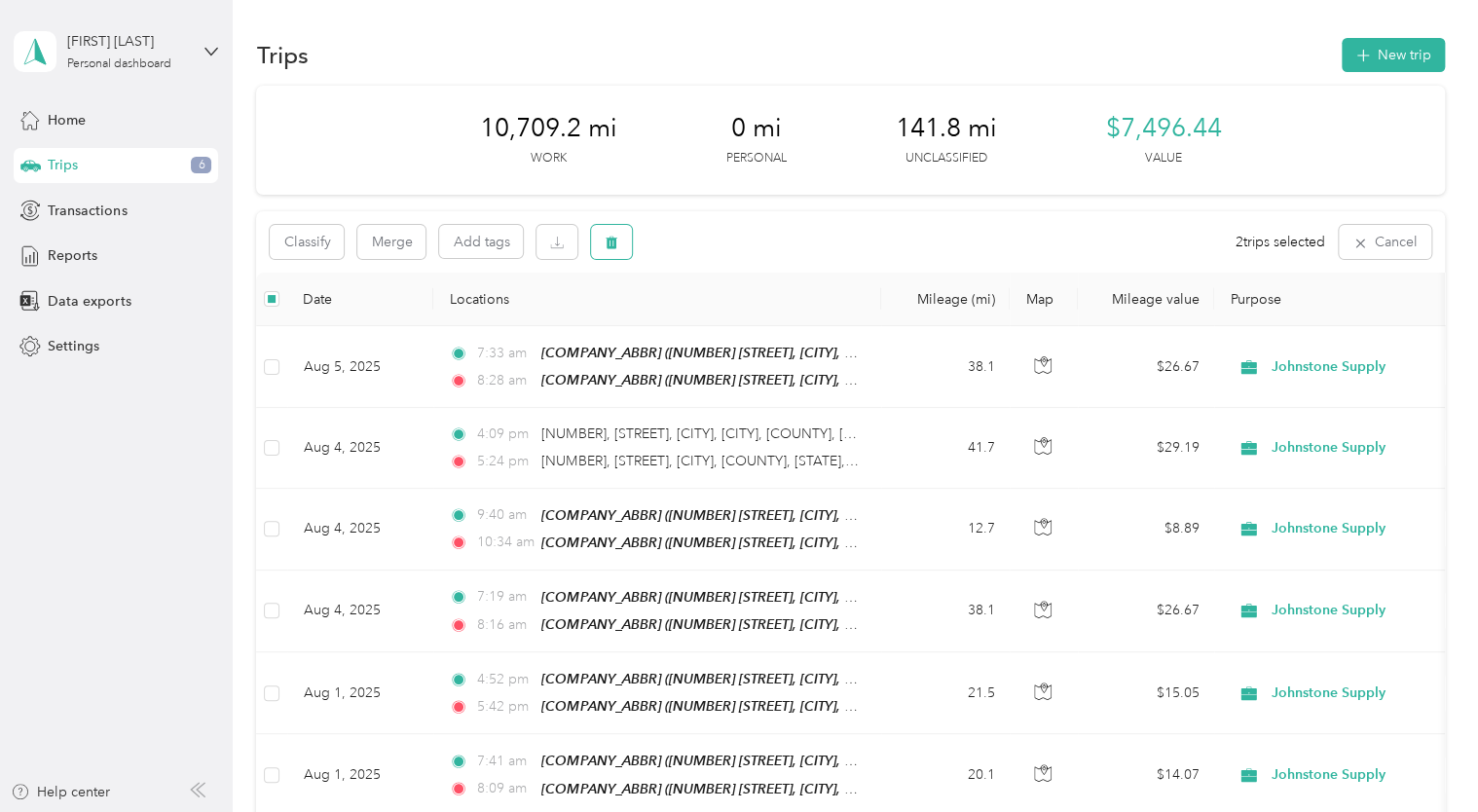 click 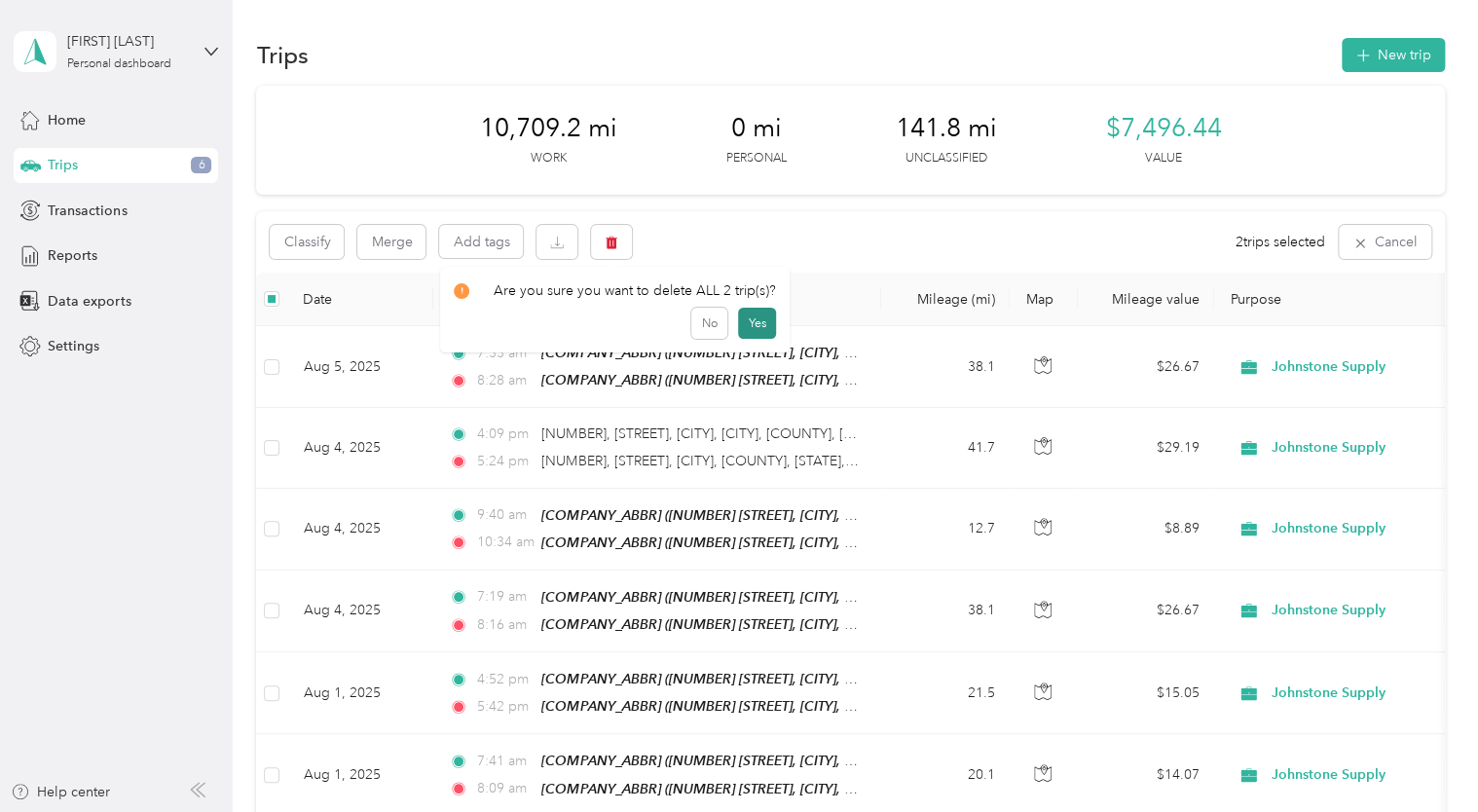 click on "Yes" at bounding box center (757, 323) 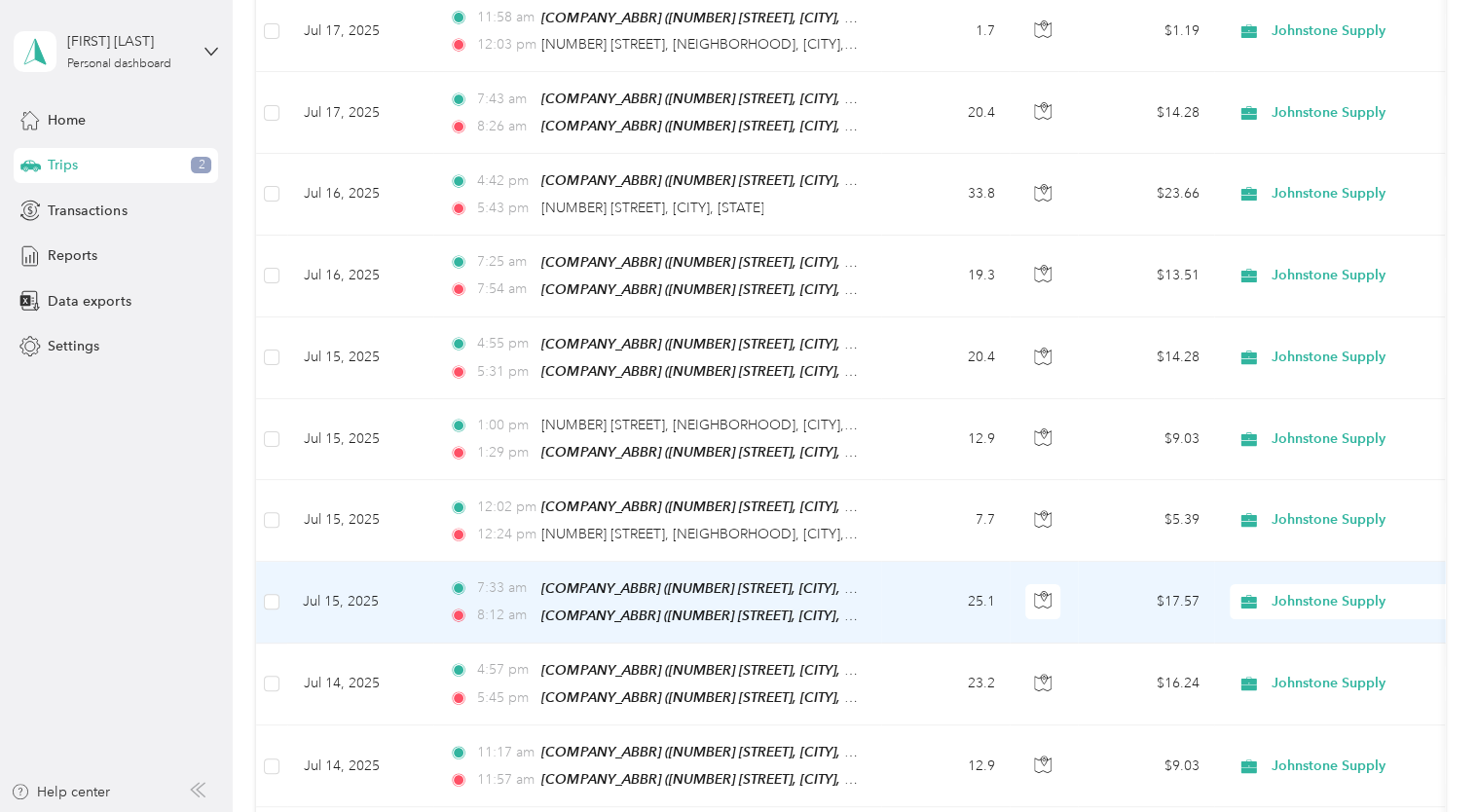 scroll, scrollTop: 3861, scrollLeft: 0, axis: vertical 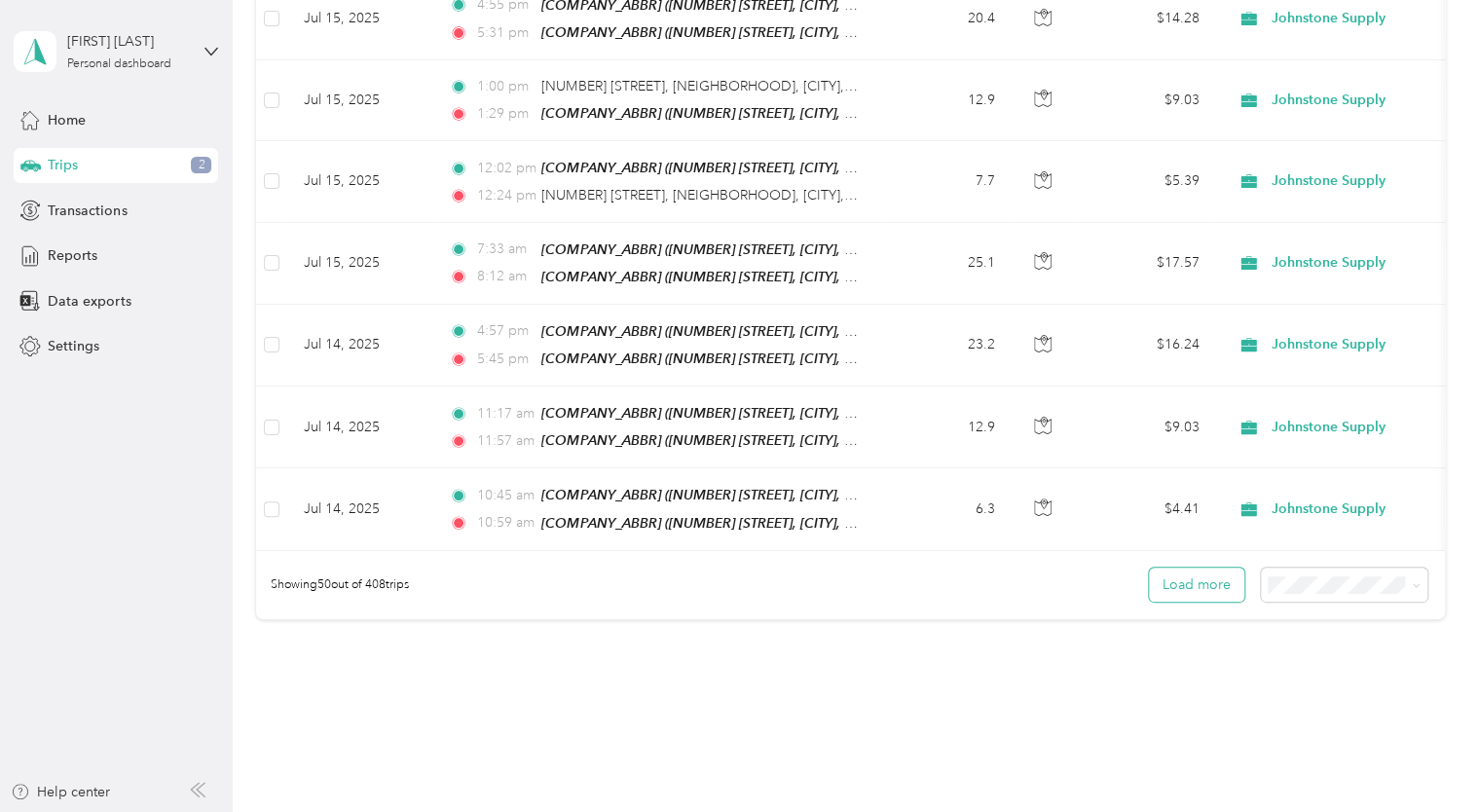 click on "Load more" at bounding box center (1197, 584) 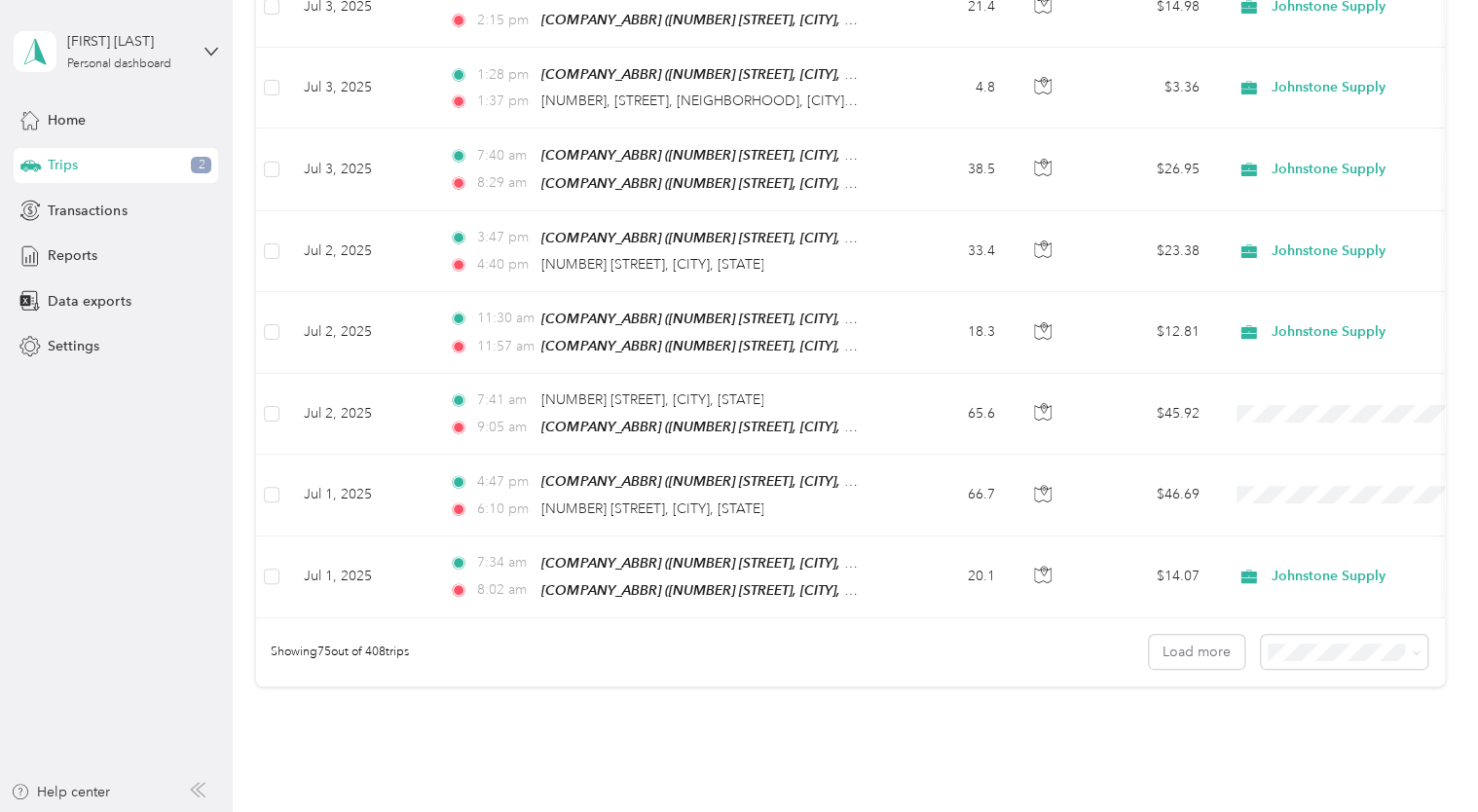 scroll, scrollTop: 5858, scrollLeft: 0, axis: vertical 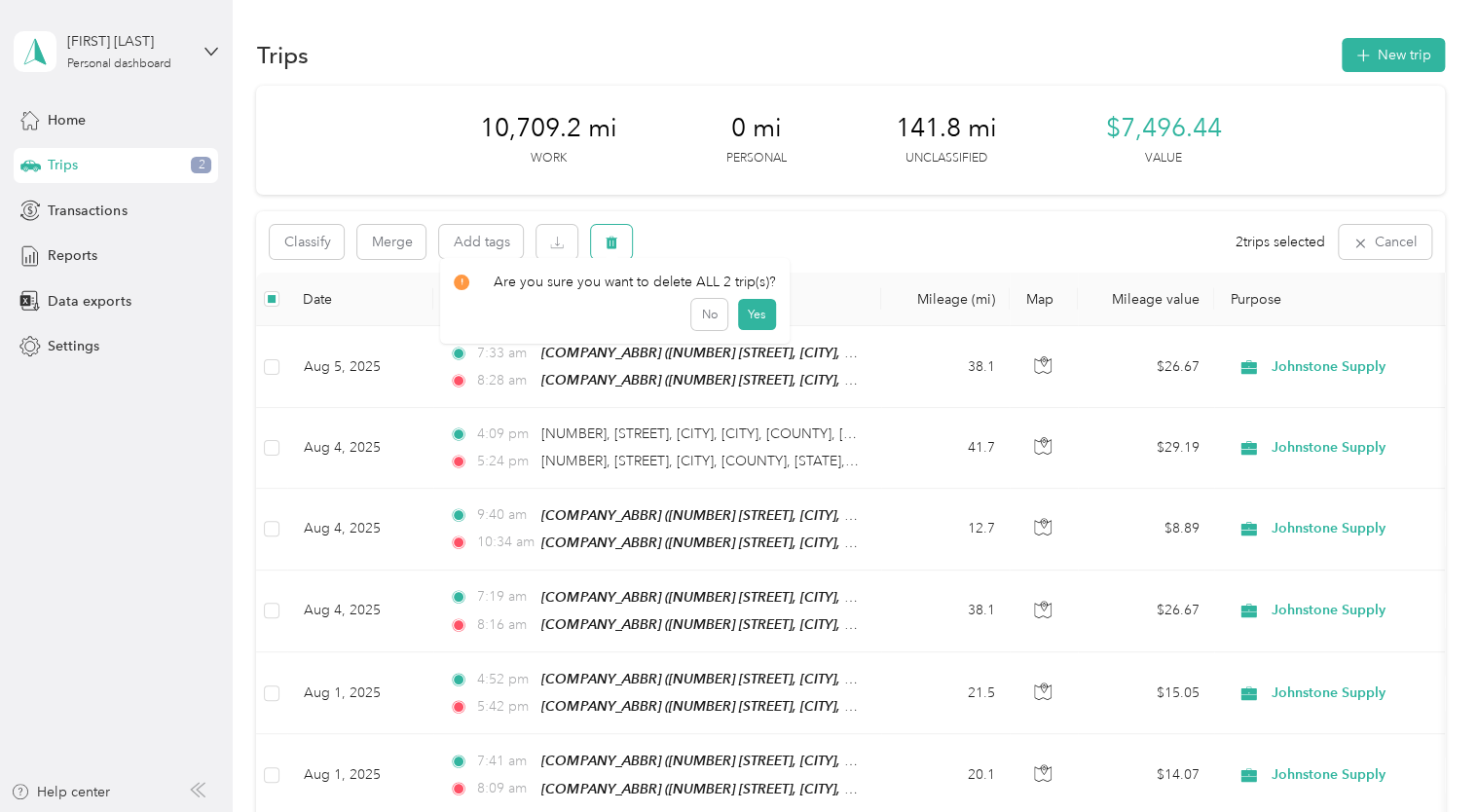 click at bounding box center [611, 241] 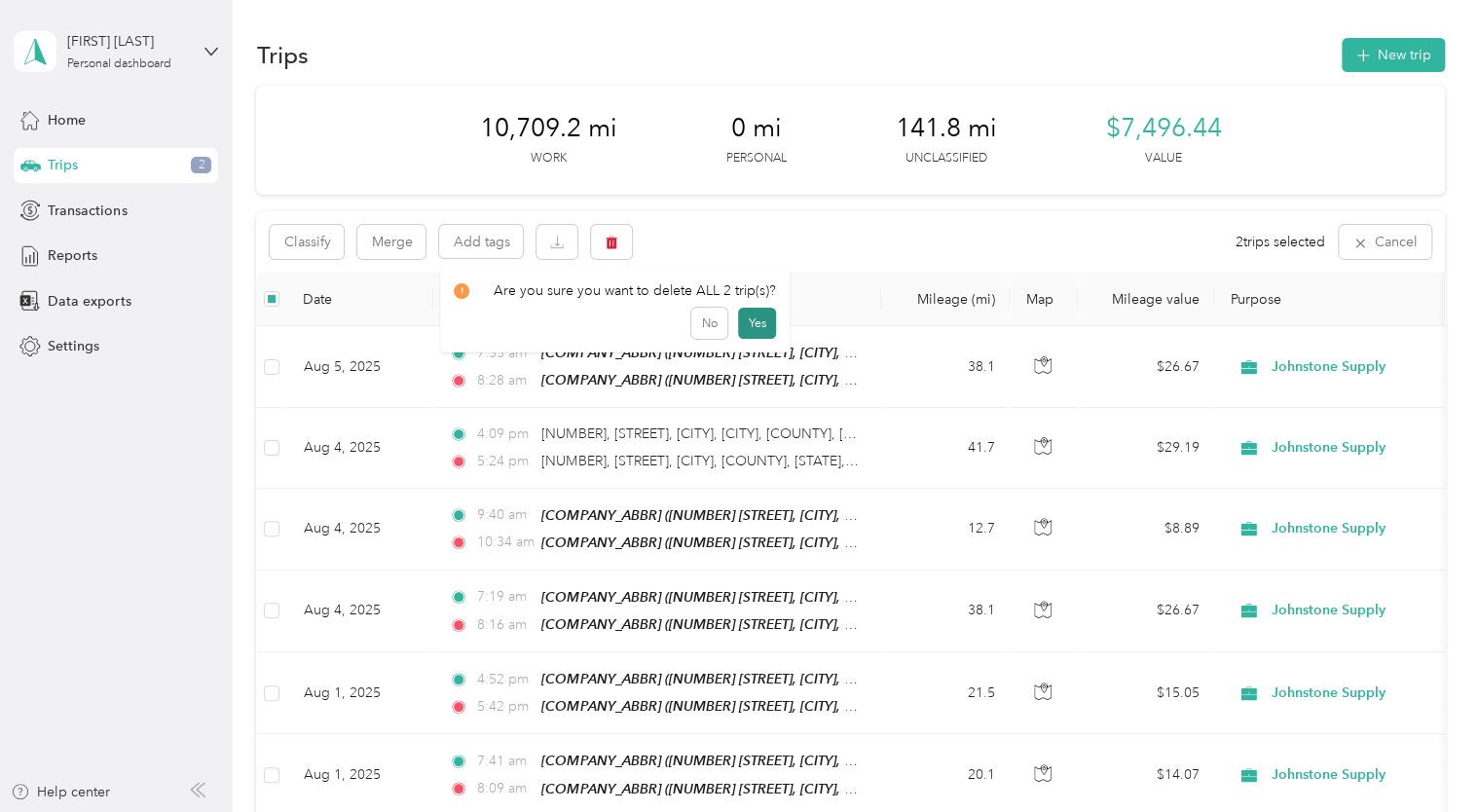 click on "Yes" at bounding box center [757, 323] 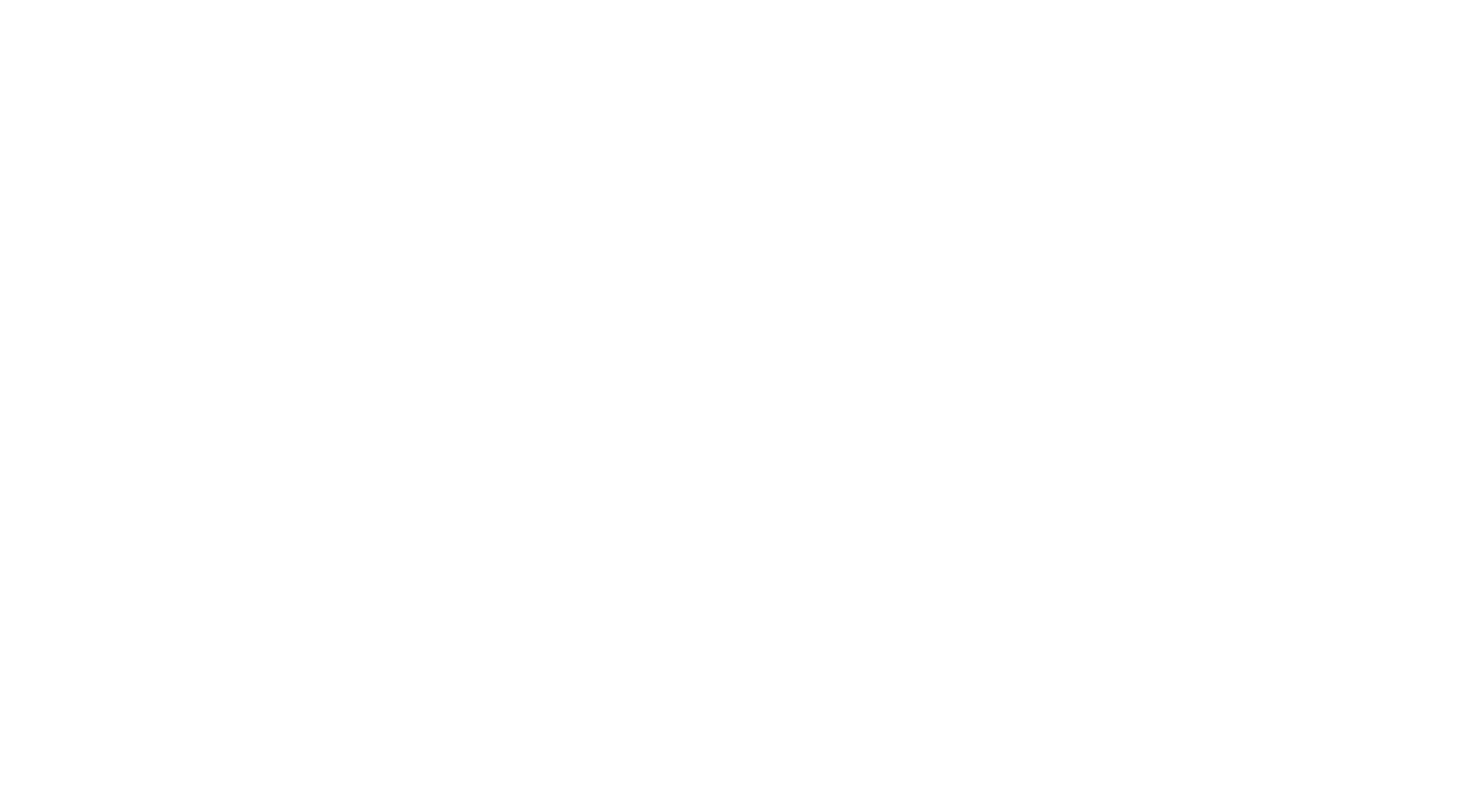 scroll, scrollTop: 0, scrollLeft: 0, axis: both 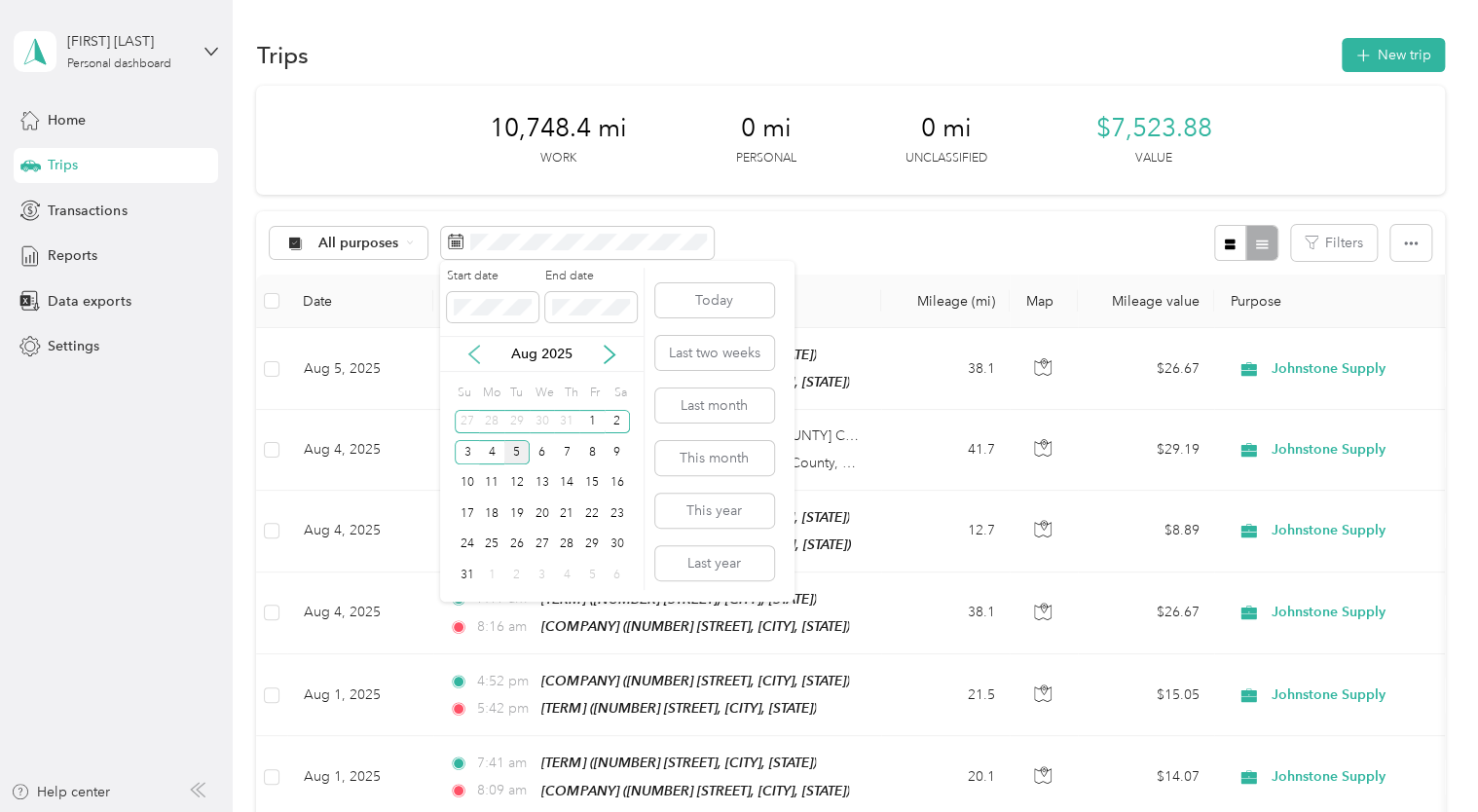 click 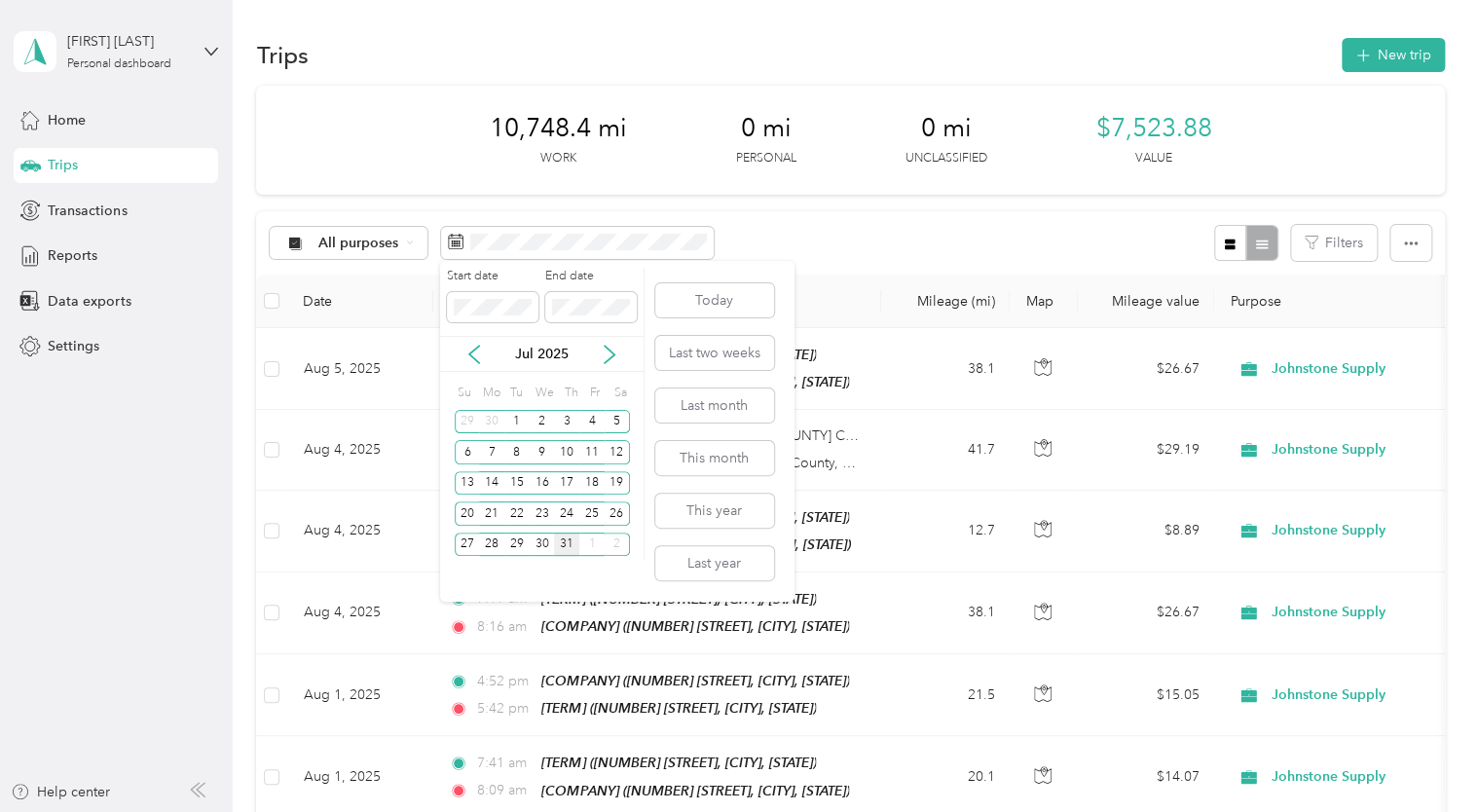 click on "31" at bounding box center (567, 544) 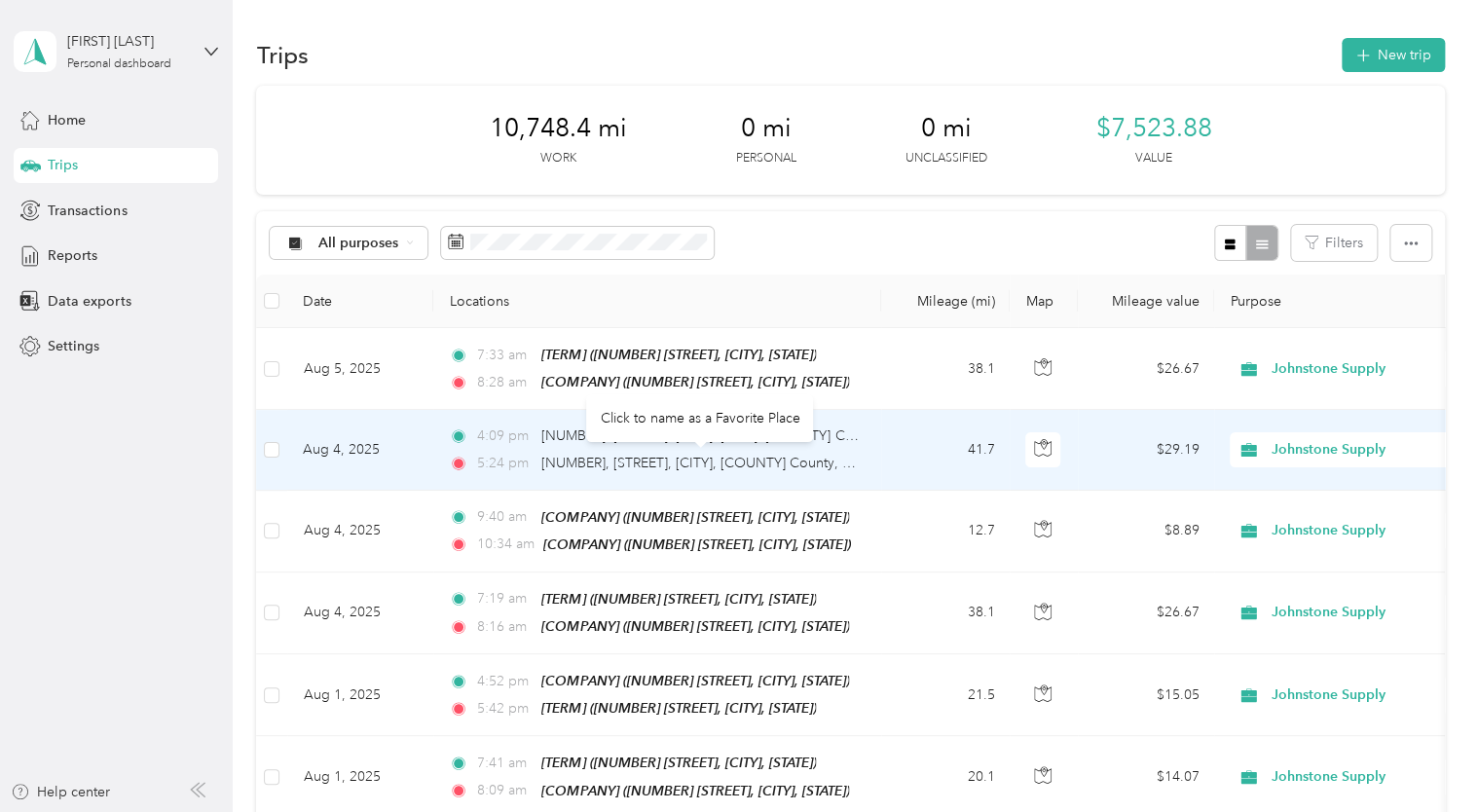 click on "Click to name as a Favorite Place" at bounding box center (699, 418) 